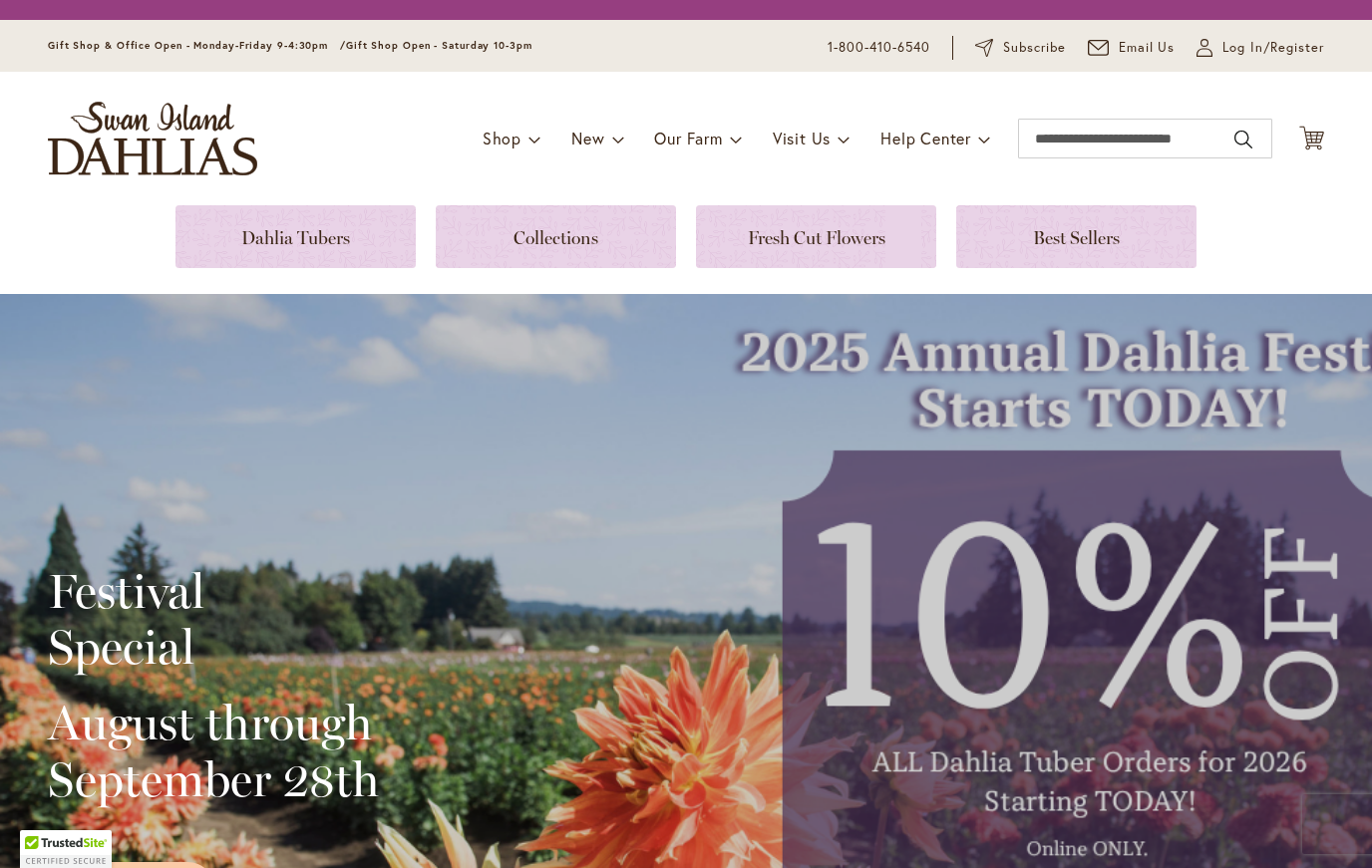 scroll, scrollTop: 0, scrollLeft: 0, axis: both 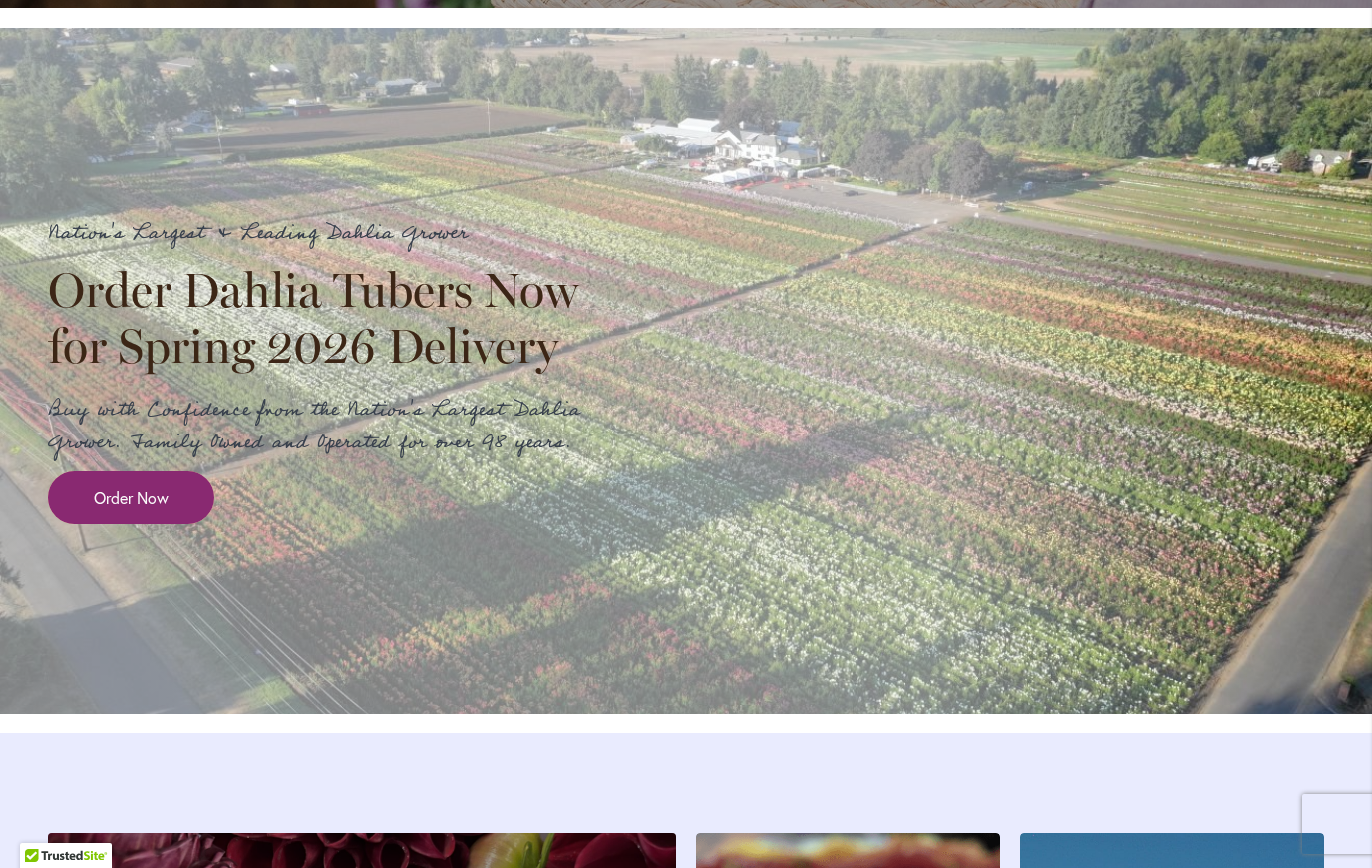 click on "Order Now" at bounding box center [131, 497] 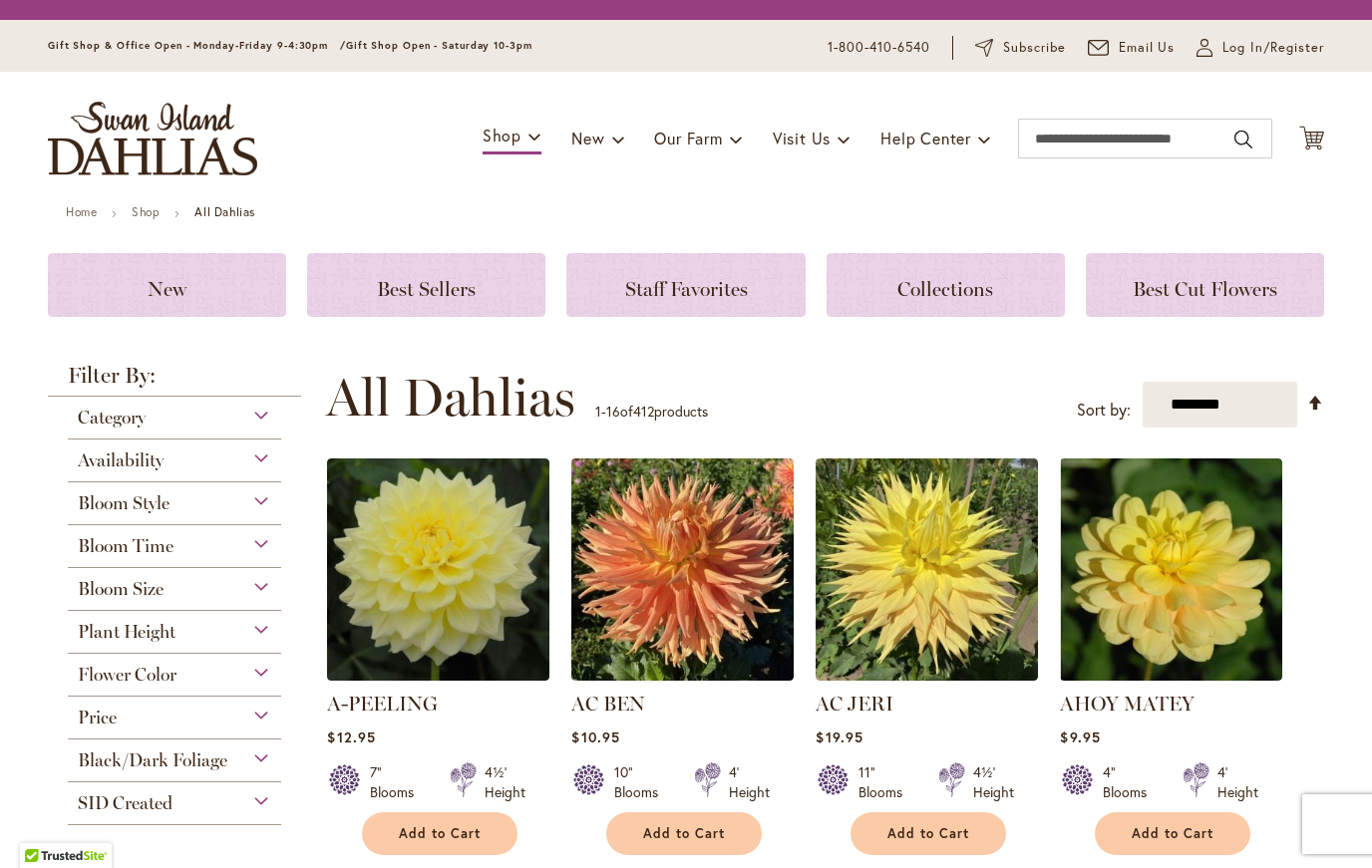 scroll, scrollTop: 0, scrollLeft: 0, axis: both 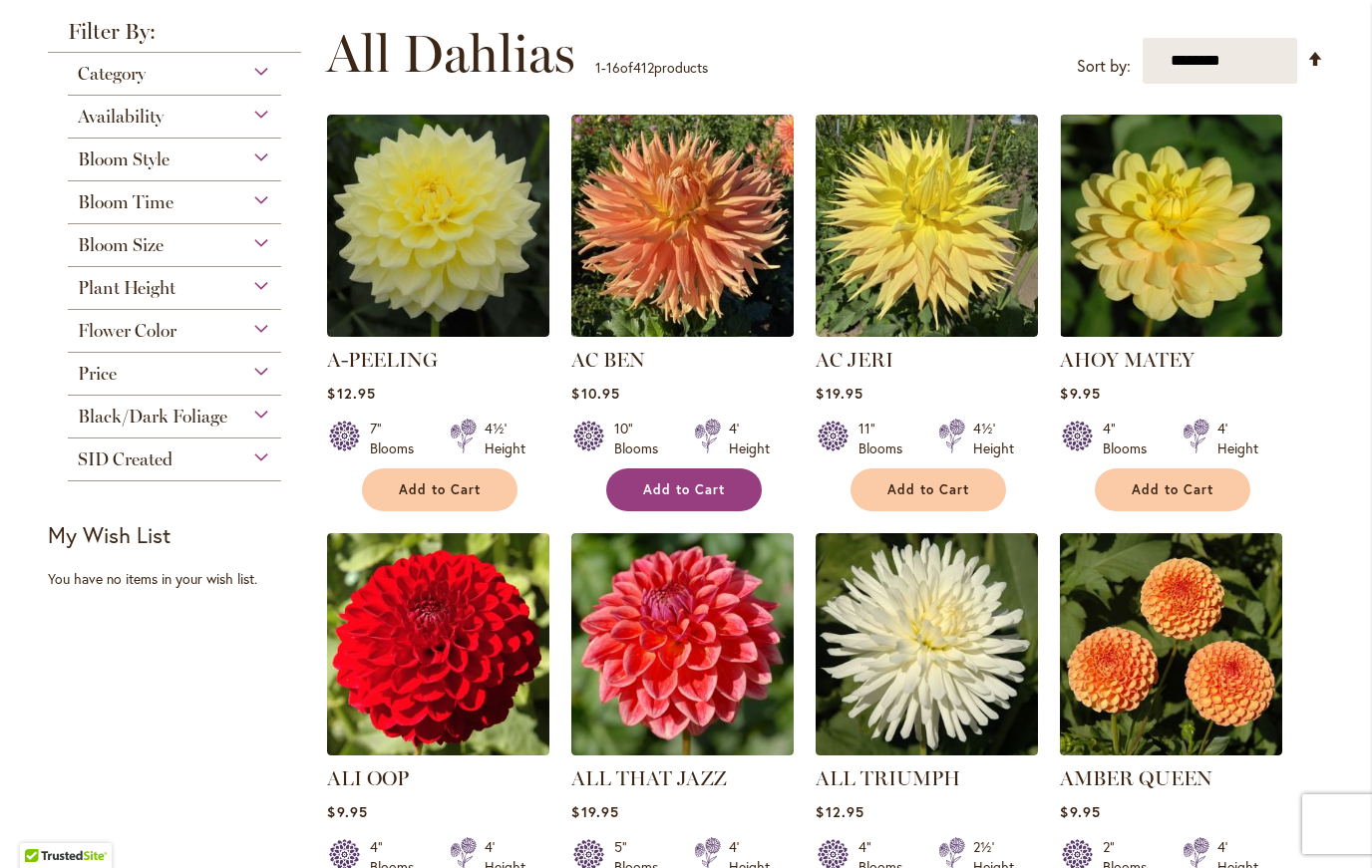 click on "Add to Cart" at bounding box center (684, 489) 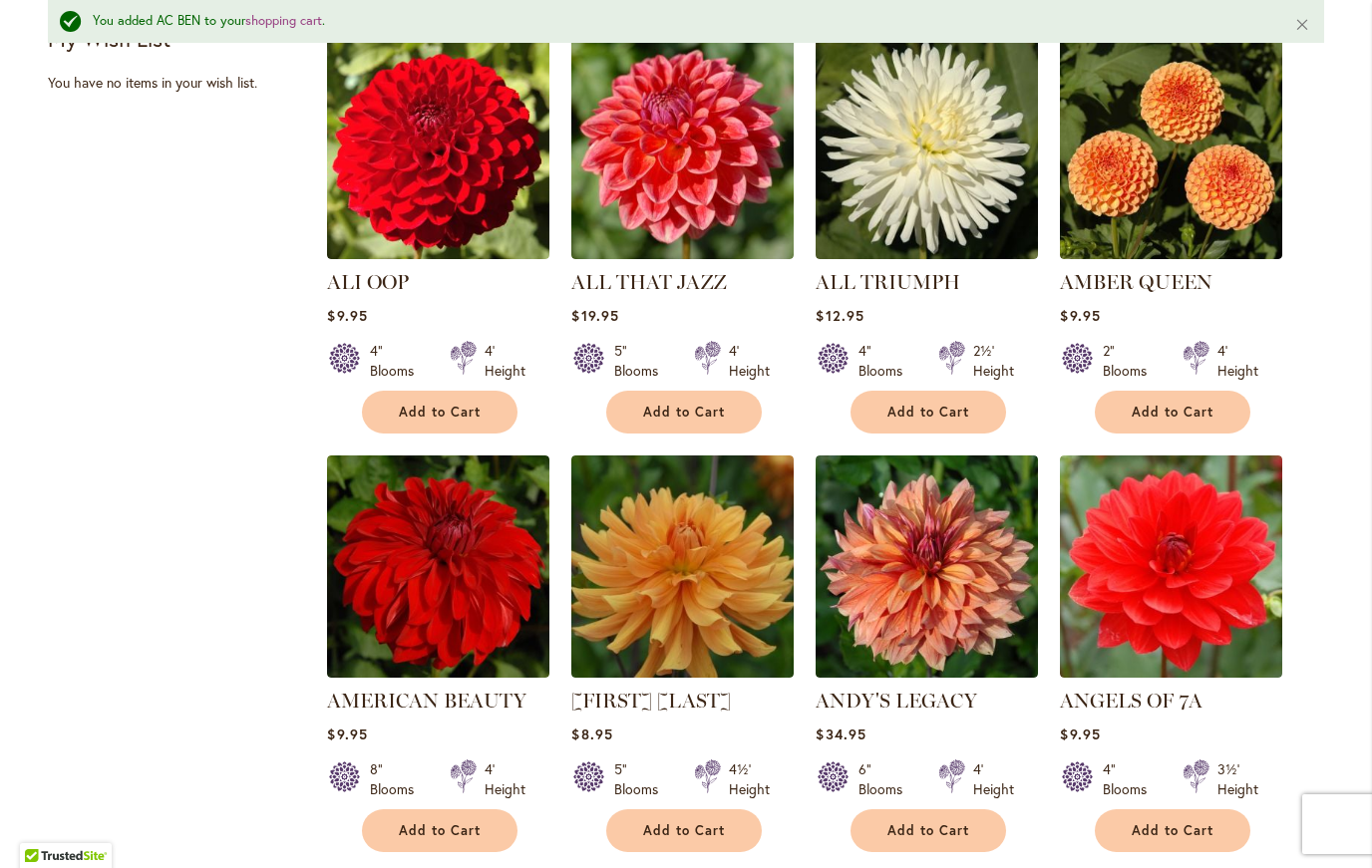 scroll, scrollTop: 933, scrollLeft: 0, axis: vertical 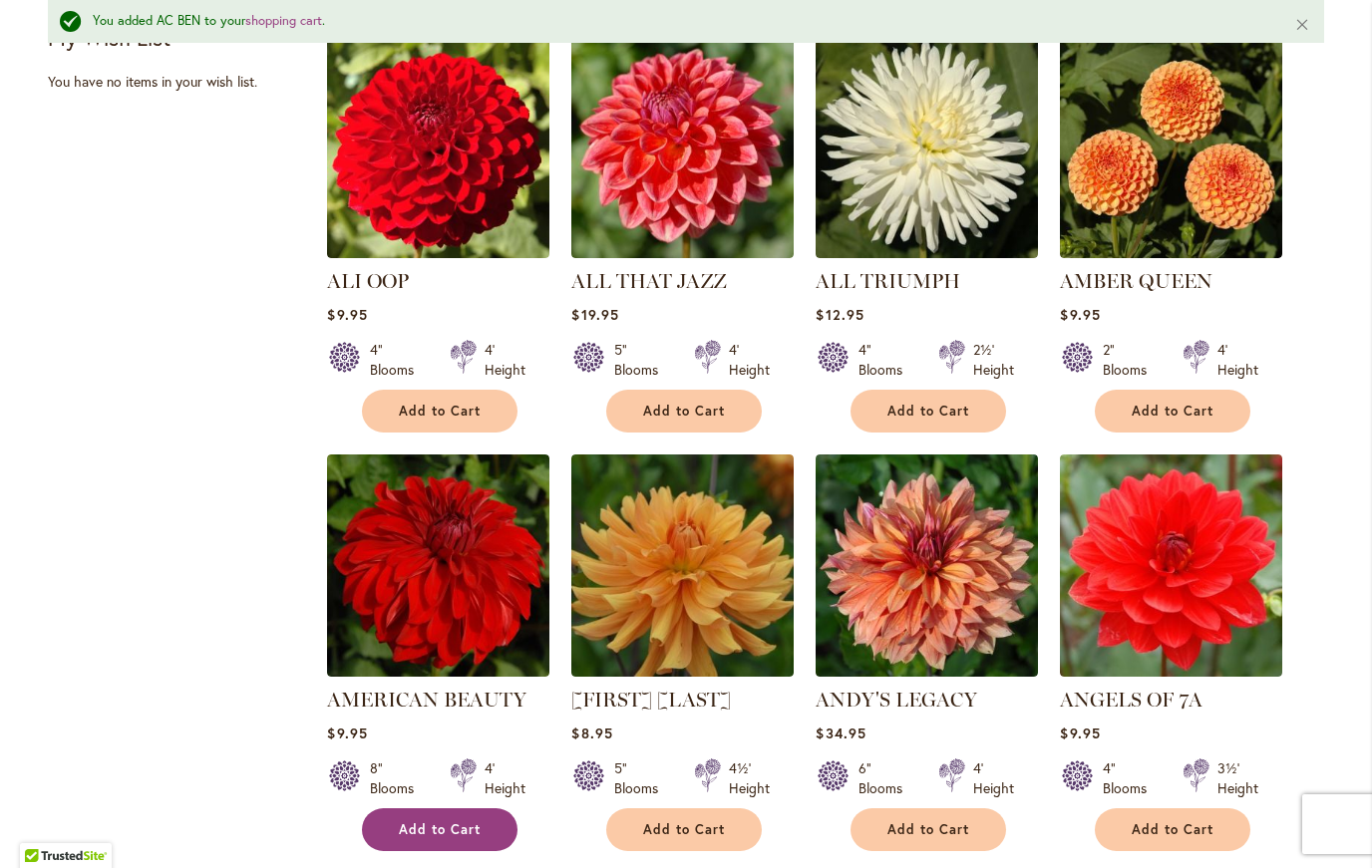 click on "Add to Cart" at bounding box center [440, 829] 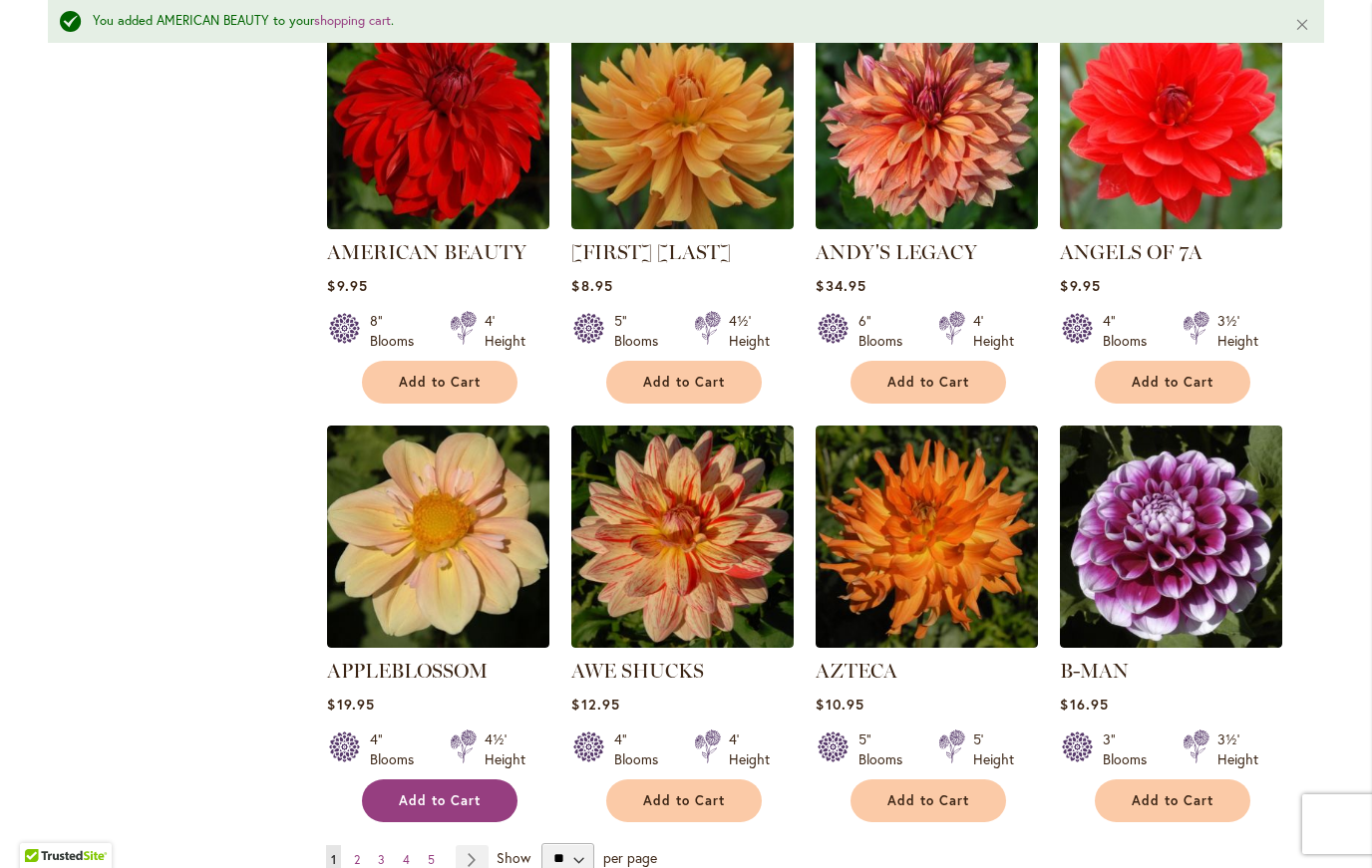 scroll, scrollTop: 1414, scrollLeft: 0, axis: vertical 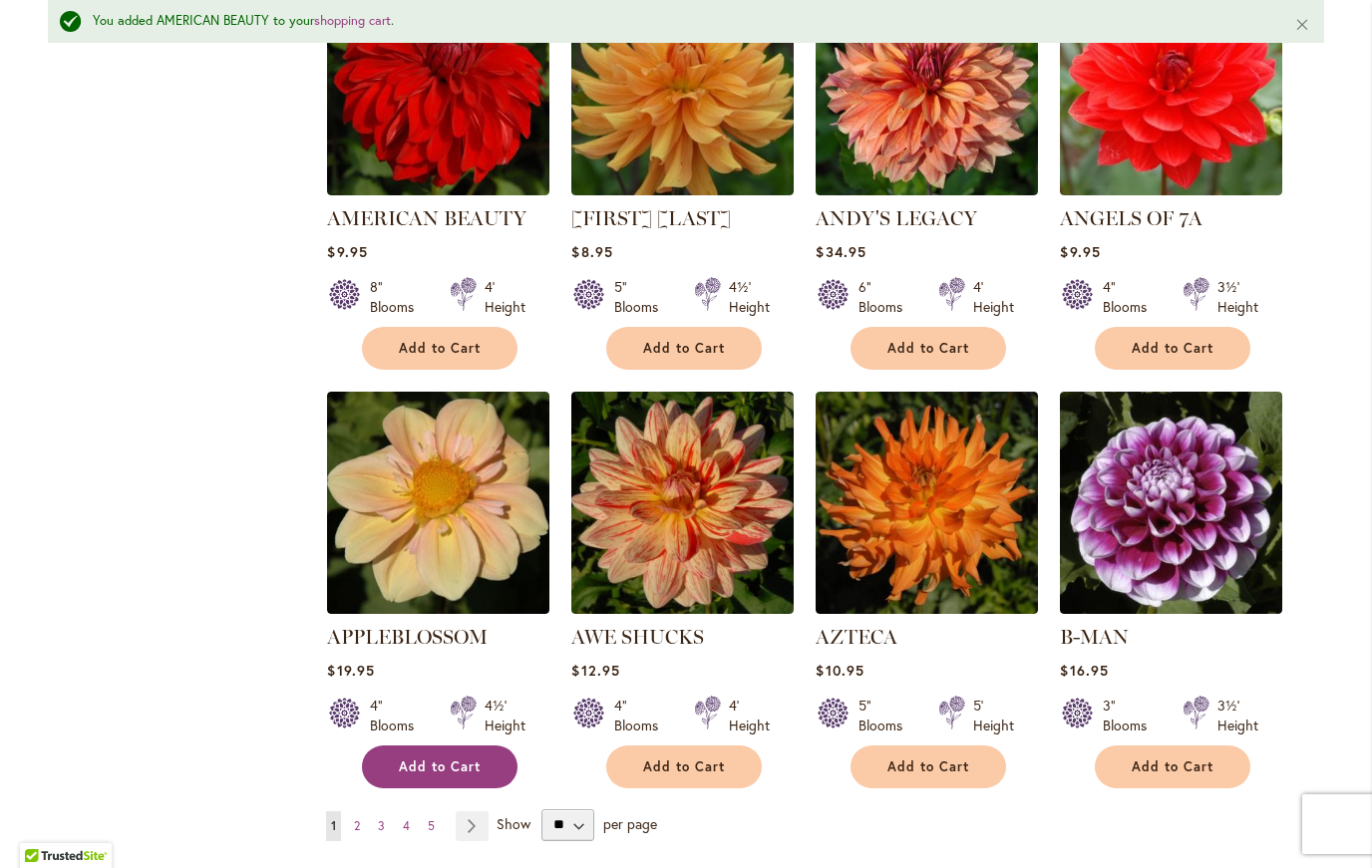 click on "Add to Cart" at bounding box center [440, 766] 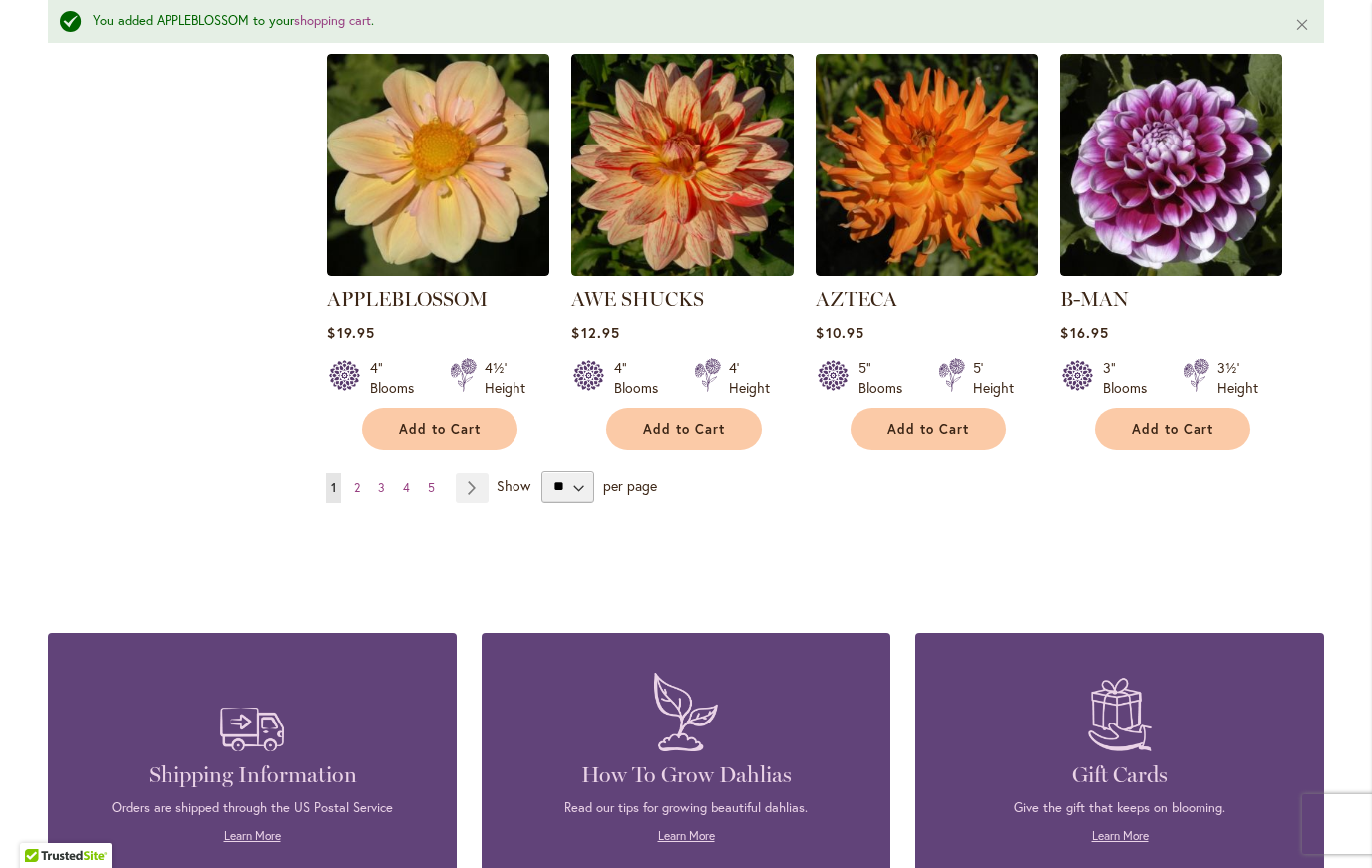 scroll, scrollTop: 1773, scrollLeft: 0, axis: vertical 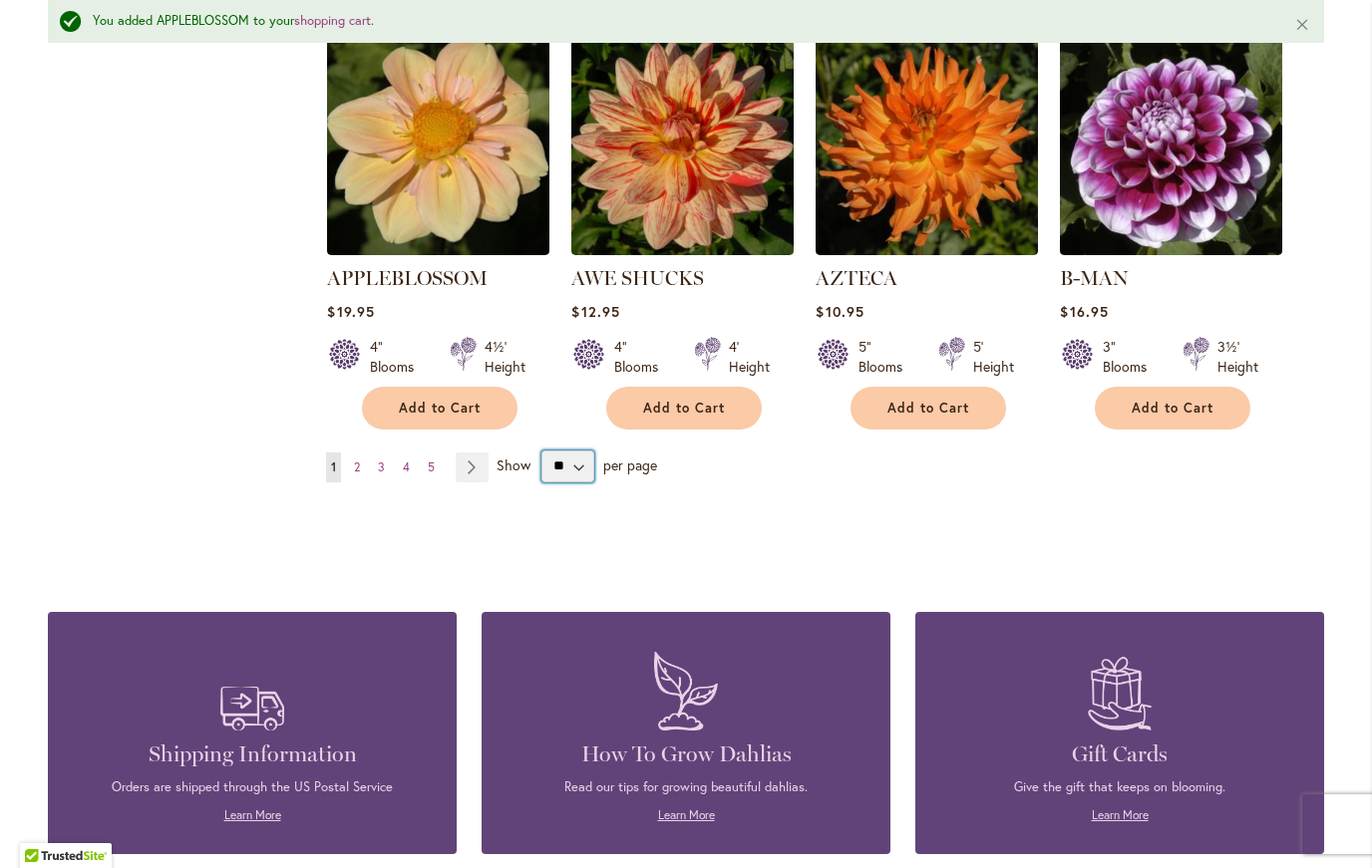 select on "**" 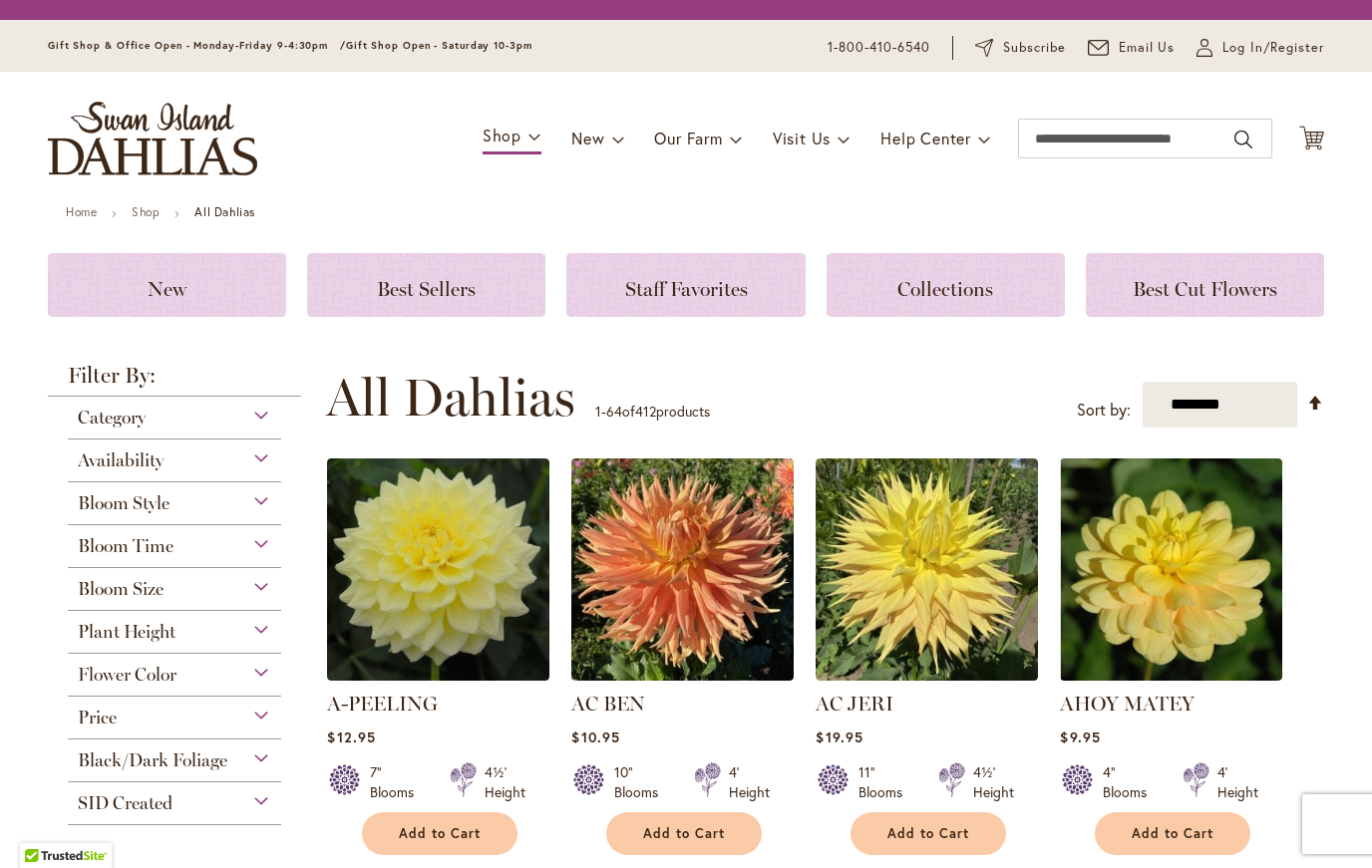 scroll, scrollTop: 0, scrollLeft: 0, axis: both 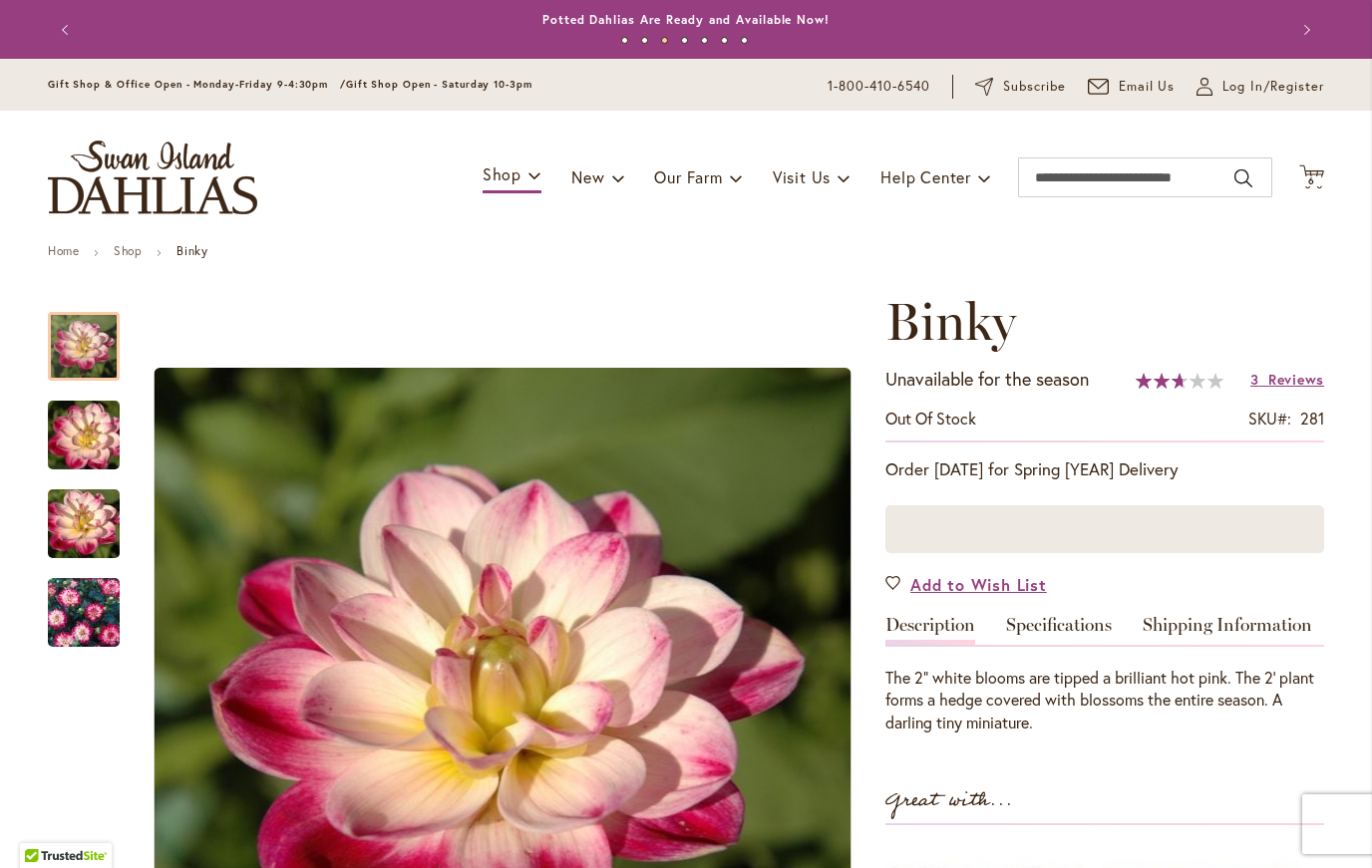 click on "Previous" at bounding box center [68, 30] 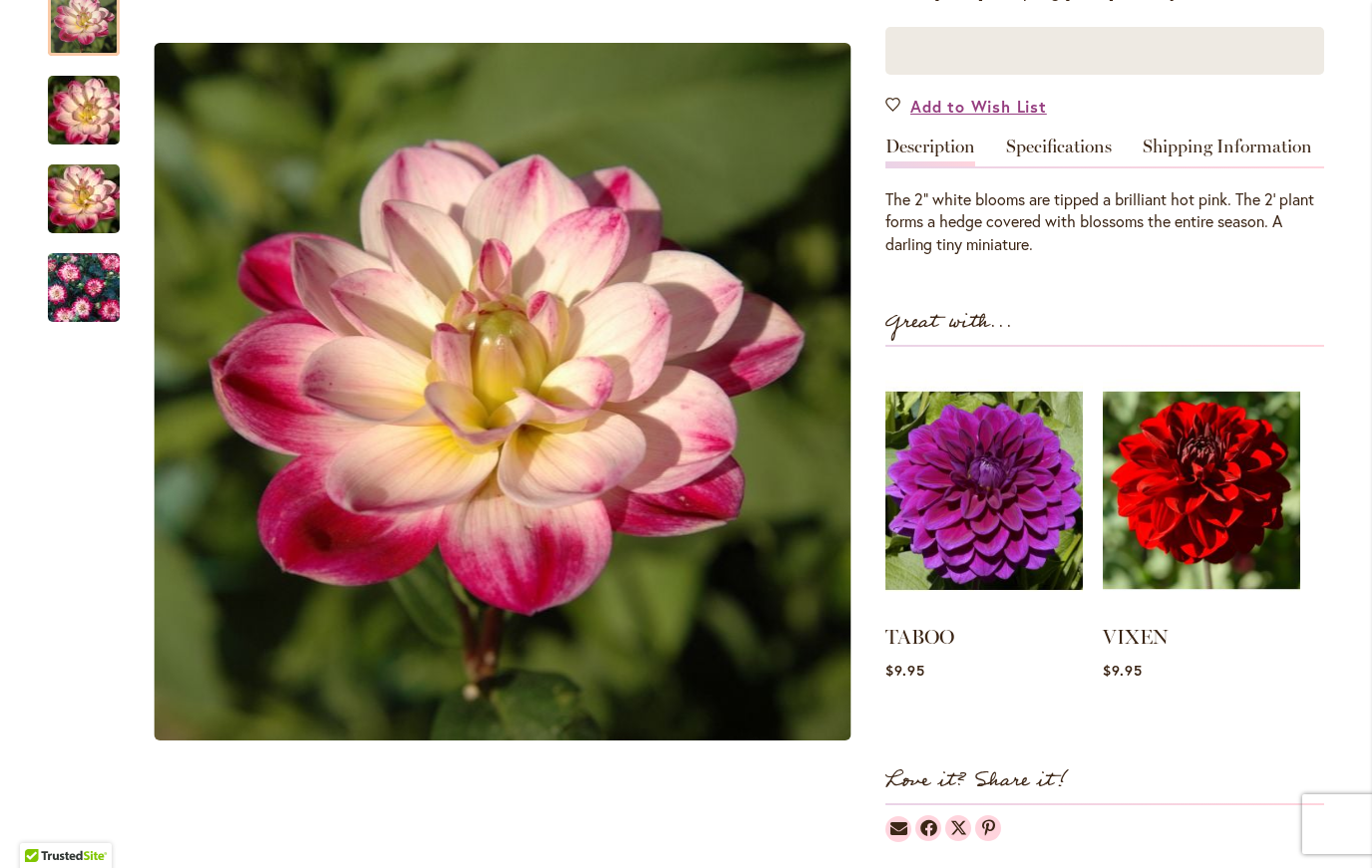 scroll, scrollTop: 494, scrollLeft: 0, axis: vertical 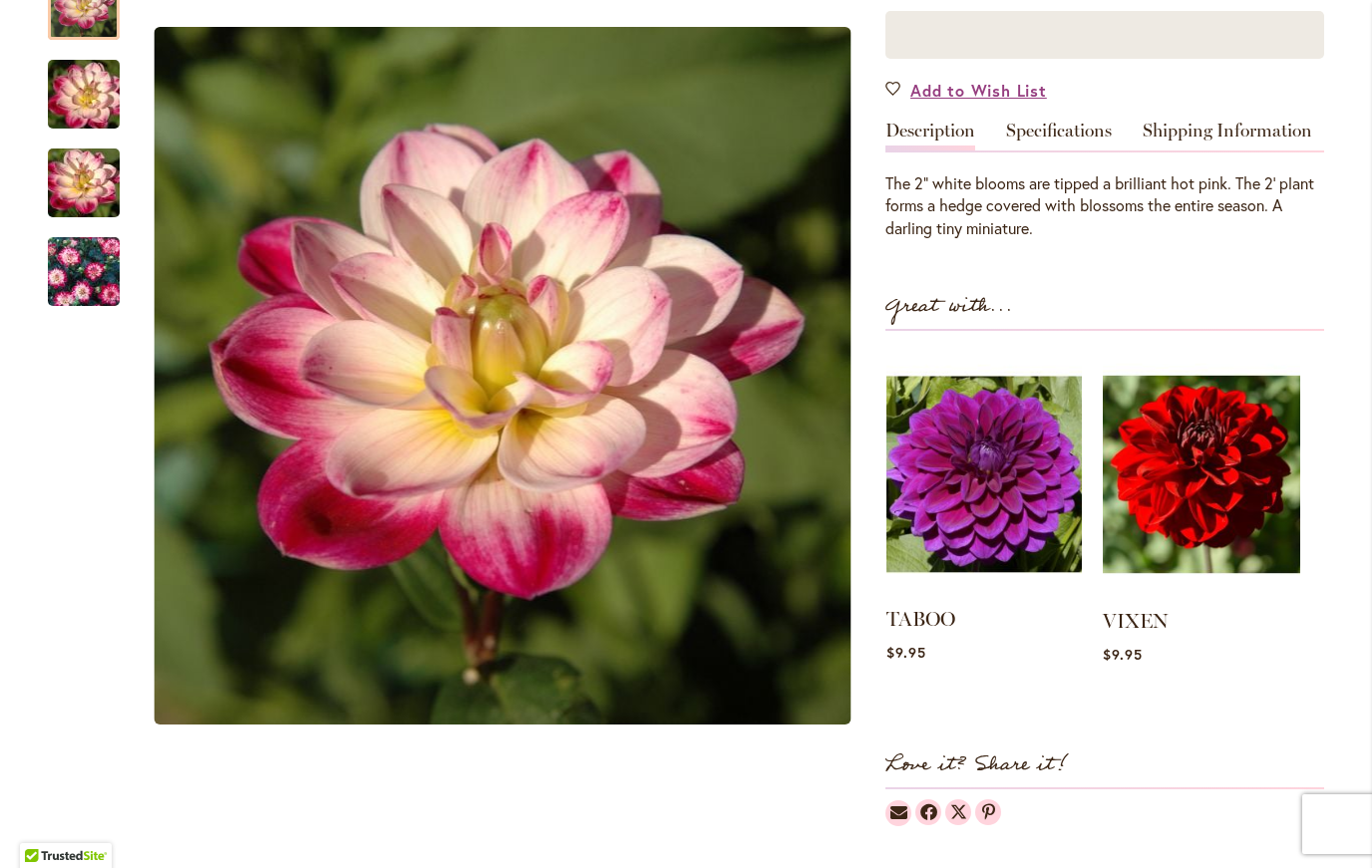 click at bounding box center (984, 473) 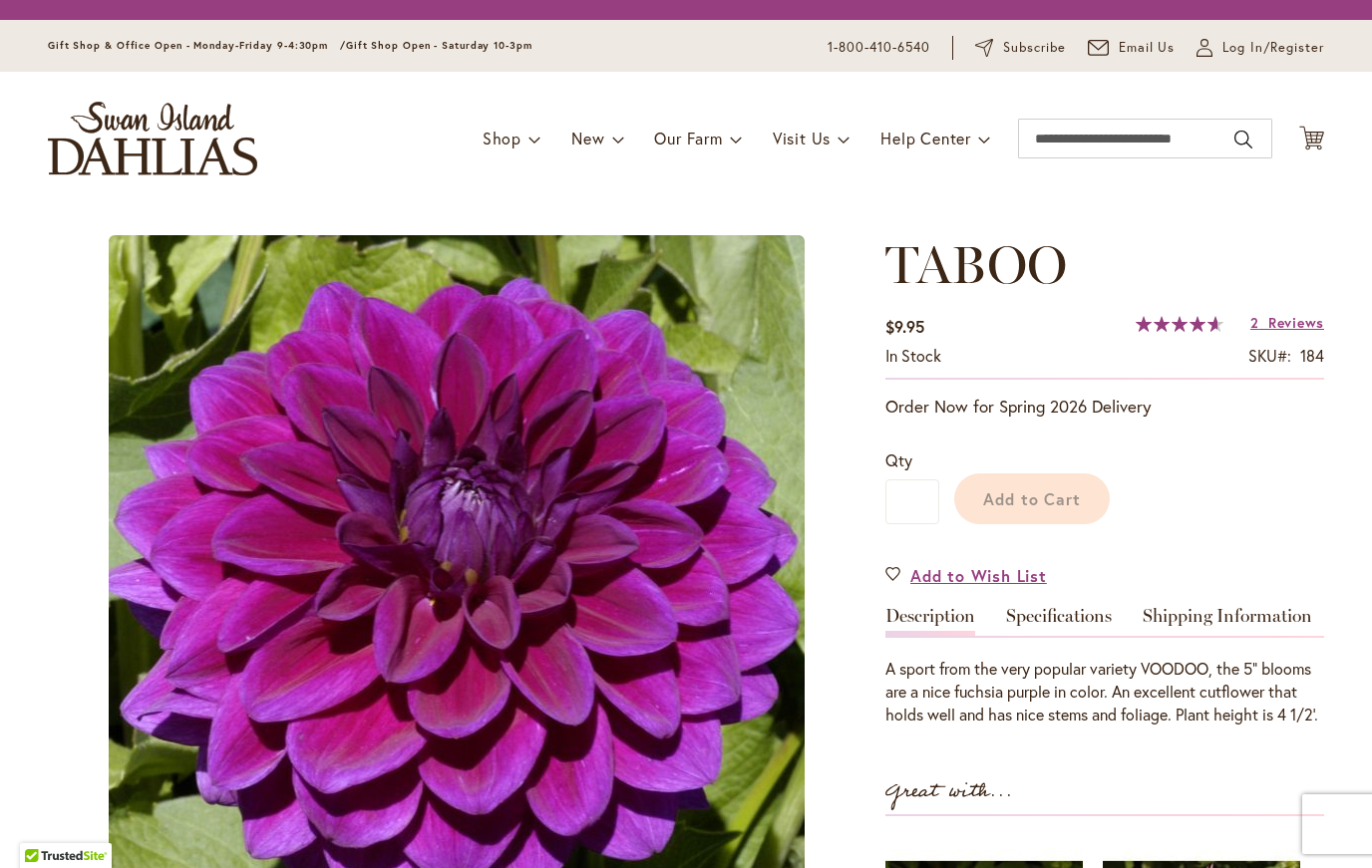 scroll, scrollTop: 0, scrollLeft: 0, axis: both 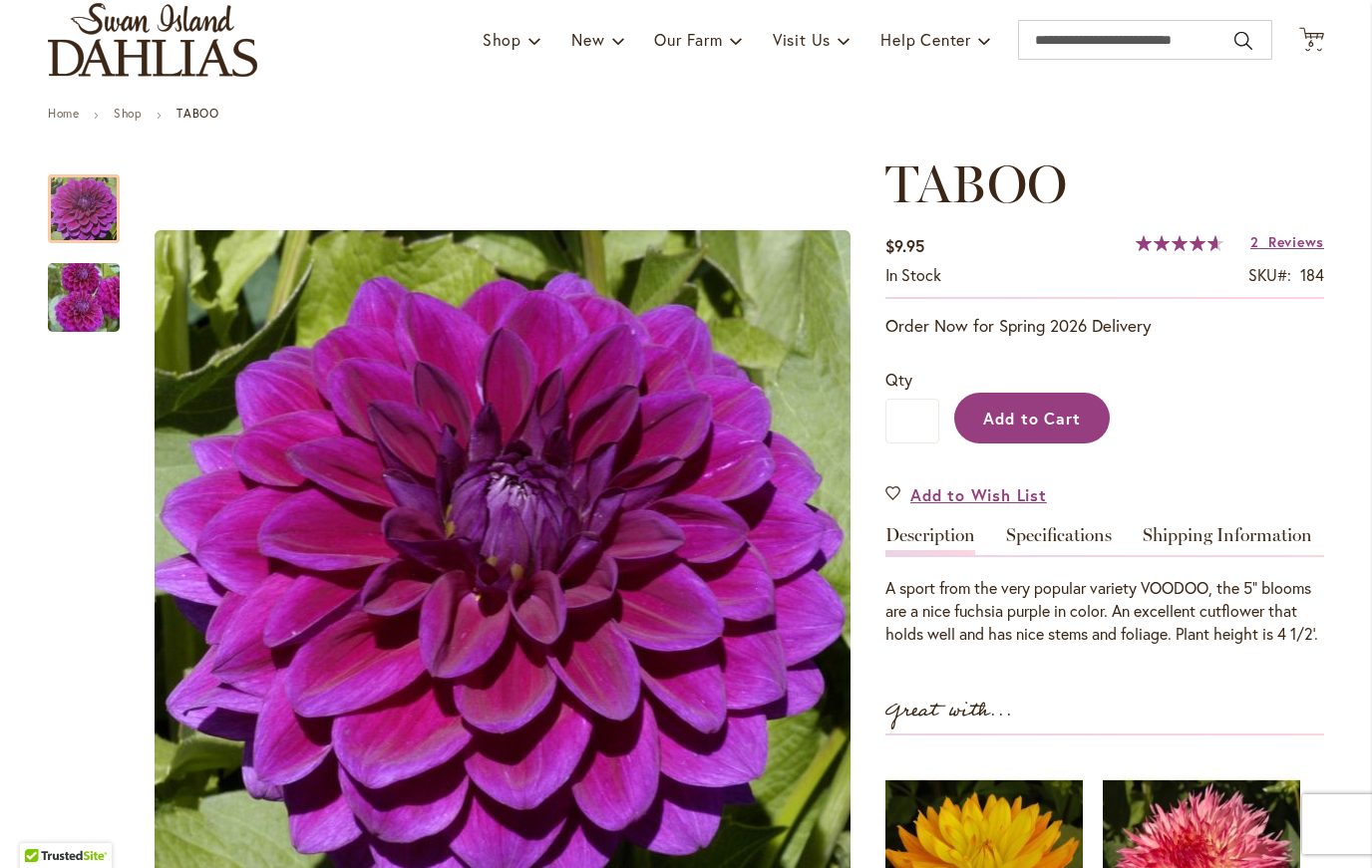 click on "Add to Cart" at bounding box center (1032, 418) 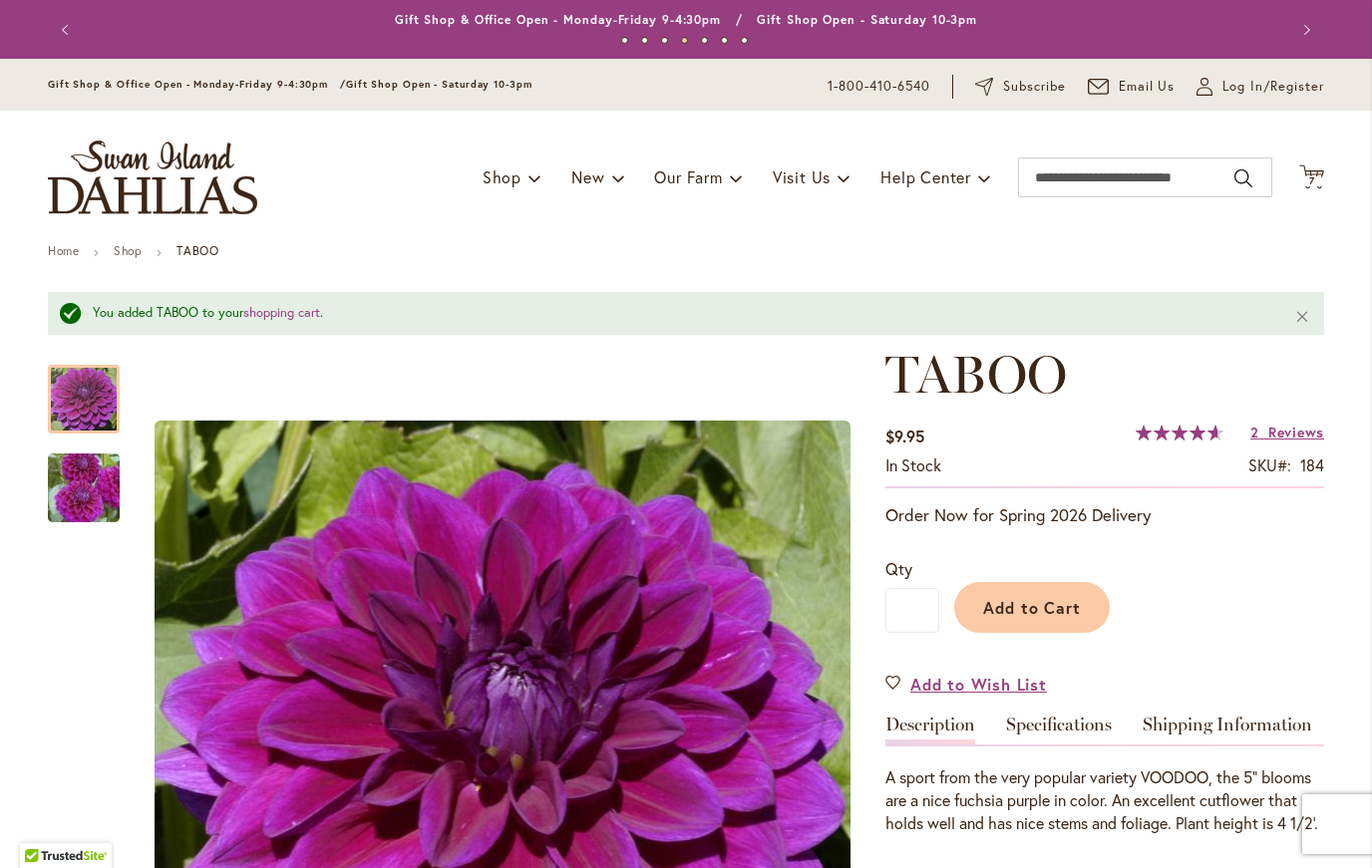 scroll, scrollTop: 0, scrollLeft: 0, axis: both 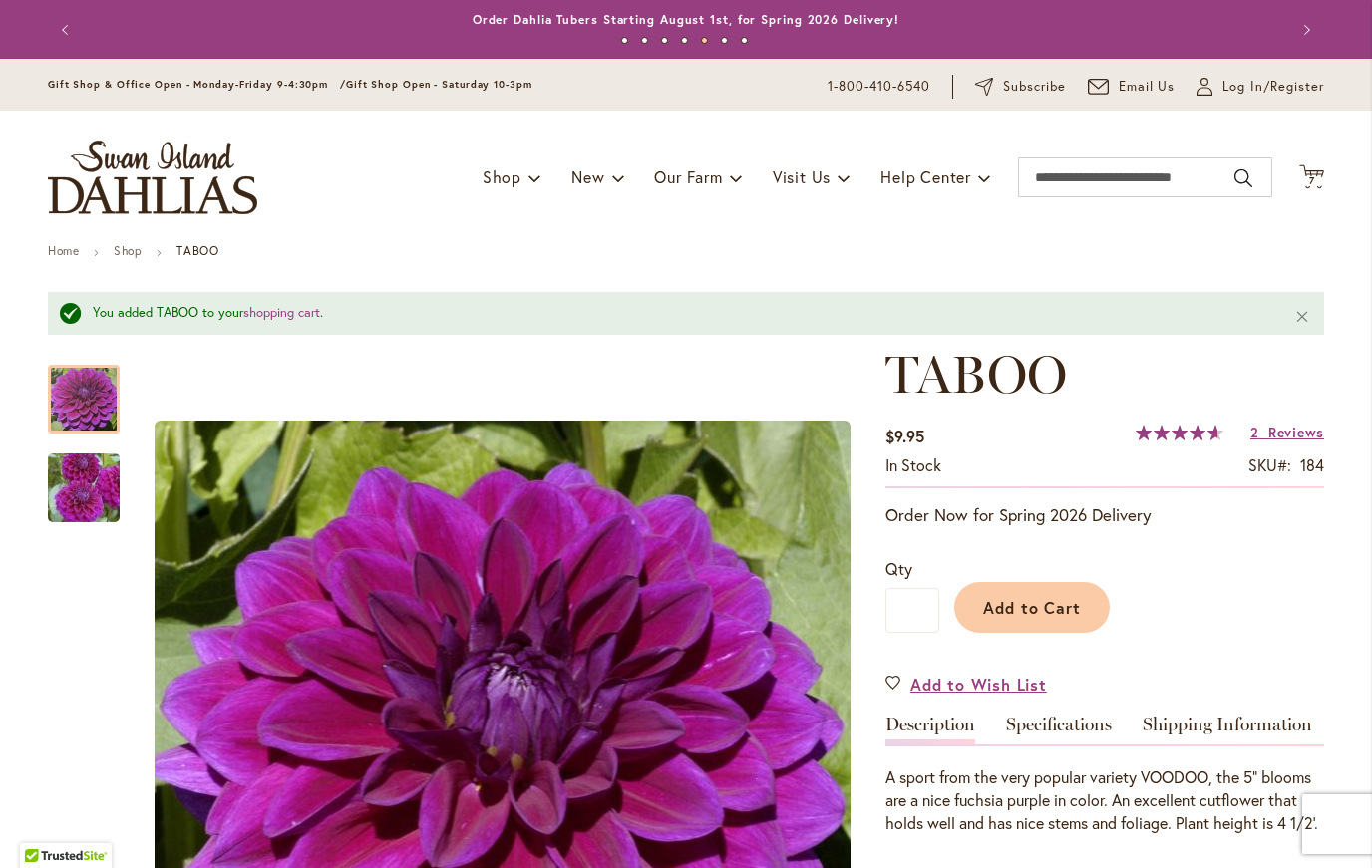 click on "Previous" at bounding box center [68, 30] 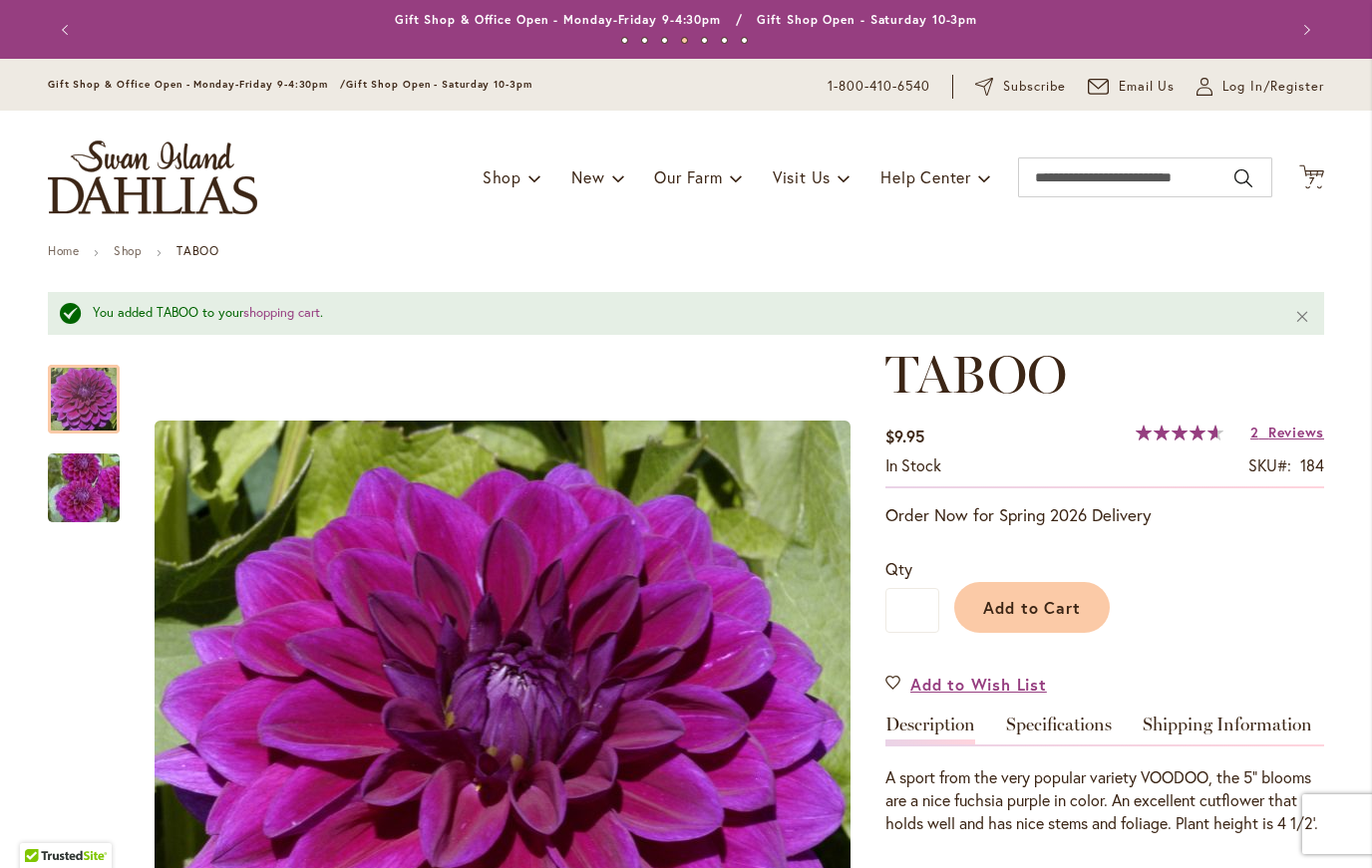 click on "Previous" at bounding box center [68, 30] 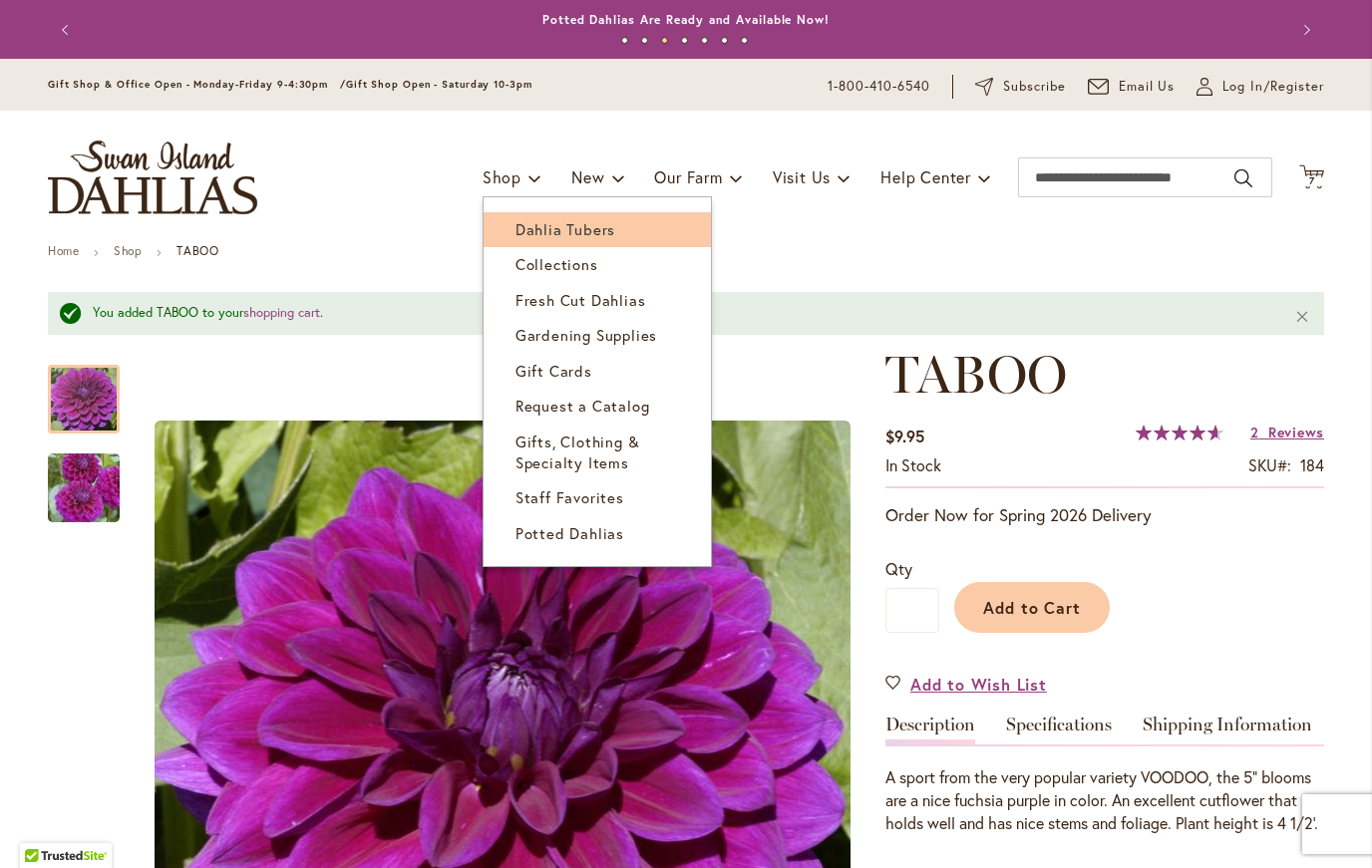 click on "Dahlia Tubers" at bounding box center (565, 229) 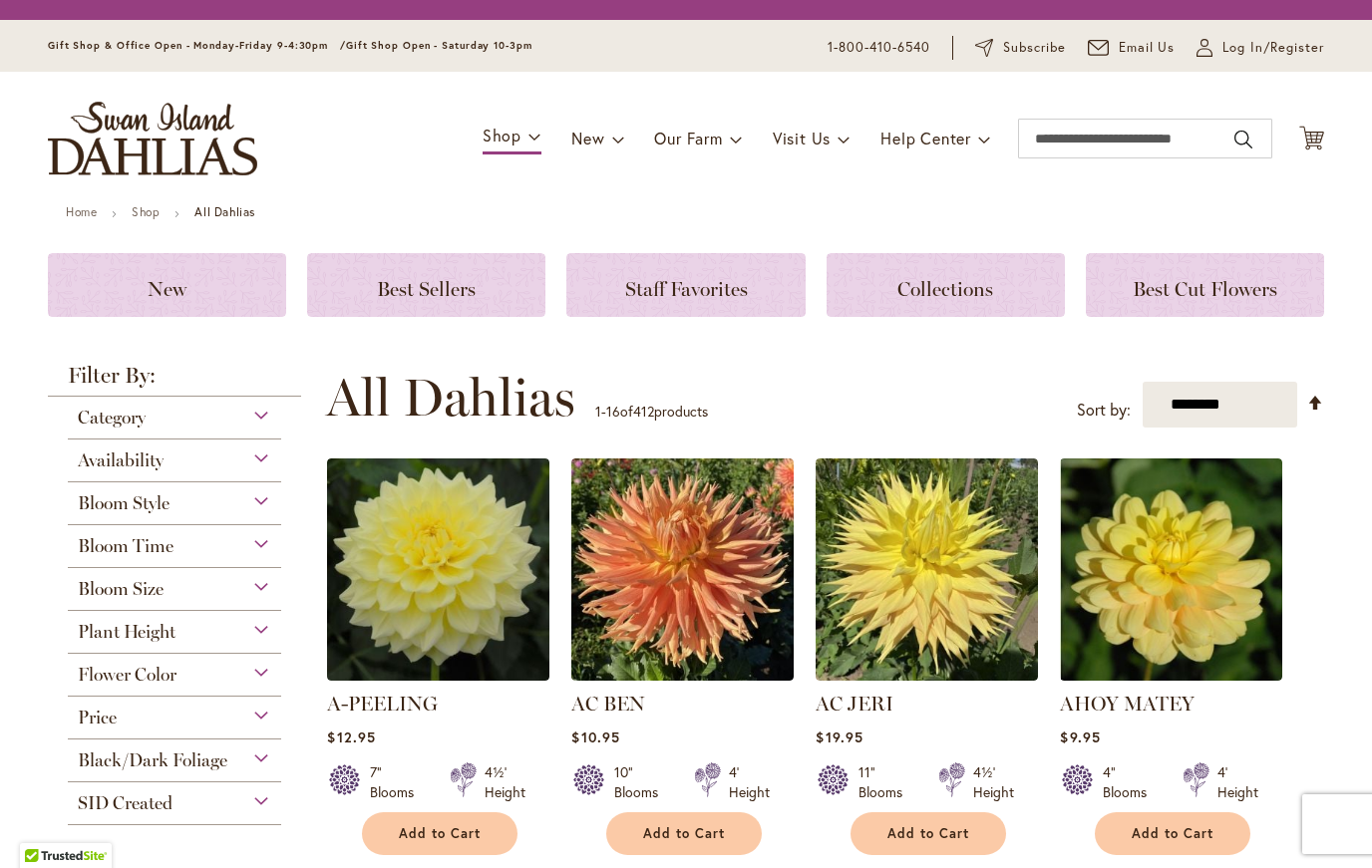 scroll, scrollTop: 0, scrollLeft: 0, axis: both 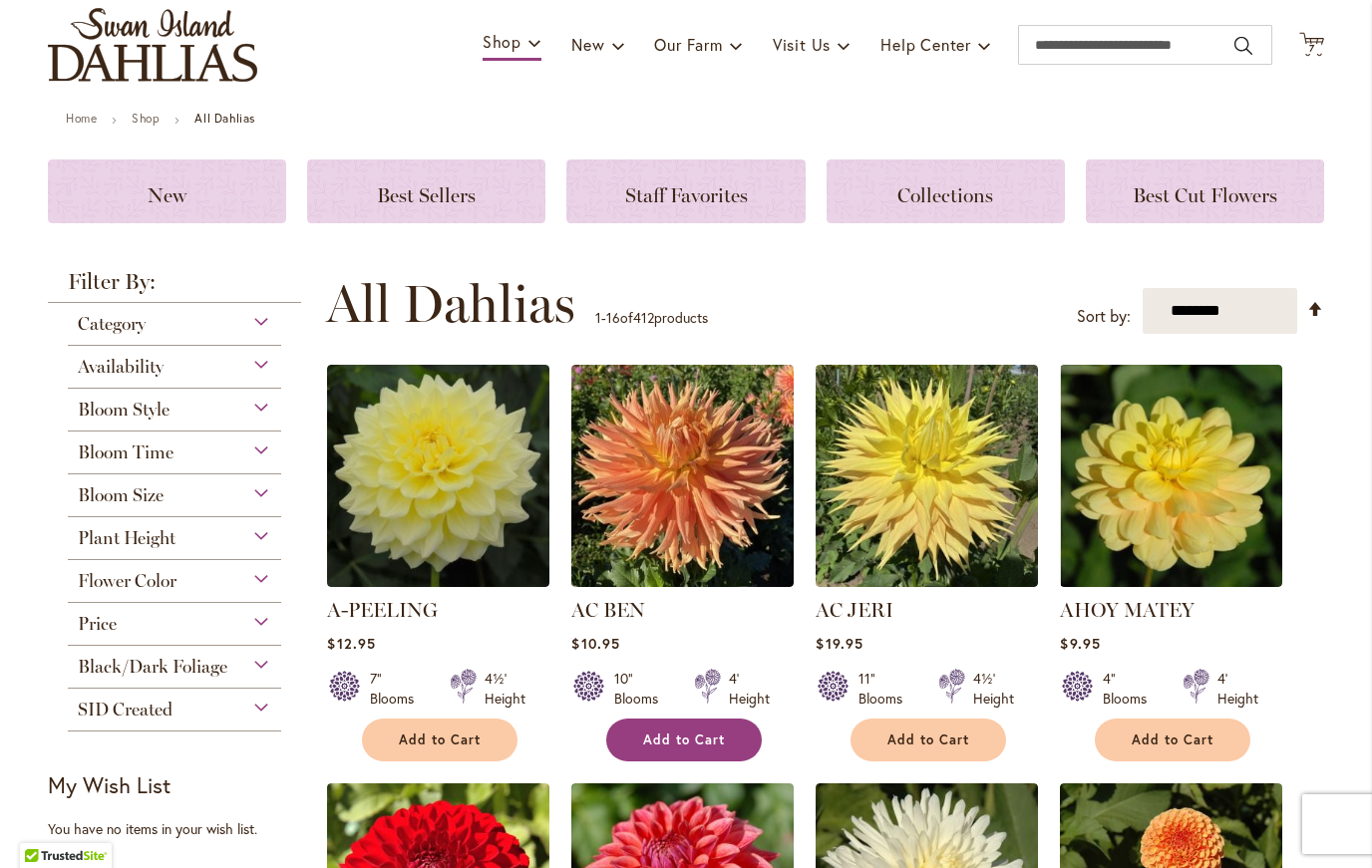 click on "Add to Cart" at bounding box center (684, 739) 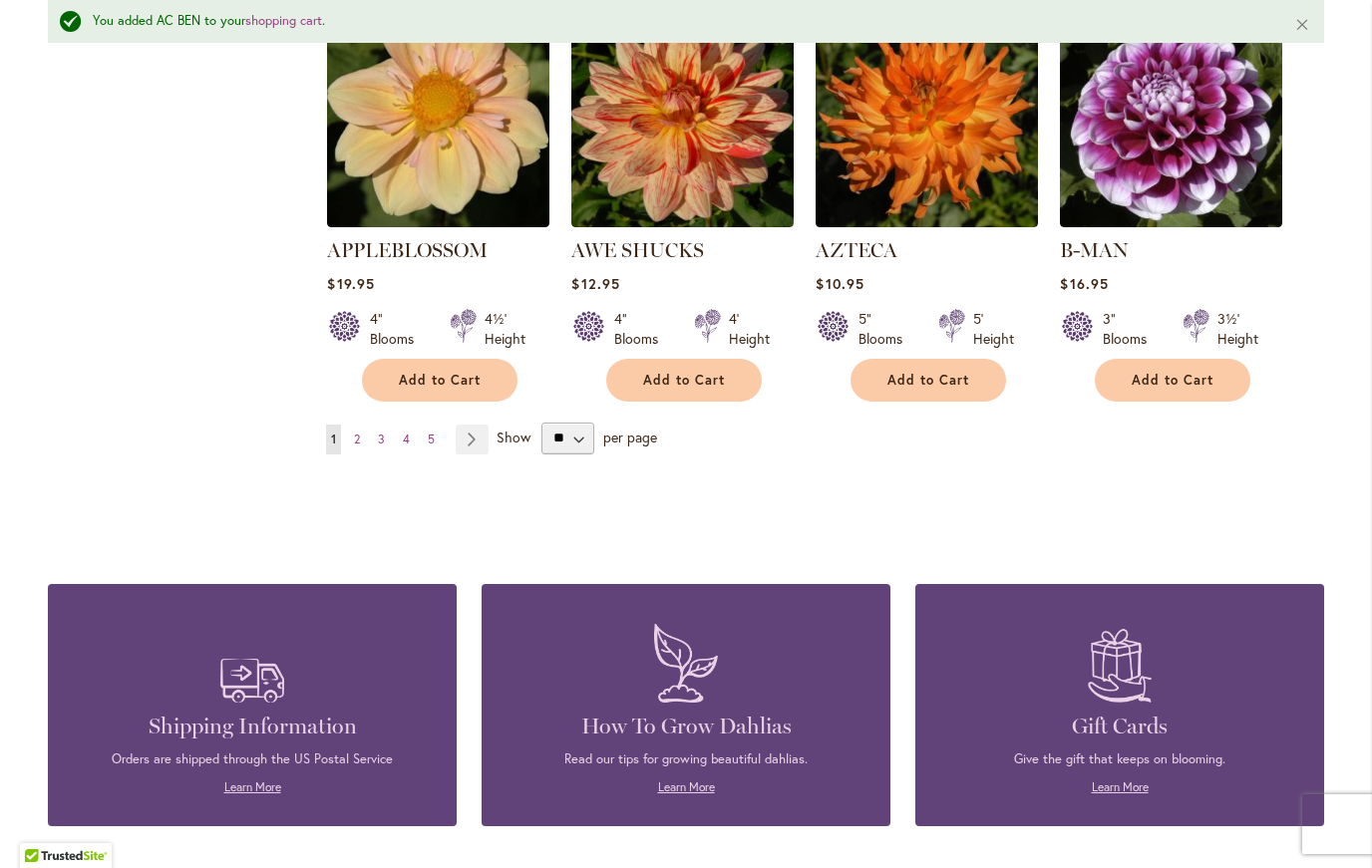 scroll, scrollTop: 1768, scrollLeft: 0, axis: vertical 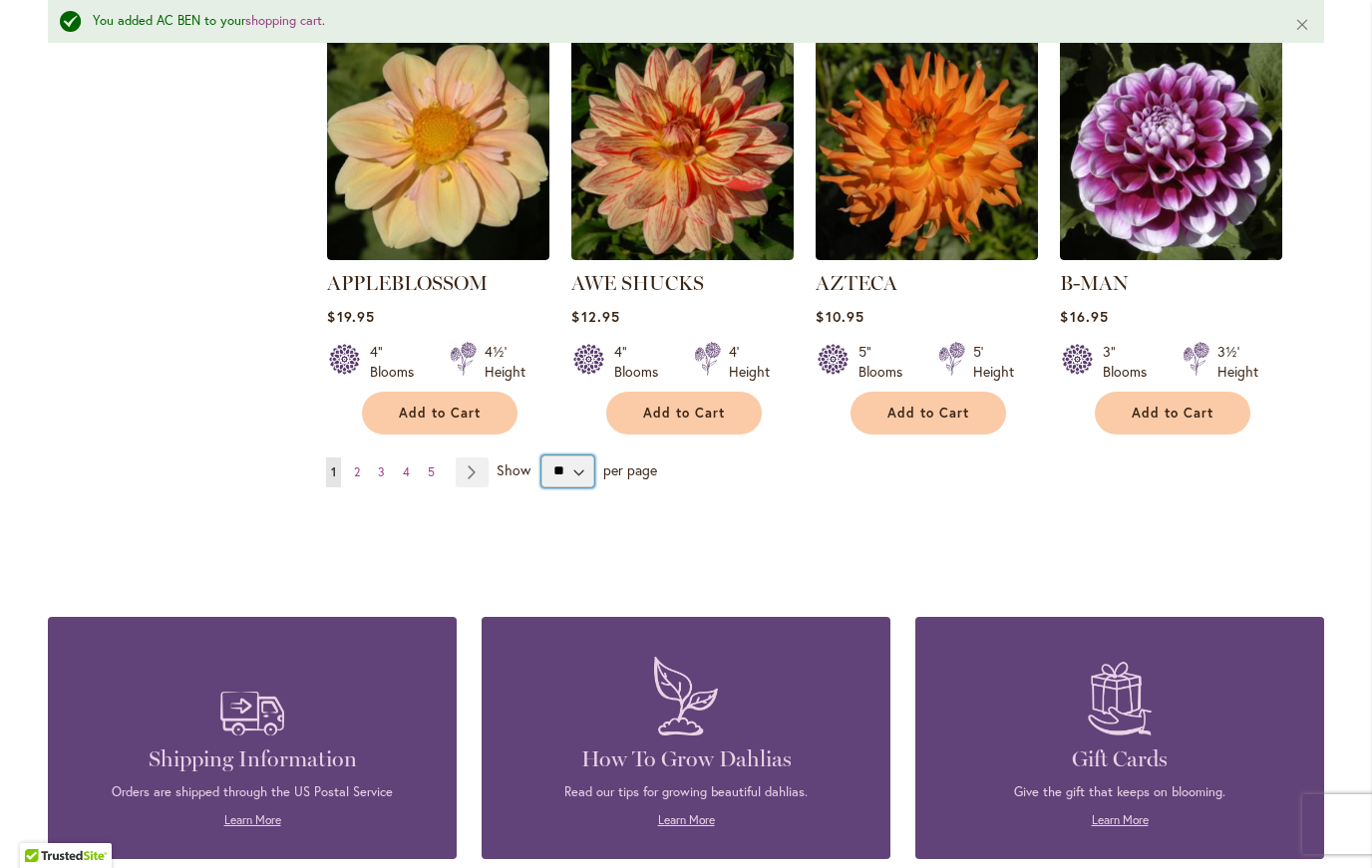 select on "**" 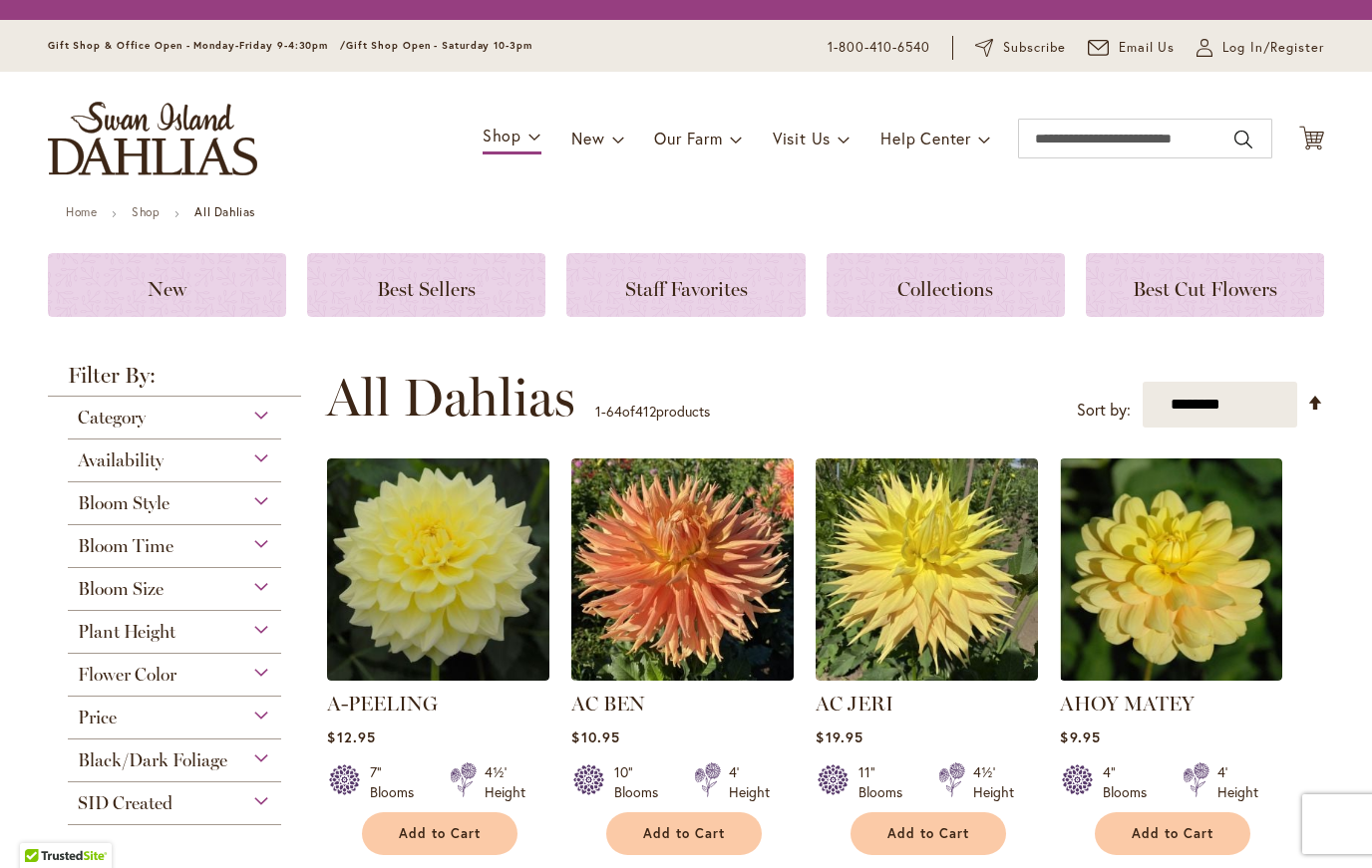 scroll, scrollTop: 0, scrollLeft: 0, axis: both 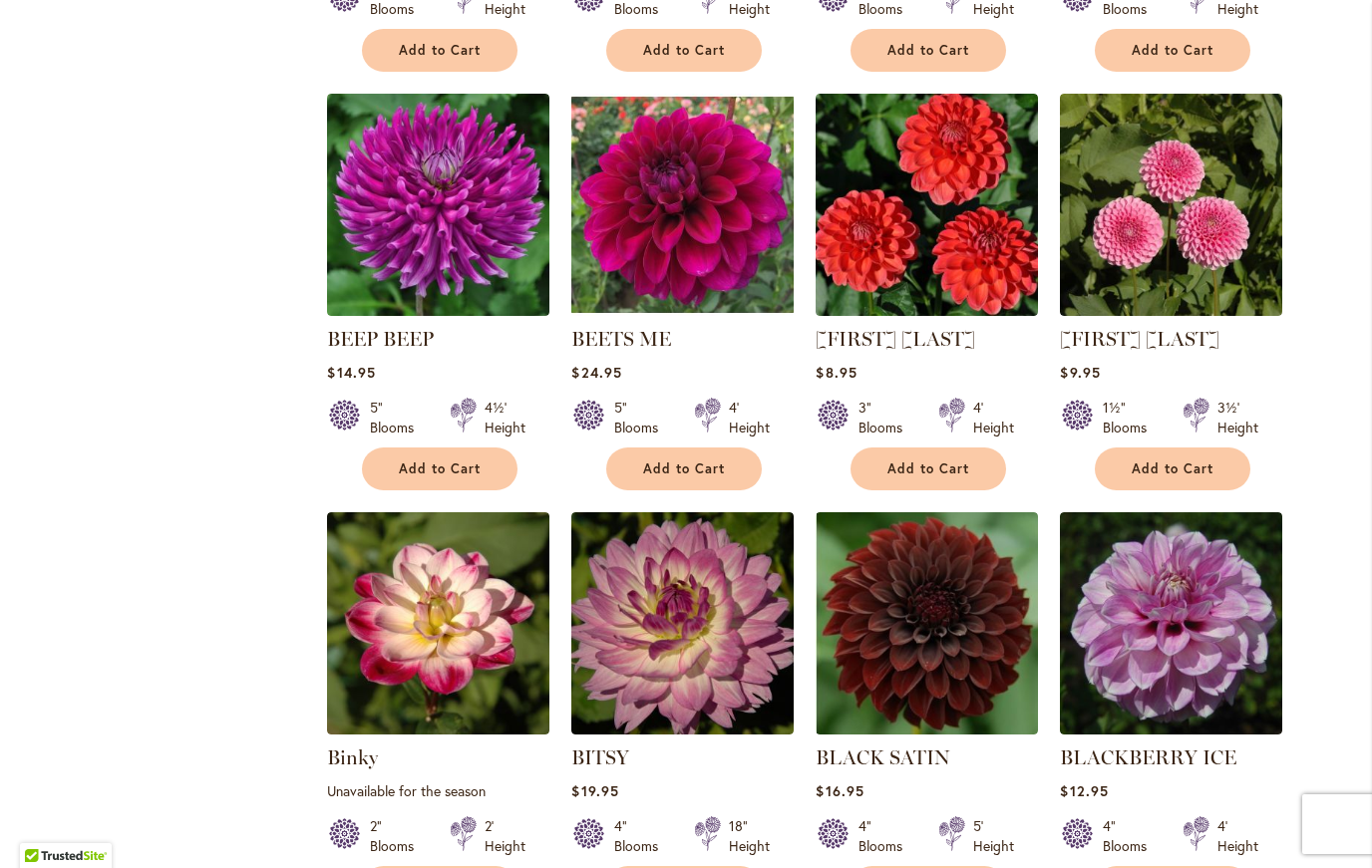 click on "A-PEELING
$12.95
7" Blooms
4½' Height" at bounding box center (825, 515) 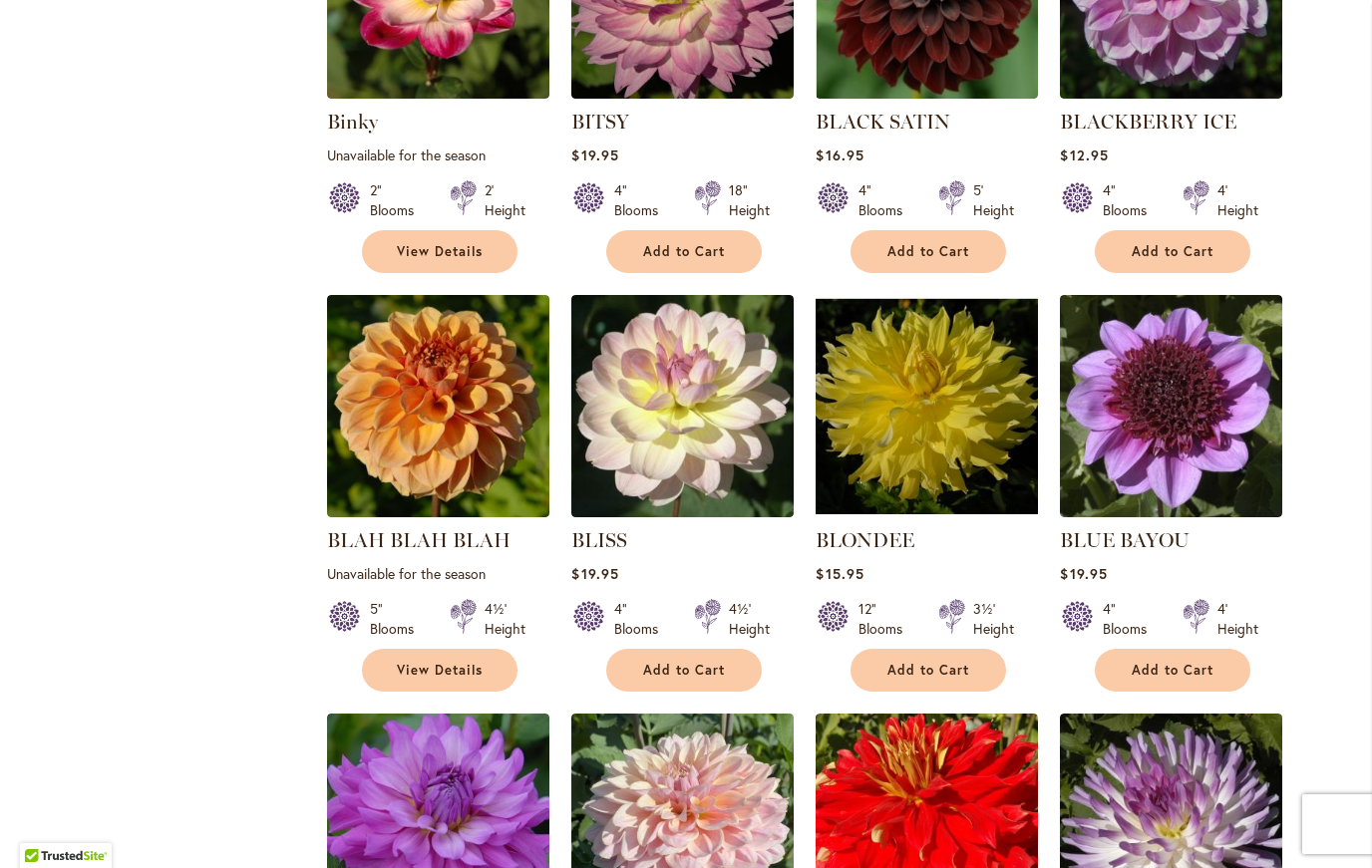 scroll, scrollTop: 4008, scrollLeft: 0, axis: vertical 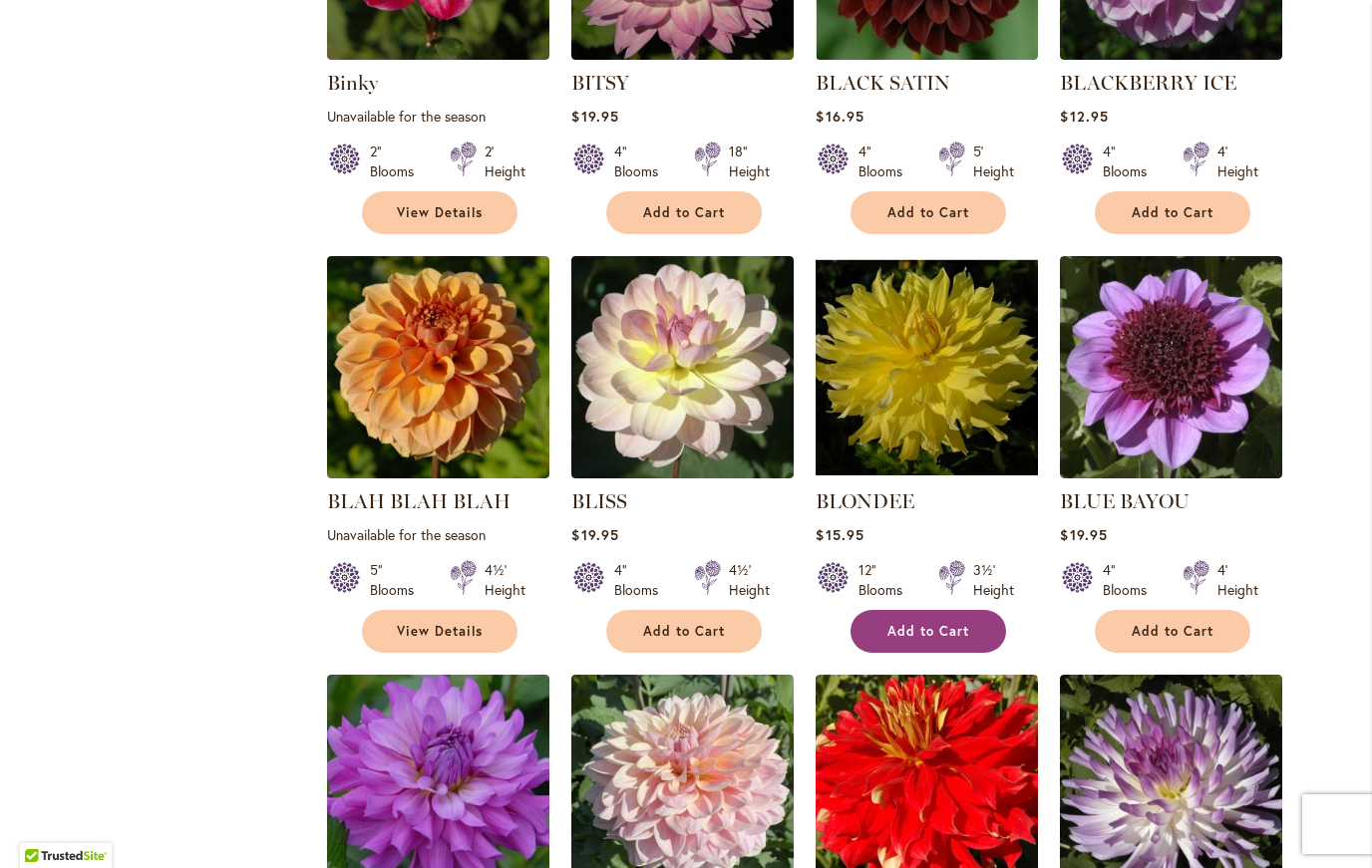 click on "Add to Cart" at bounding box center (928, 631) 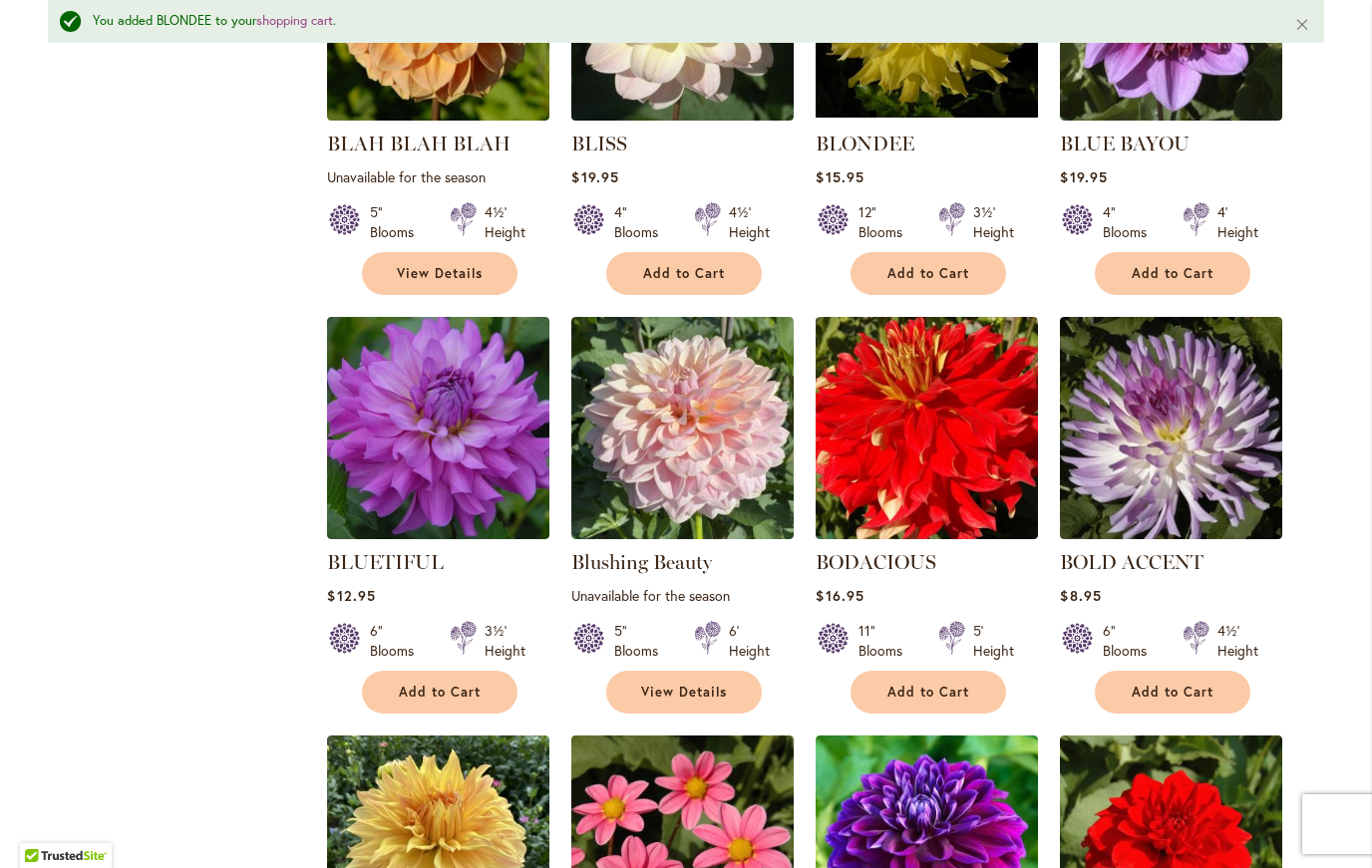 scroll, scrollTop: 4421, scrollLeft: 0, axis: vertical 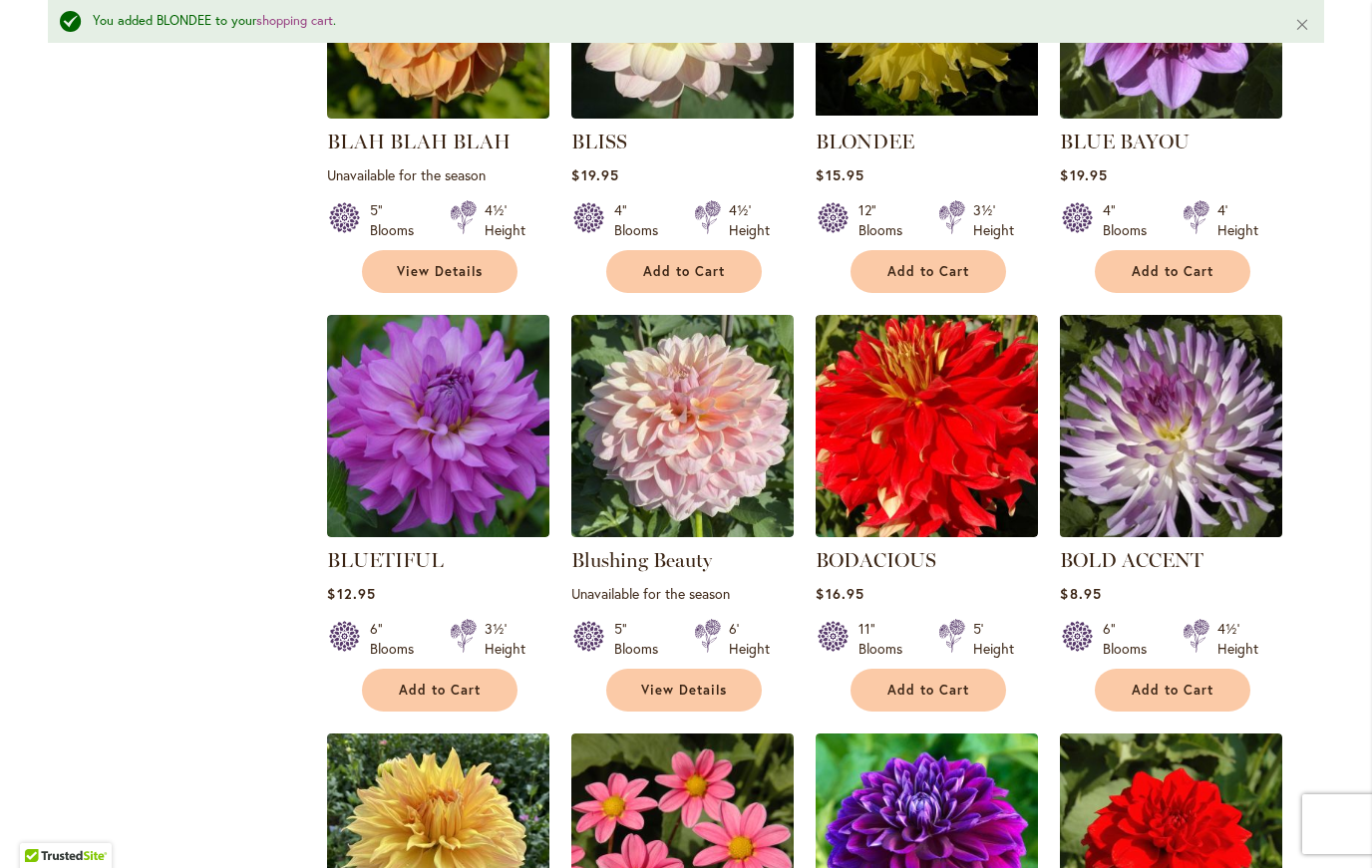 click at bounding box center [1172, 426] 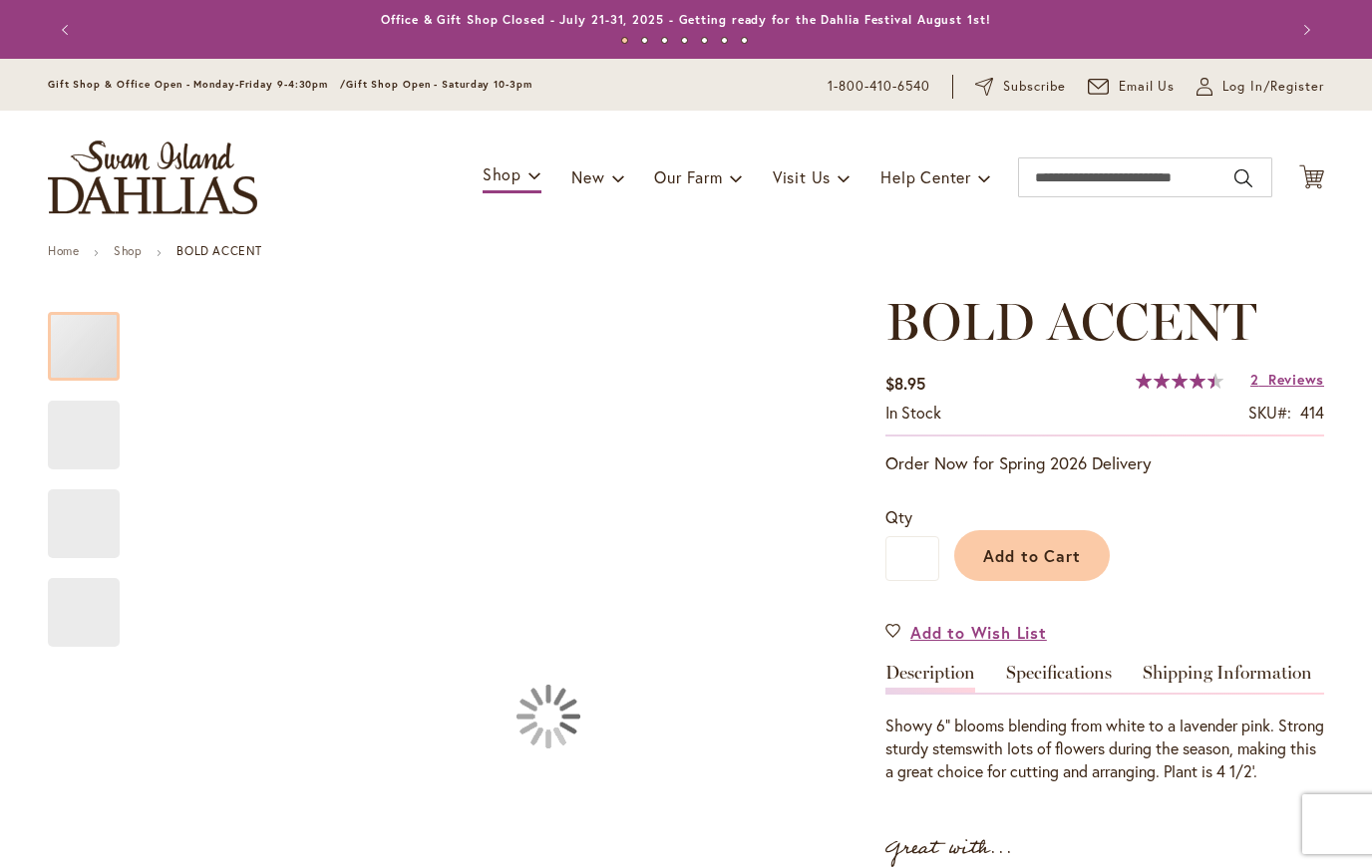 scroll, scrollTop: 0, scrollLeft: 0, axis: both 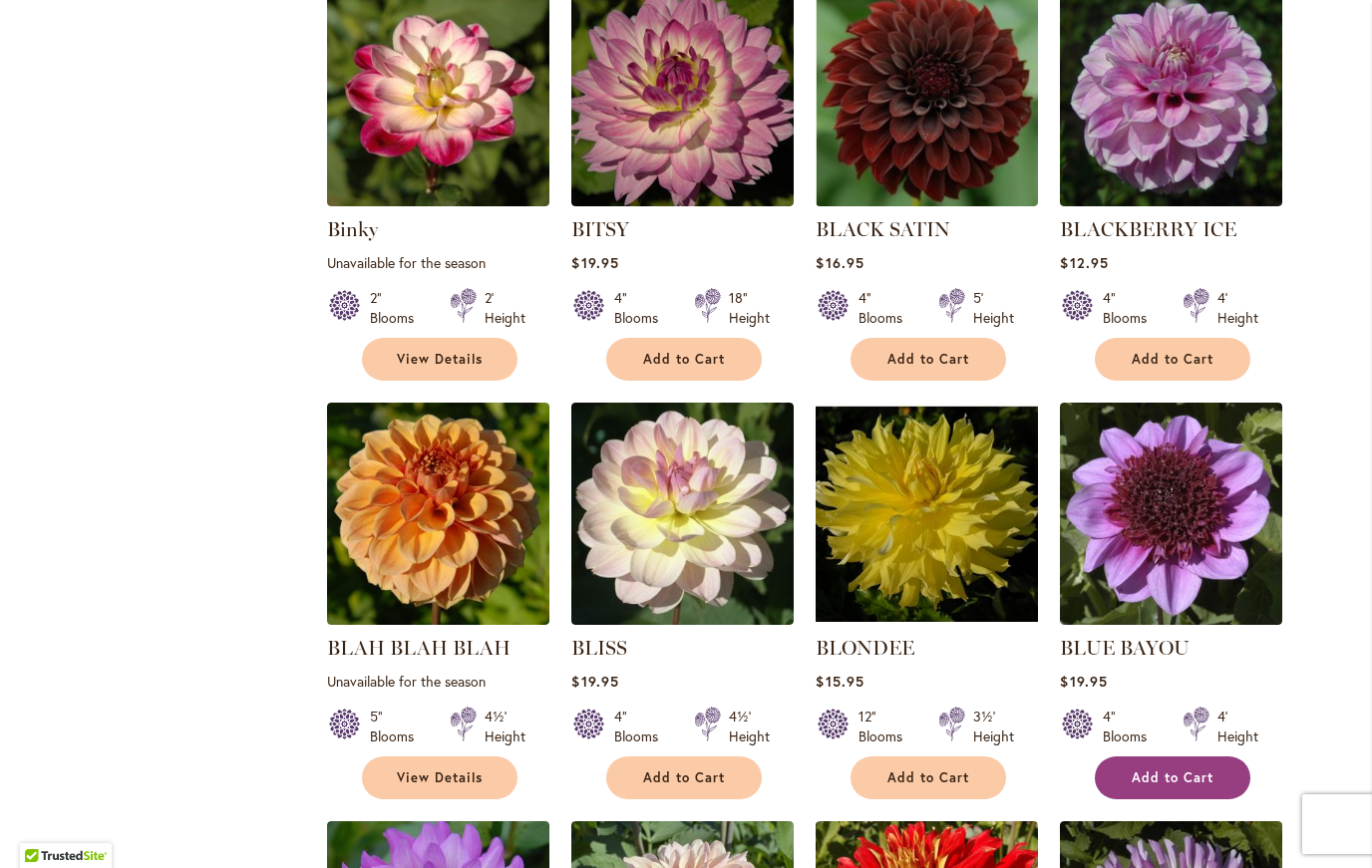click on "Add to Cart" at bounding box center [1173, 777] 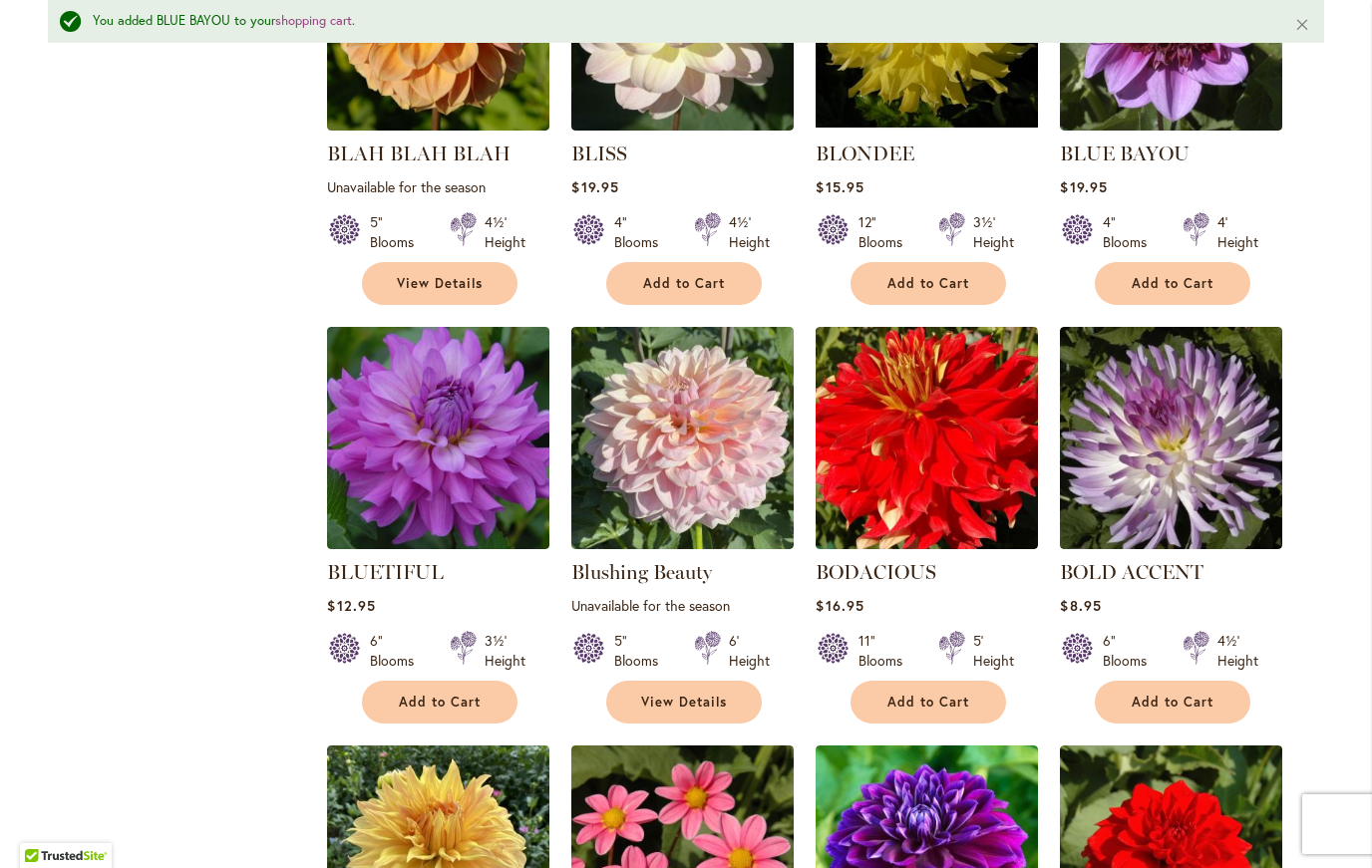 scroll, scrollTop: 4410, scrollLeft: 0, axis: vertical 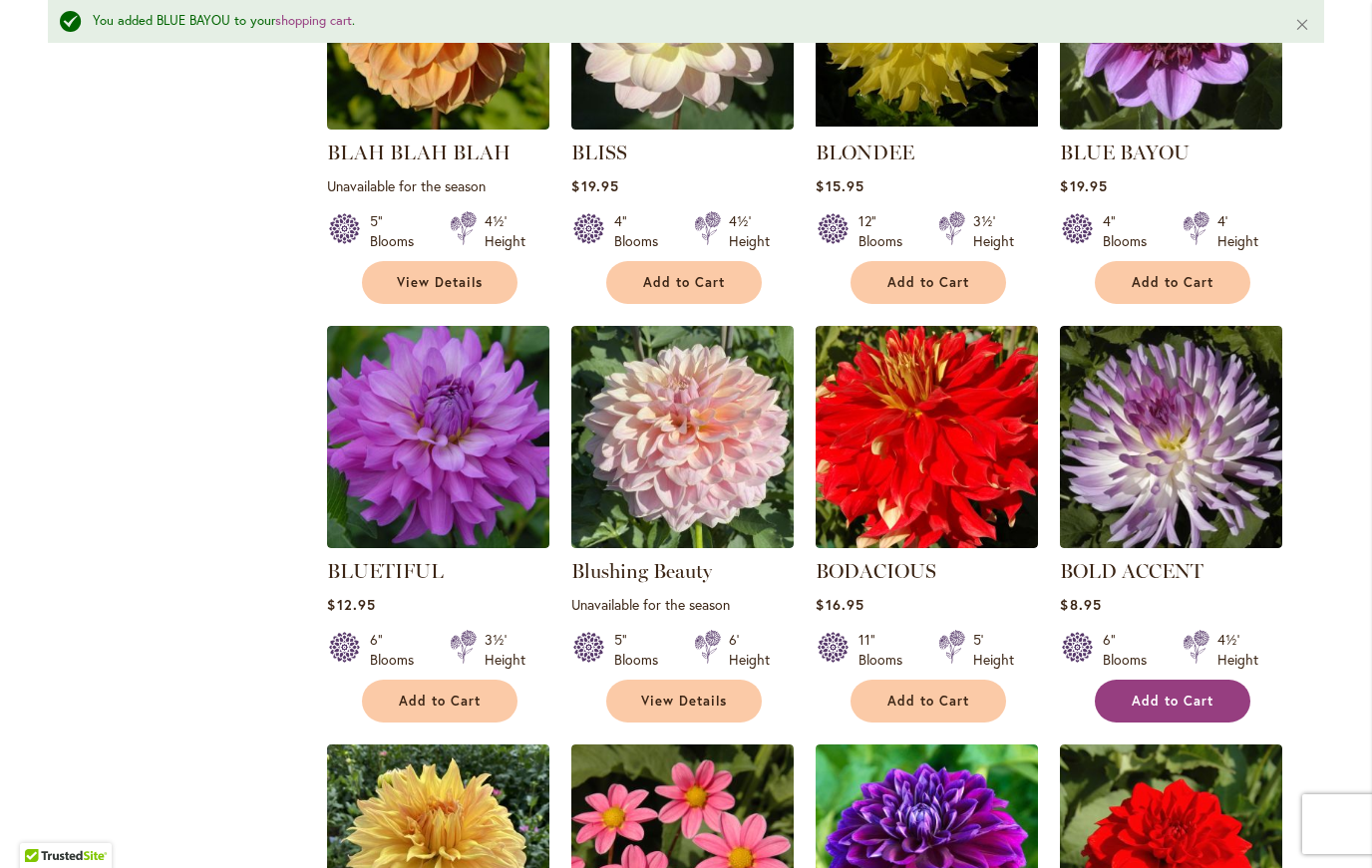 click on "Add to Cart" at bounding box center [1173, 701] 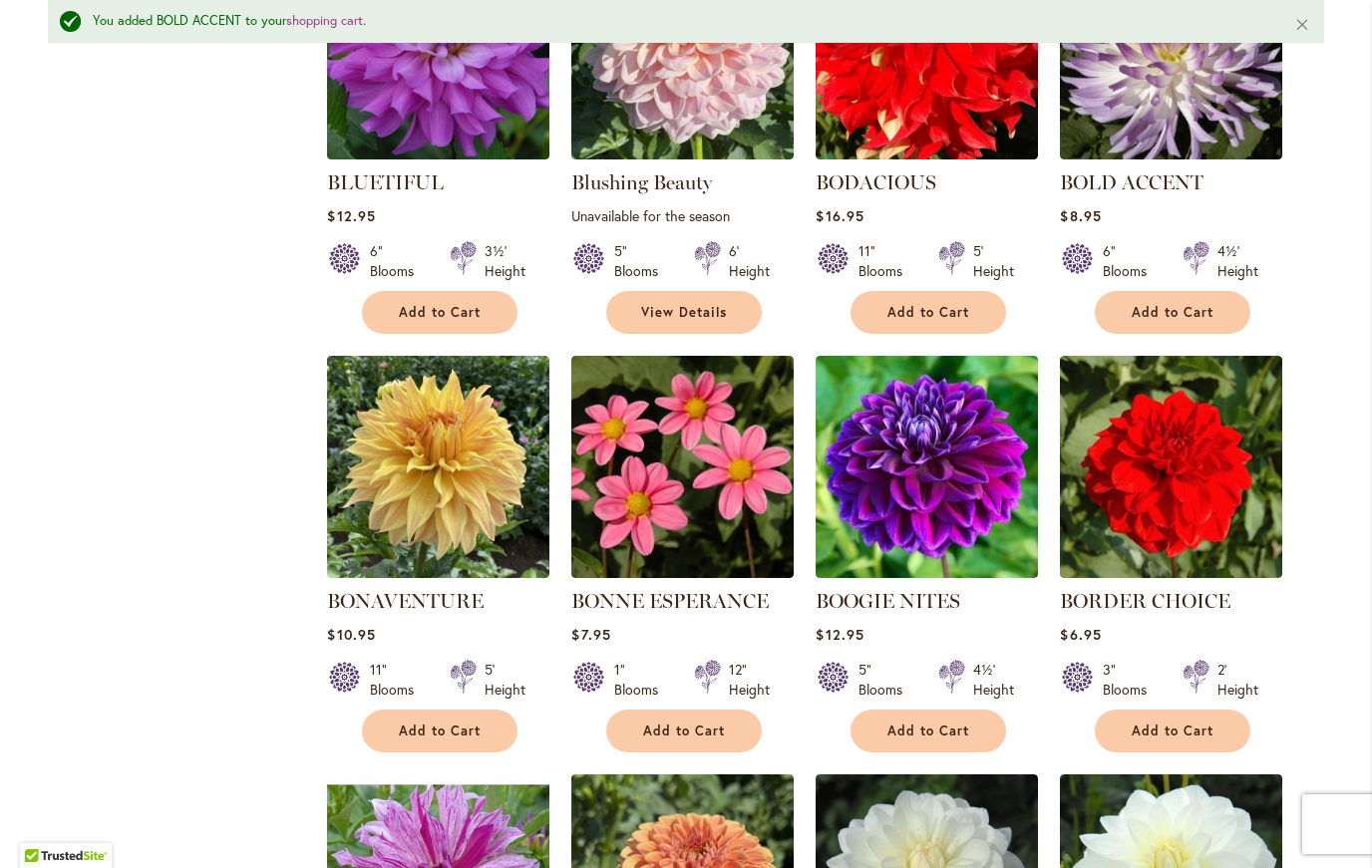 scroll, scrollTop: 4800, scrollLeft: 0, axis: vertical 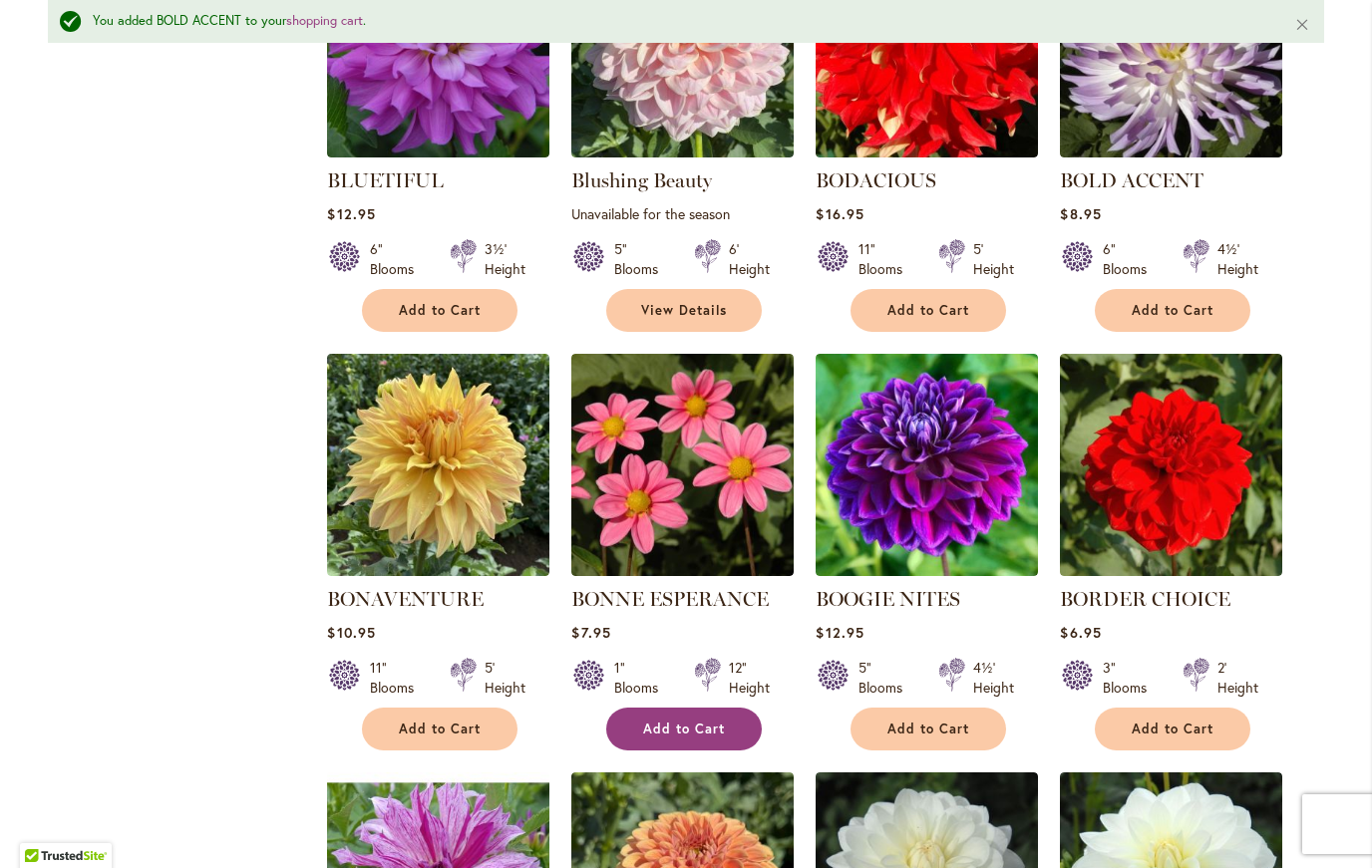 click on "Add to Cart" at bounding box center [684, 728] 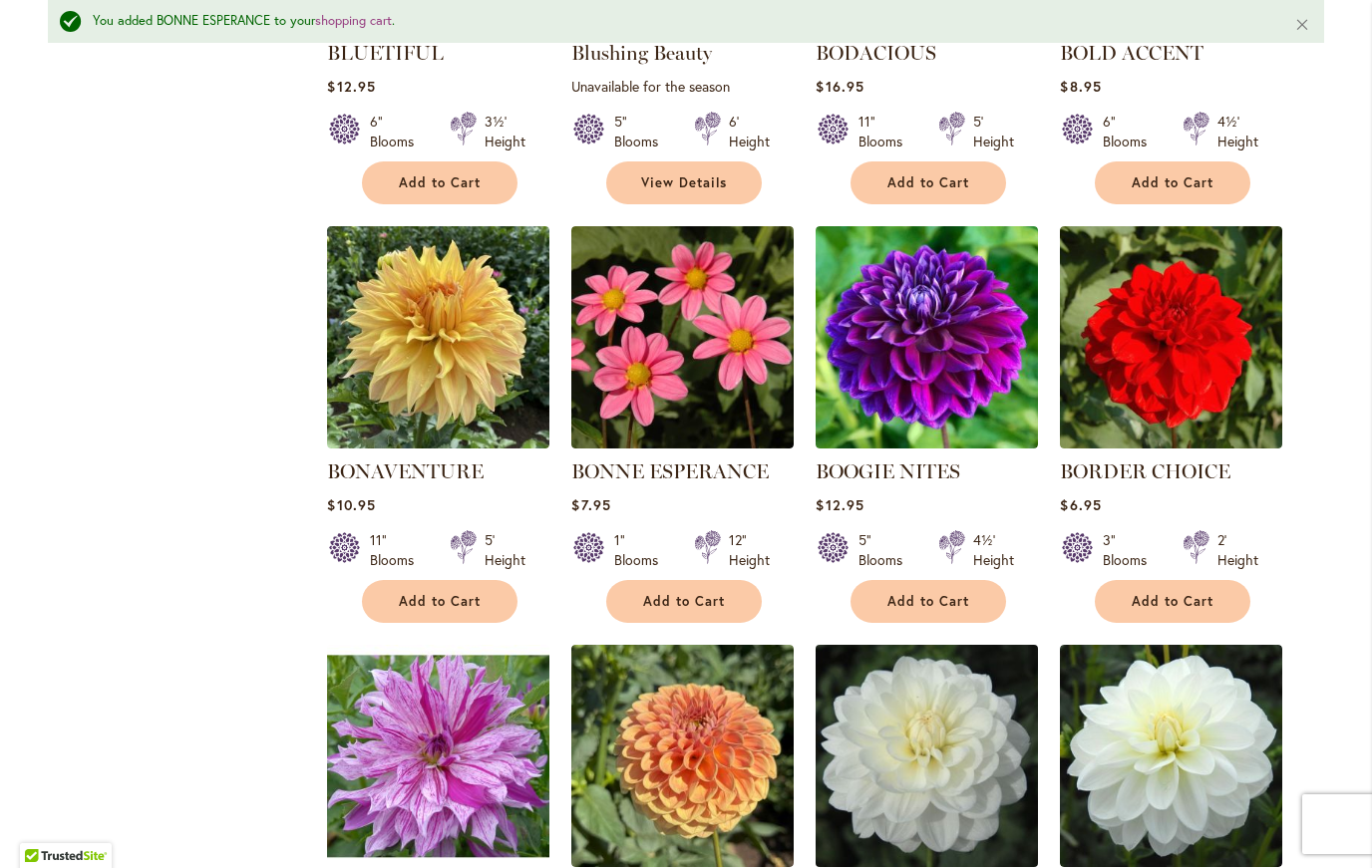scroll, scrollTop: 4930, scrollLeft: 0, axis: vertical 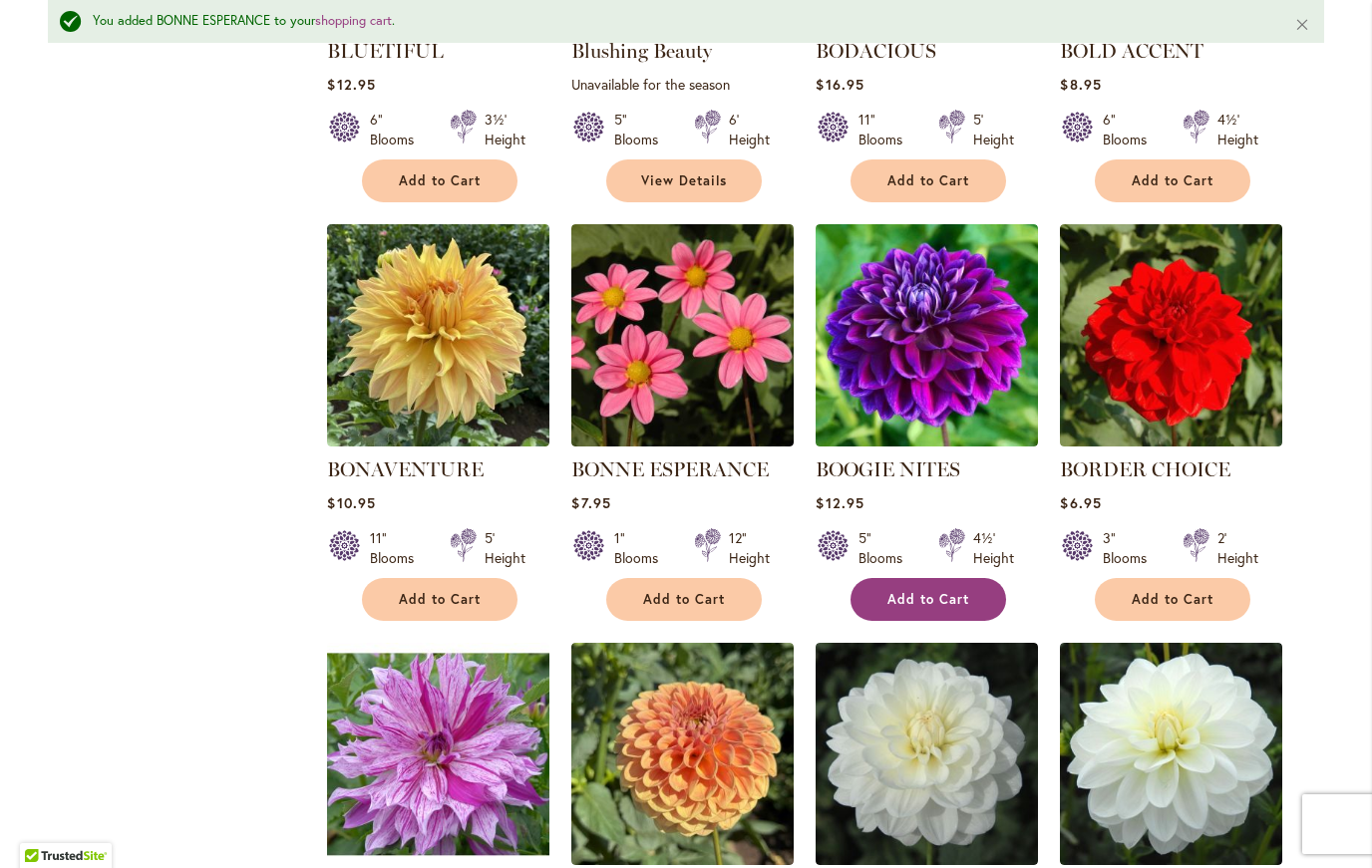 click on "Add to Cart" at bounding box center [928, 599] 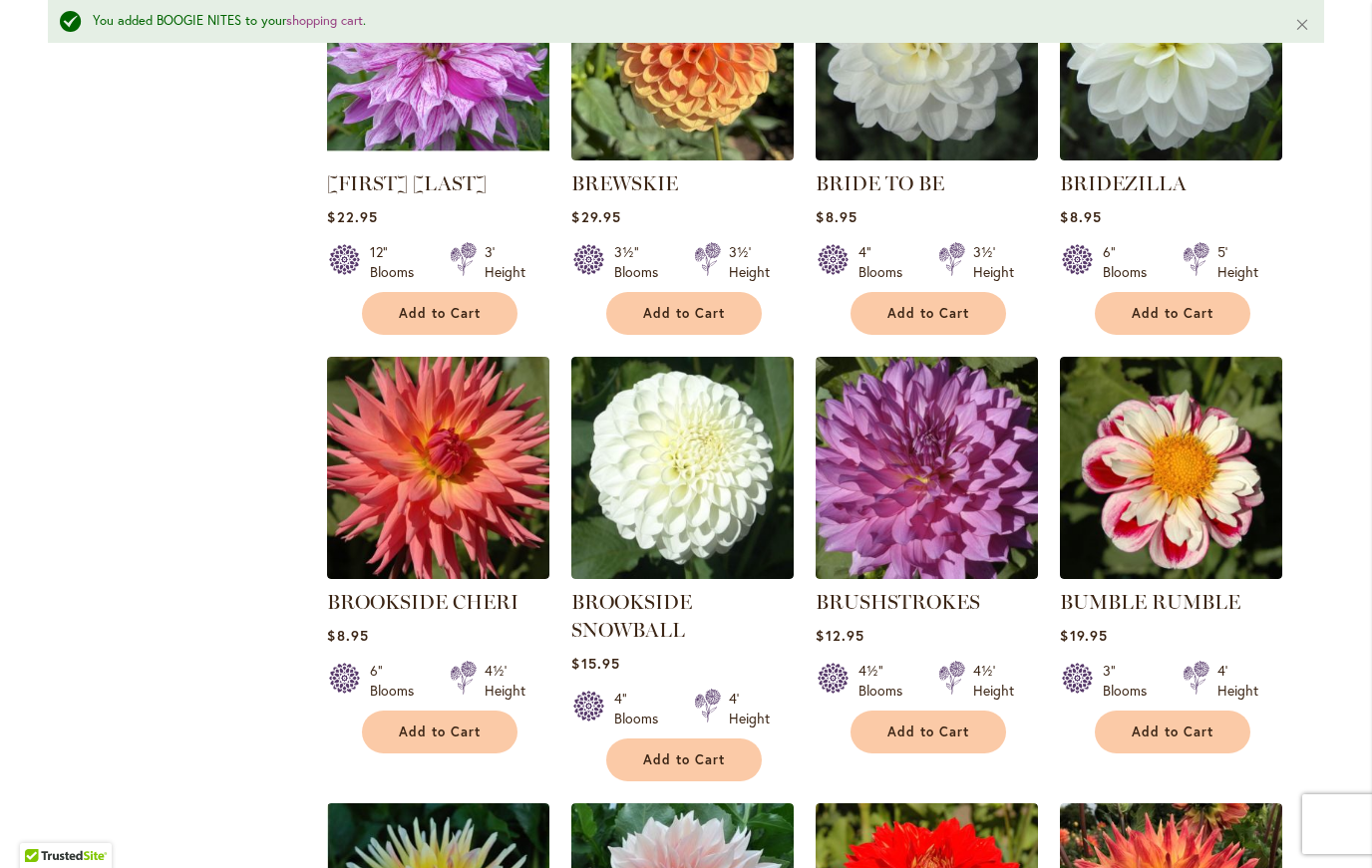 scroll, scrollTop: 5642, scrollLeft: 0, axis: vertical 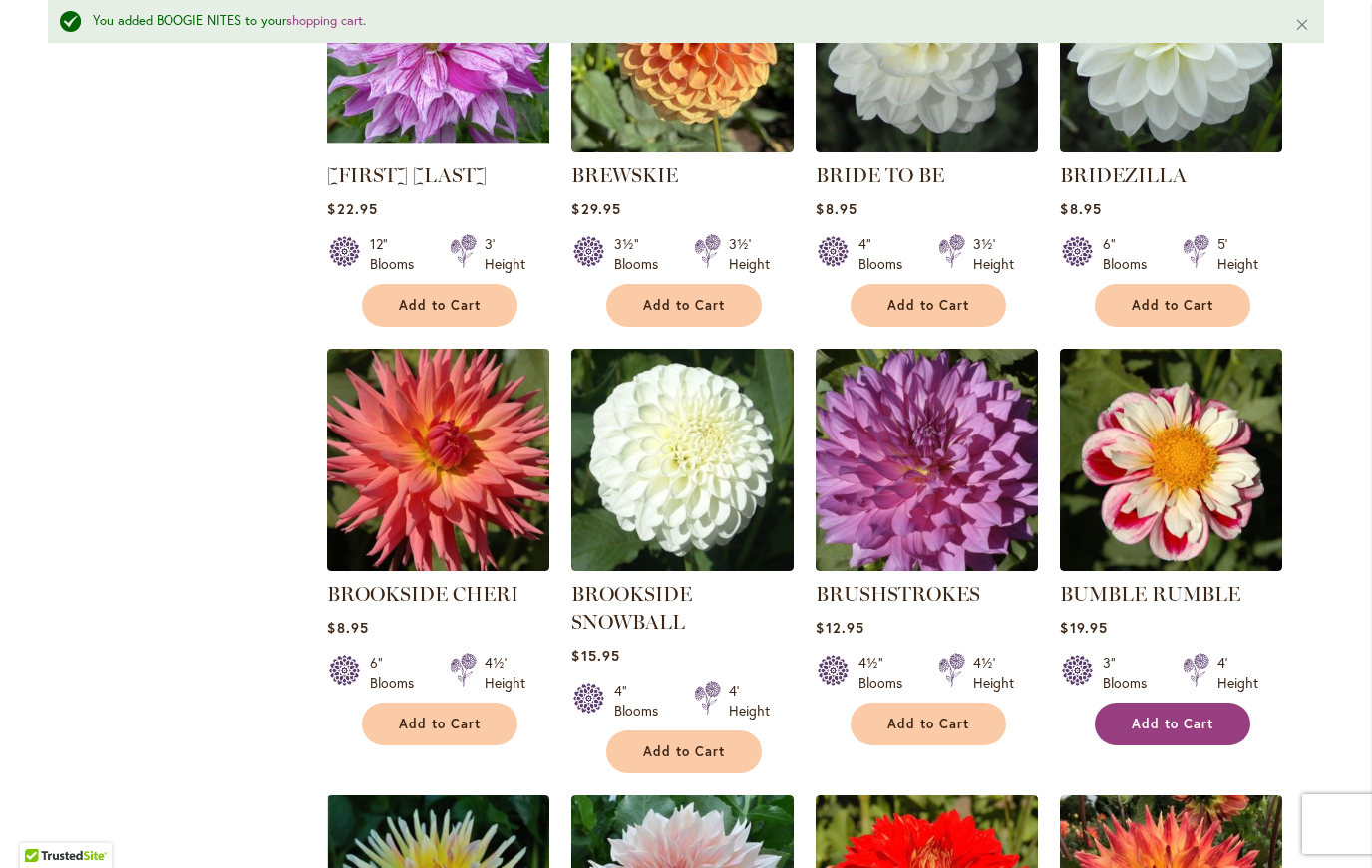 click on "Add to Cart" at bounding box center [1173, 723] 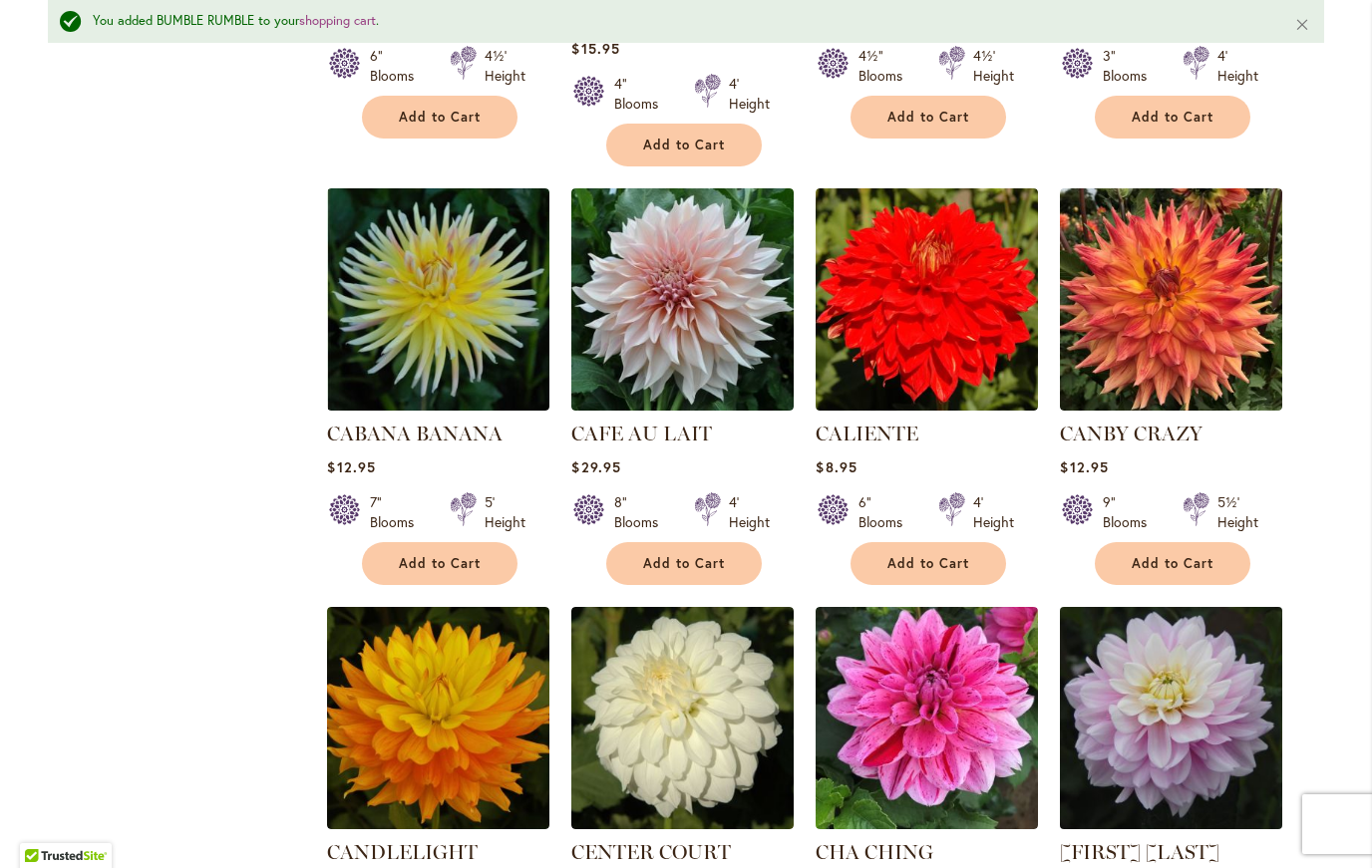 scroll, scrollTop: 6250, scrollLeft: 0, axis: vertical 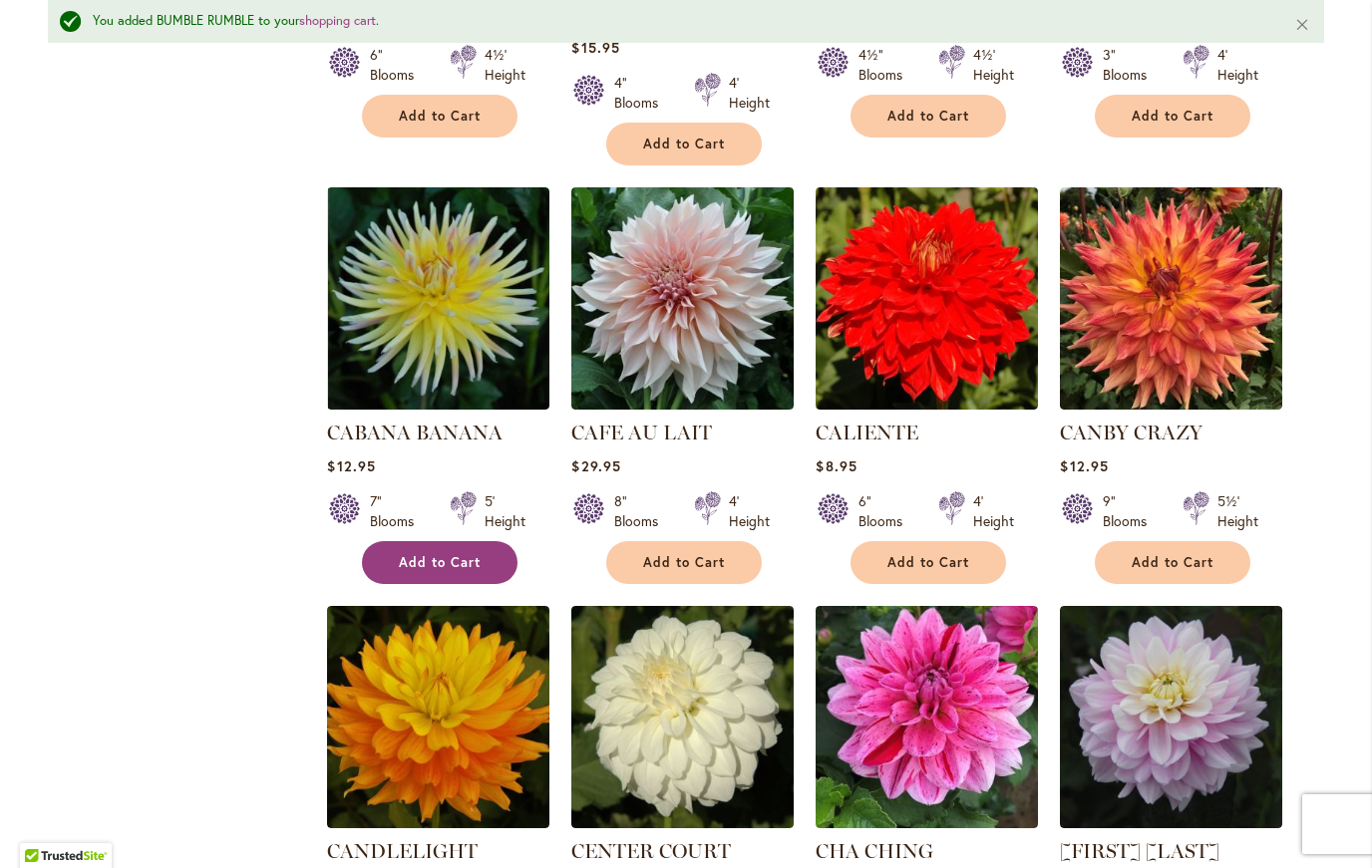 click on "Add to Cart" at bounding box center [440, 562] 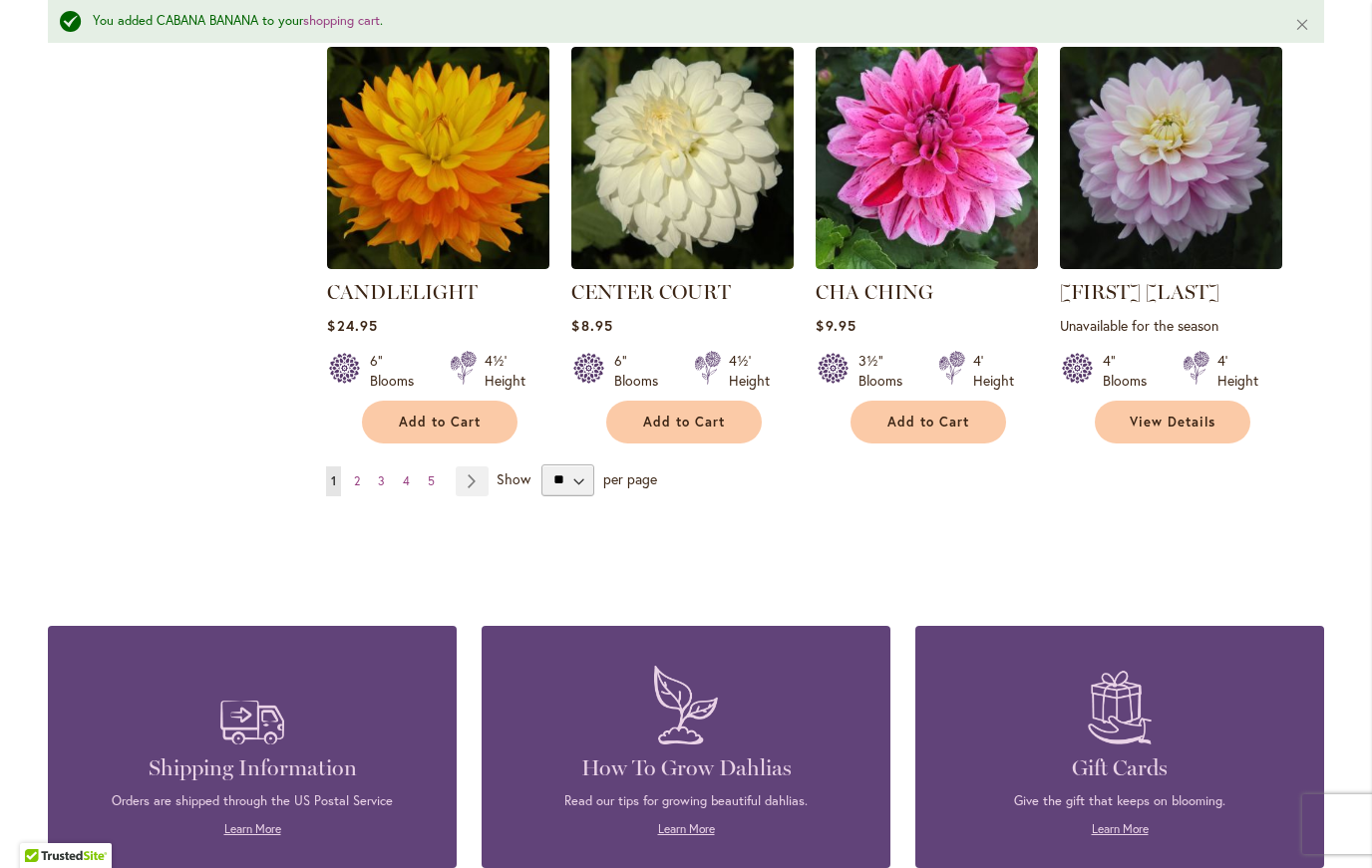 scroll, scrollTop: 6799, scrollLeft: 0, axis: vertical 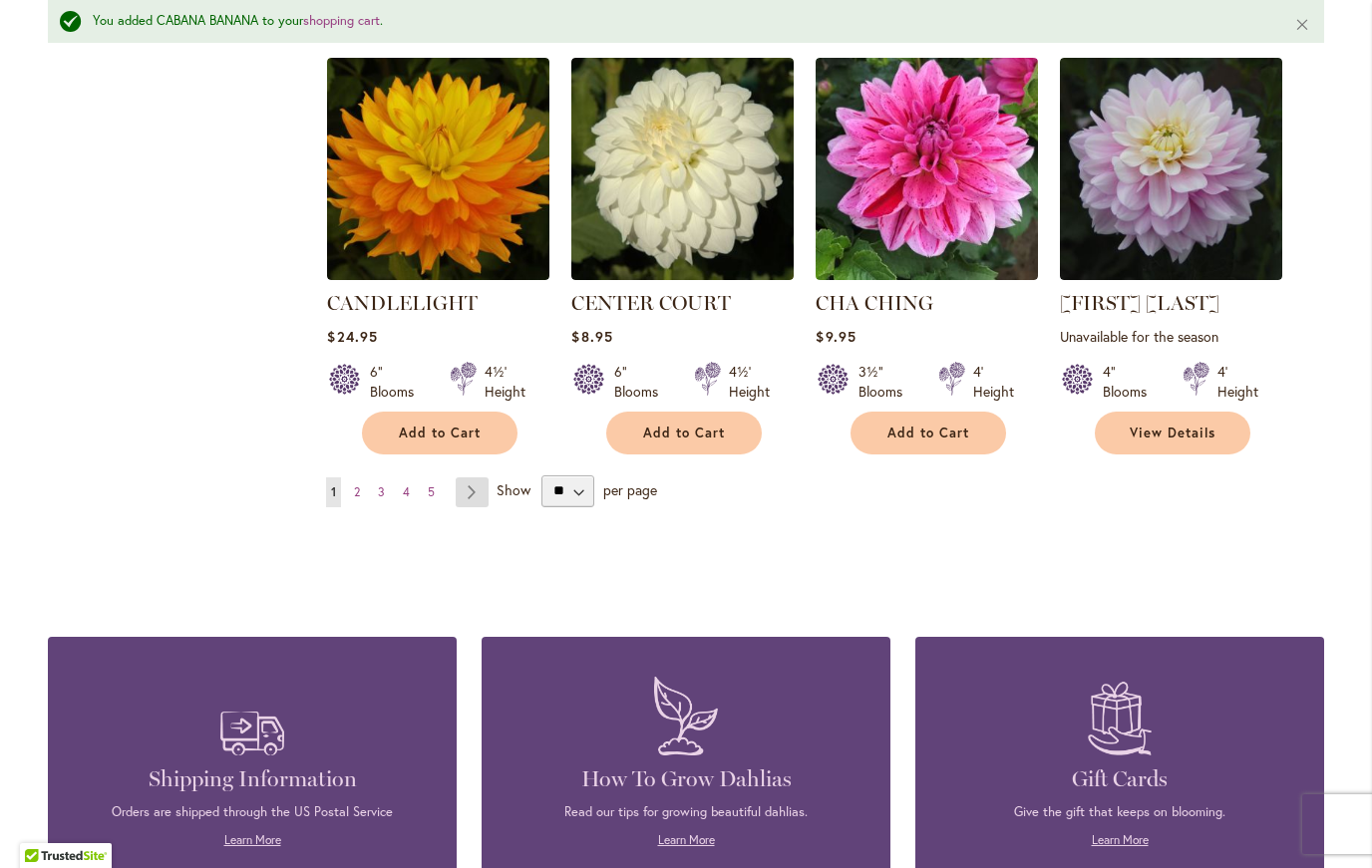 click on "Page
Next" at bounding box center (472, 492) 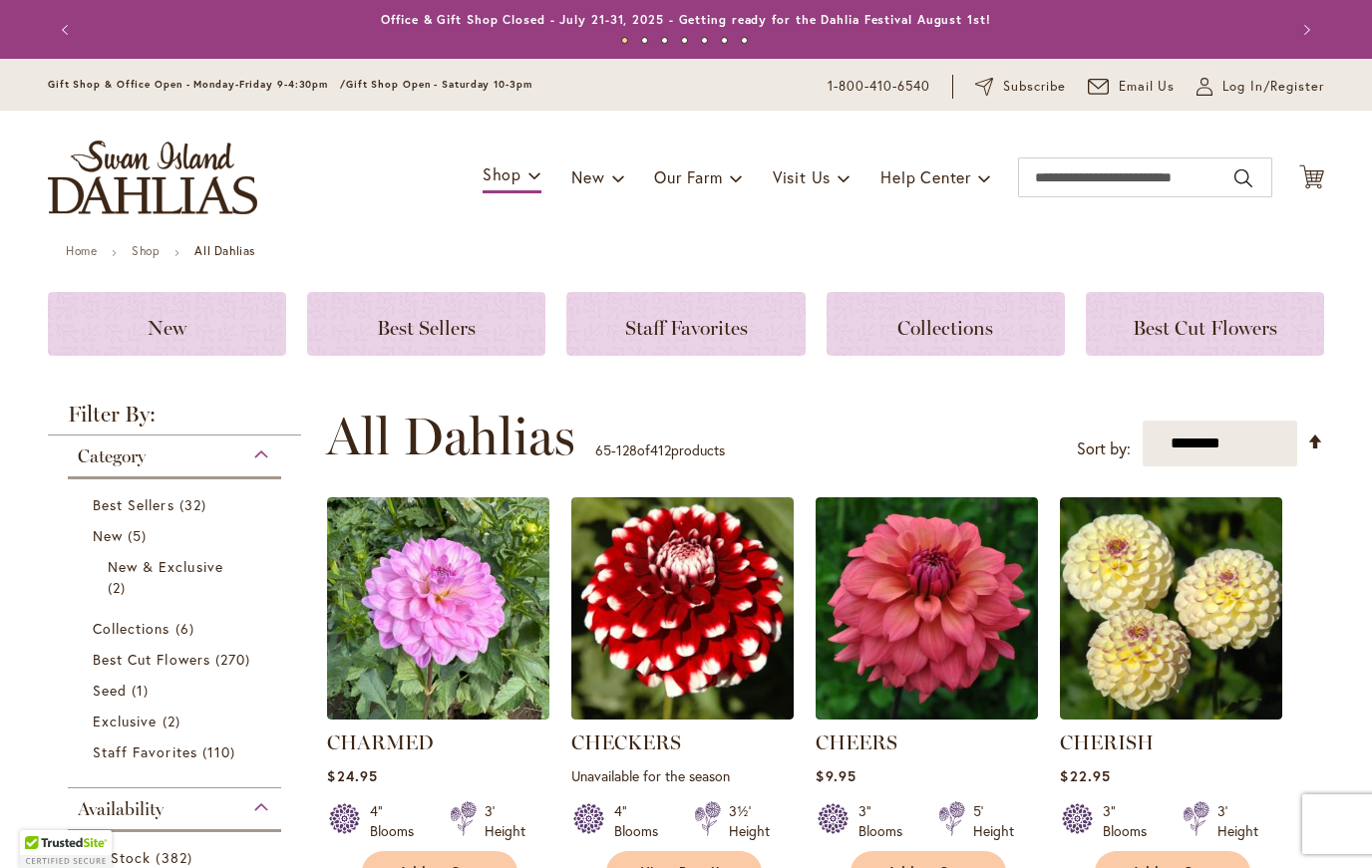 scroll, scrollTop: 0, scrollLeft: 0, axis: both 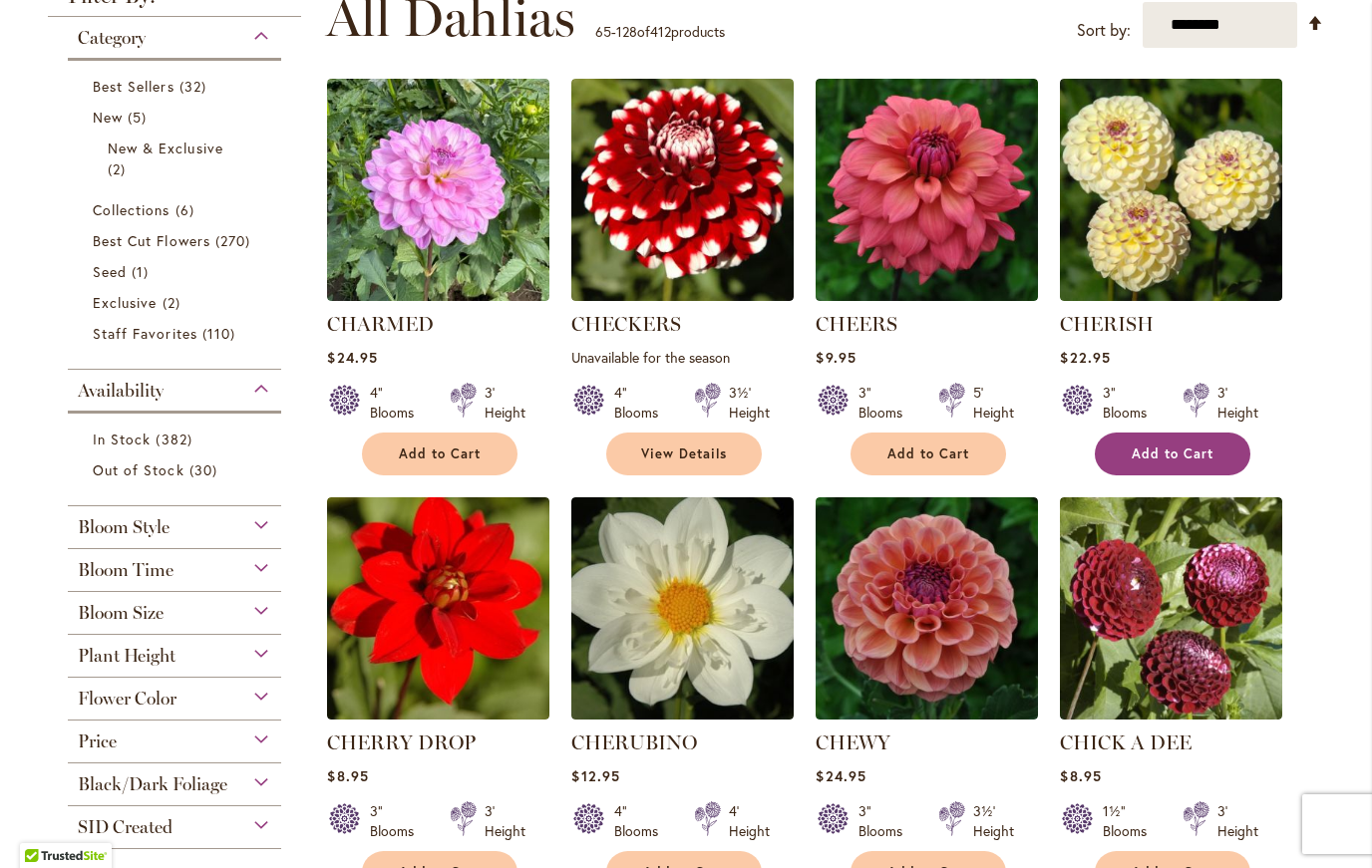 click on "Add to Cart" at bounding box center (1173, 453) 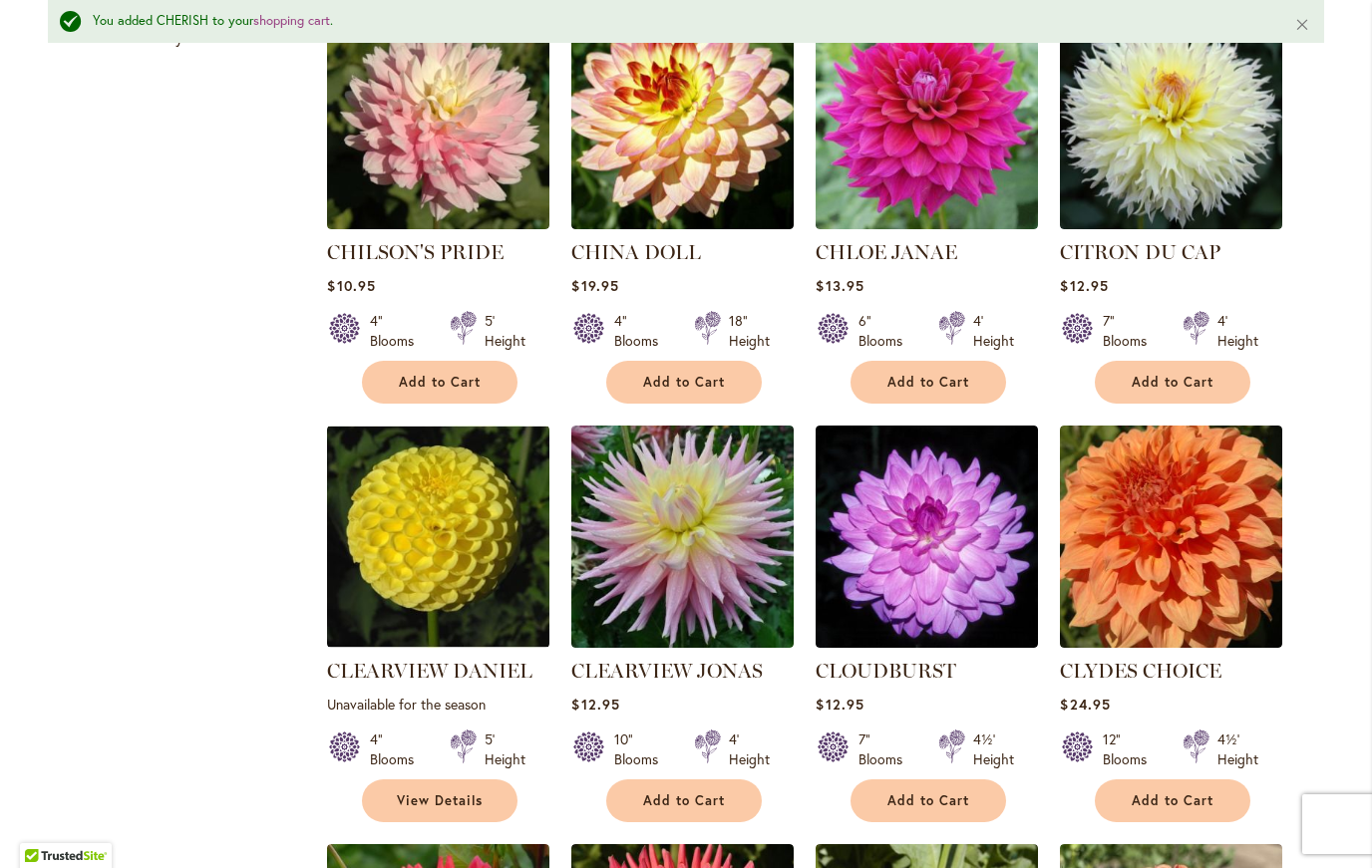 scroll, scrollTop: 1381, scrollLeft: 0, axis: vertical 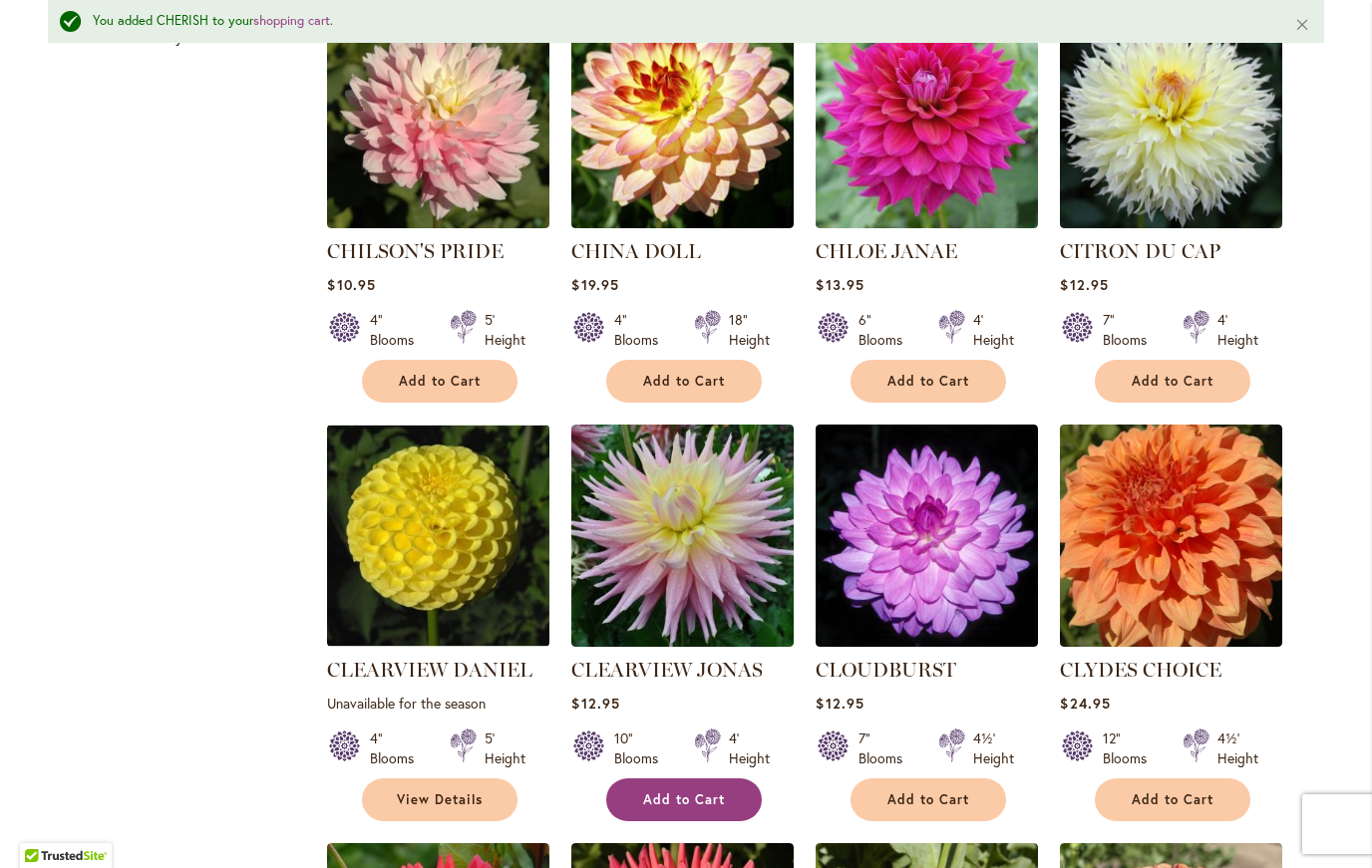 click on "Add to Cart" at bounding box center [684, 799] 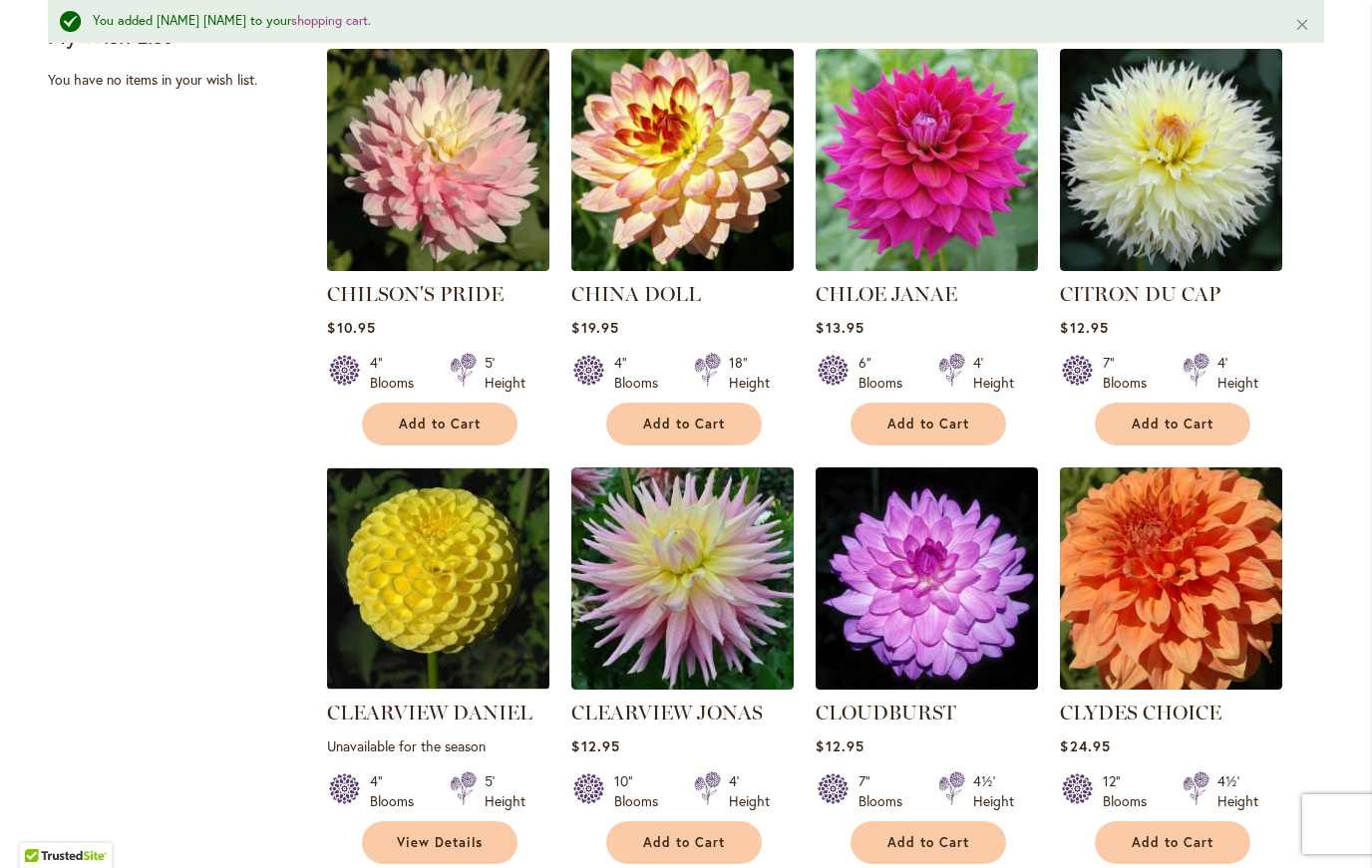 scroll, scrollTop: 1336, scrollLeft: 0, axis: vertical 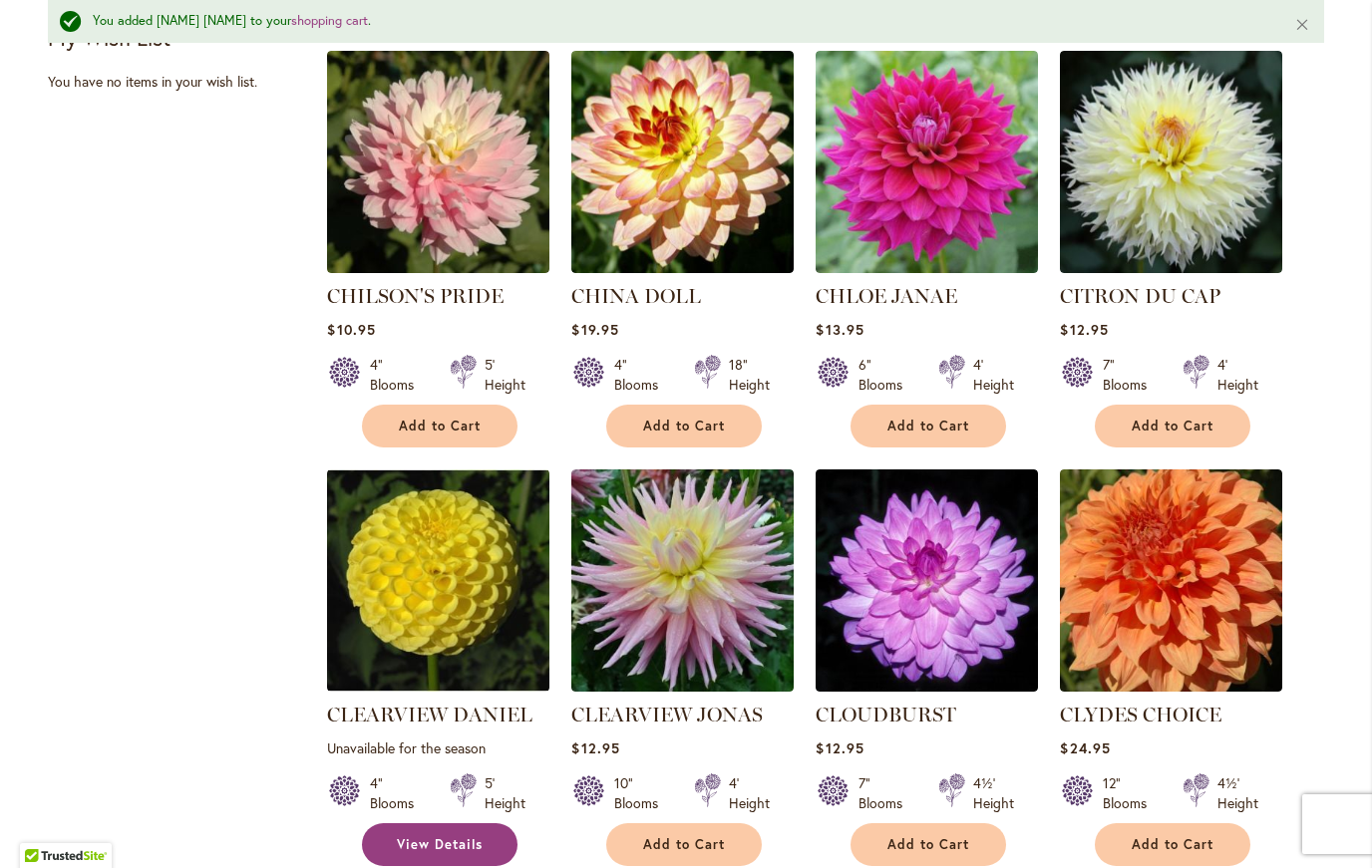click on "View Details" at bounding box center [440, 844] 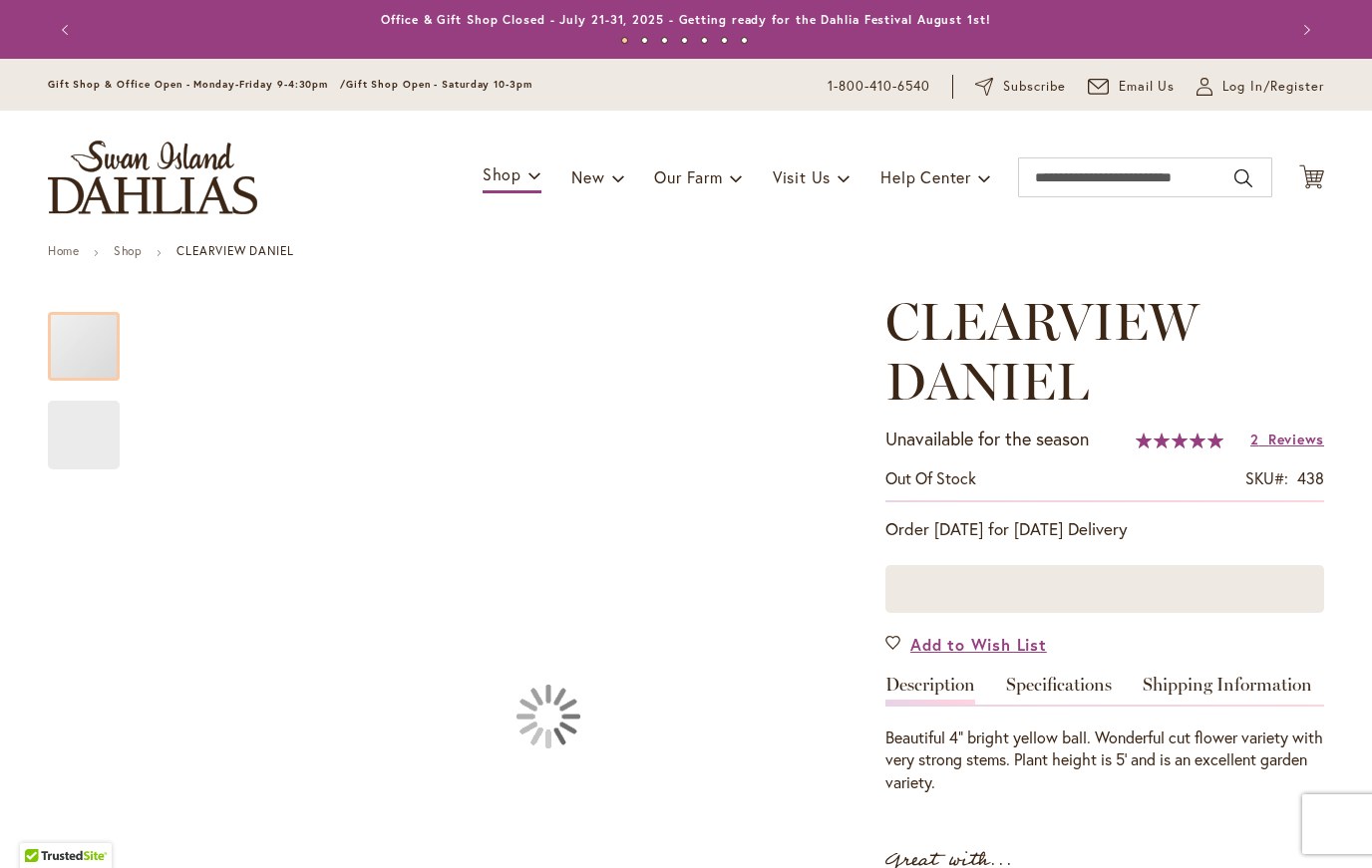 scroll, scrollTop: 0, scrollLeft: 0, axis: both 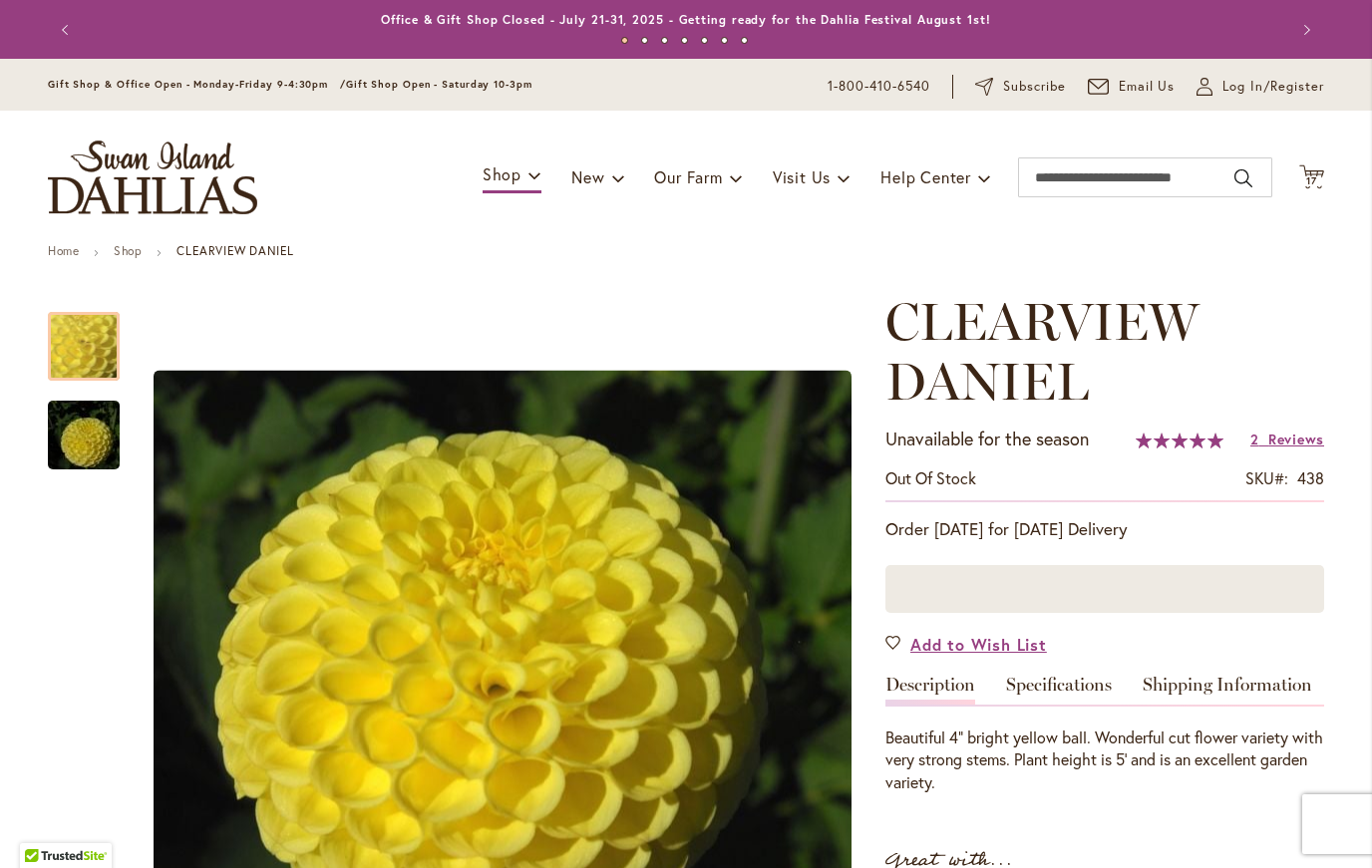 click on "Previous" at bounding box center (68, 30) 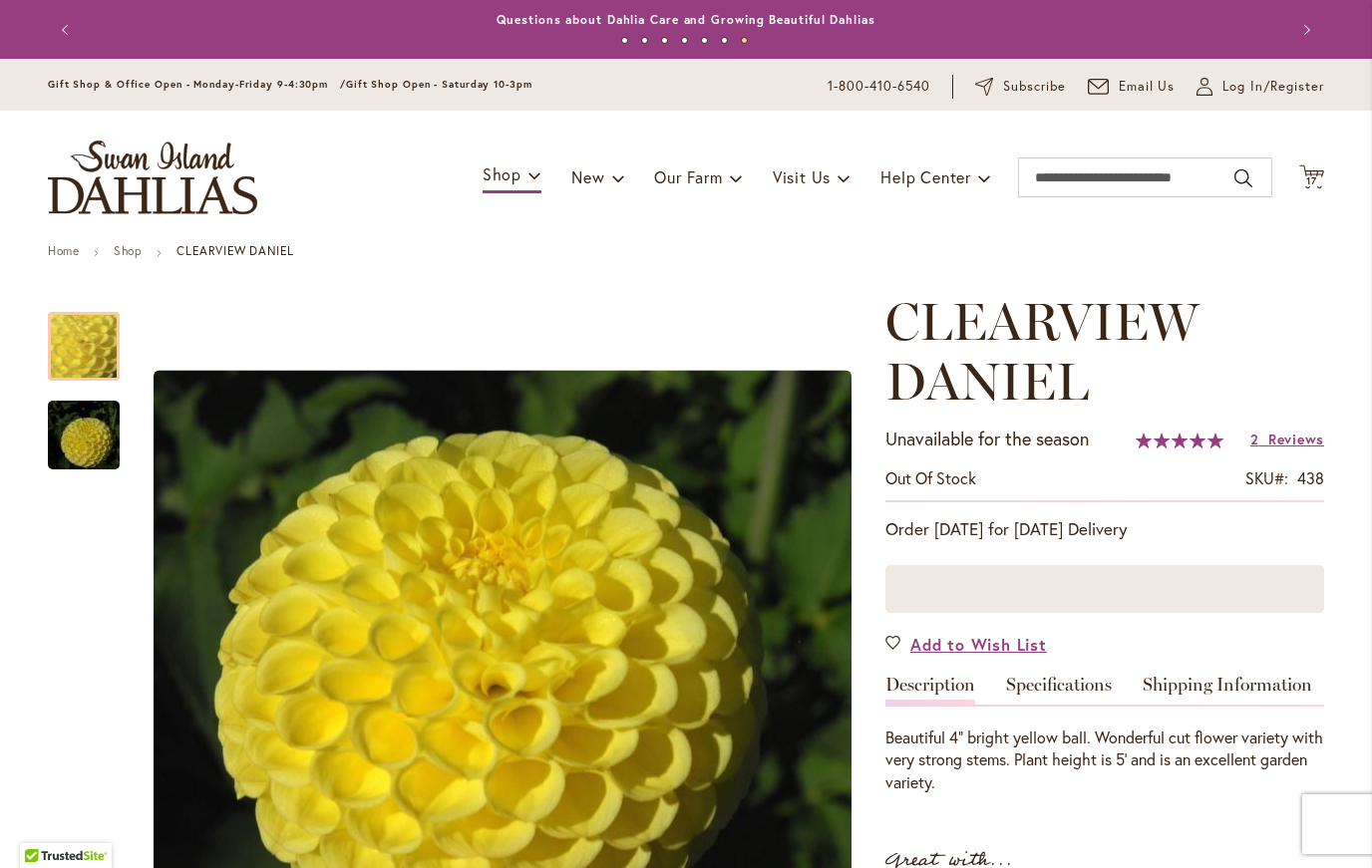 click on "Previous" at bounding box center (68, 30) 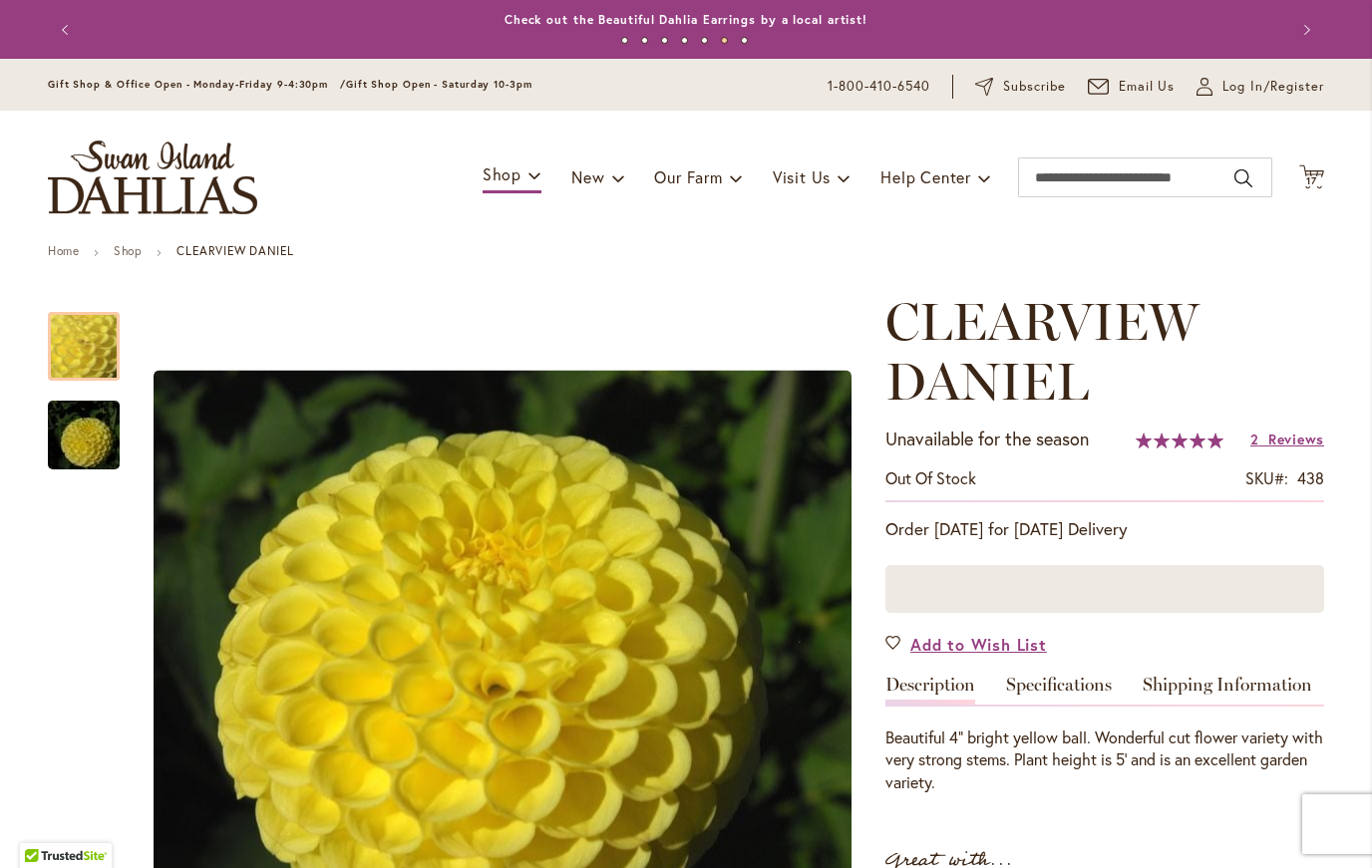 click on "Previous" at bounding box center [68, 30] 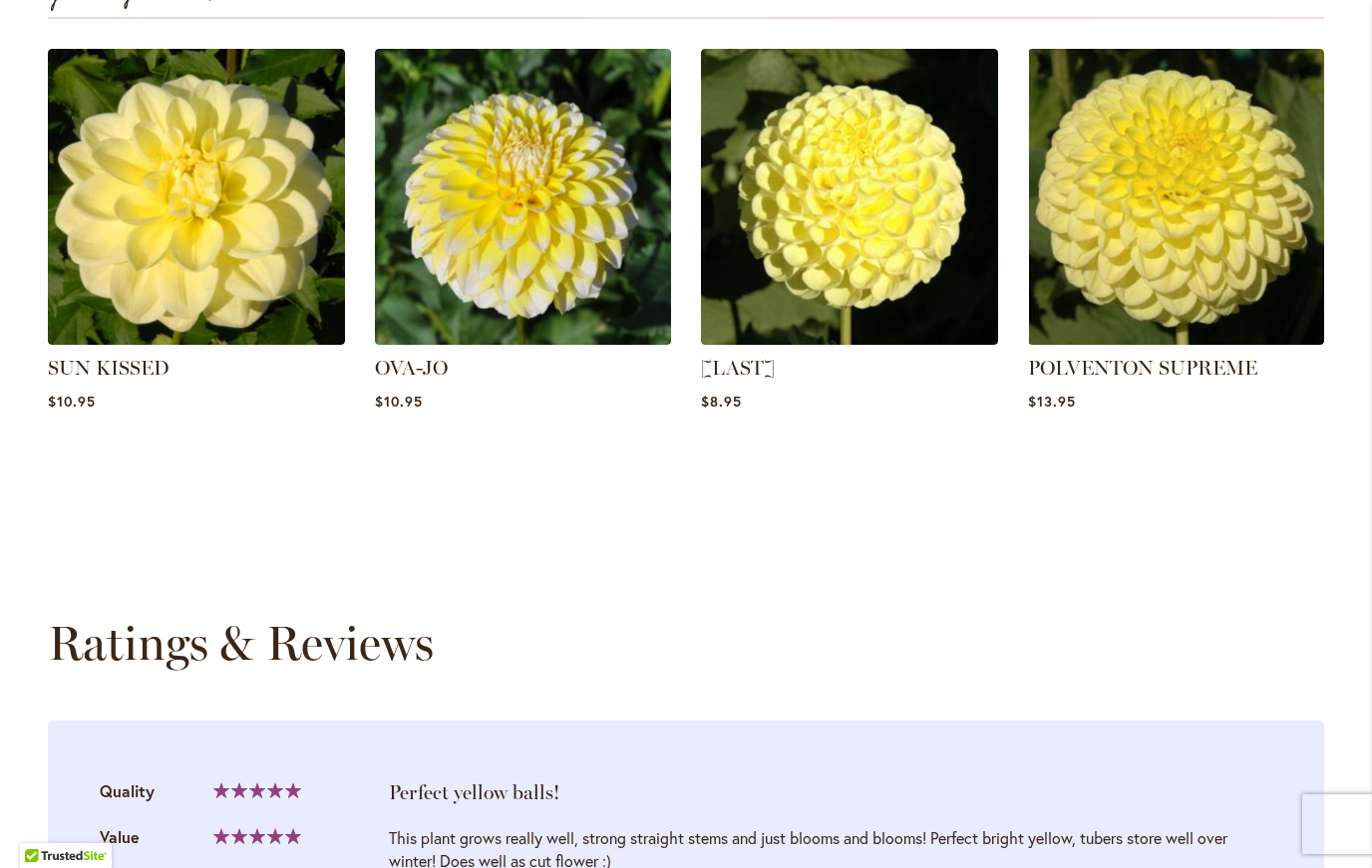 scroll, scrollTop: 1434, scrollLeft: 0, axis: vertical 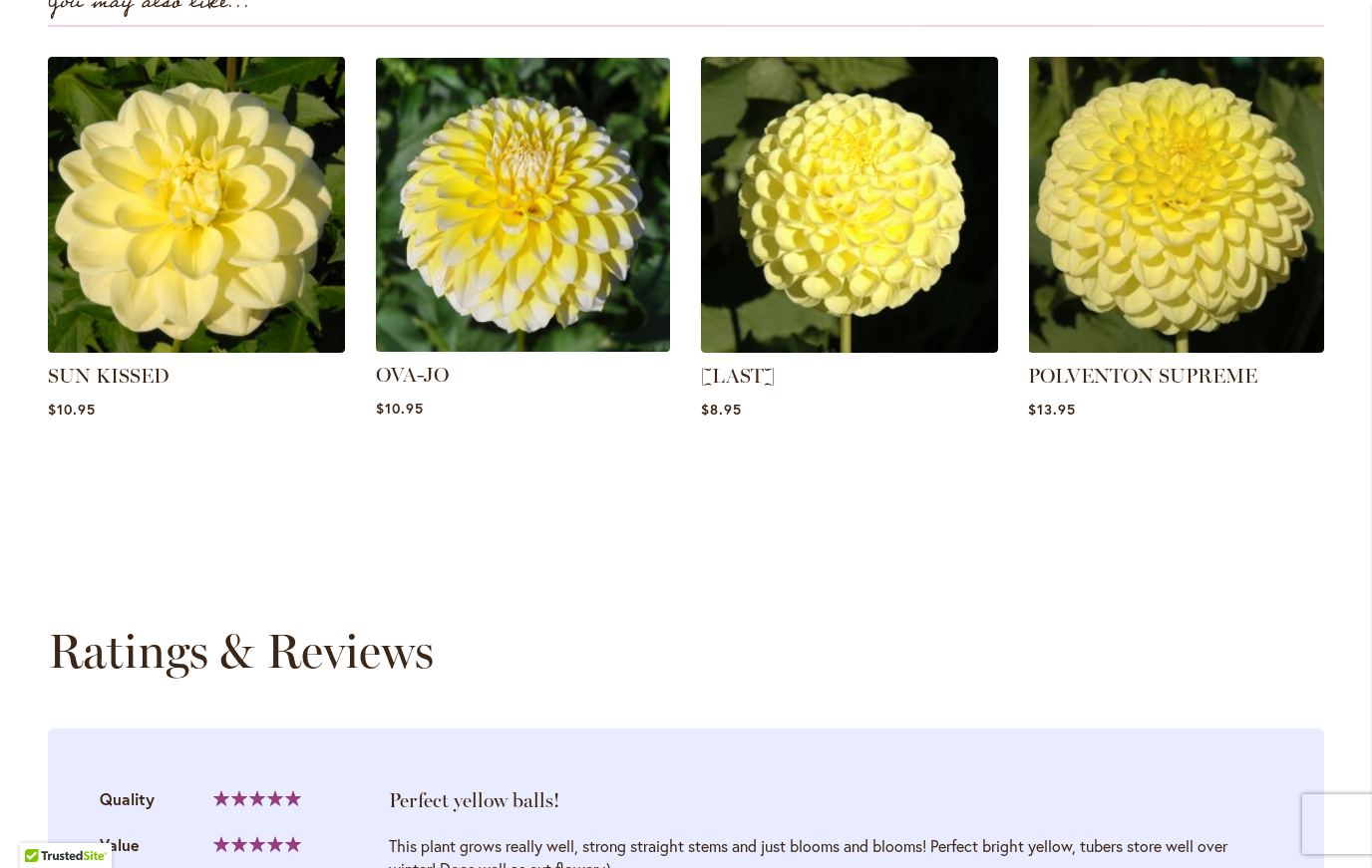 click at bounding box center (522, 204) 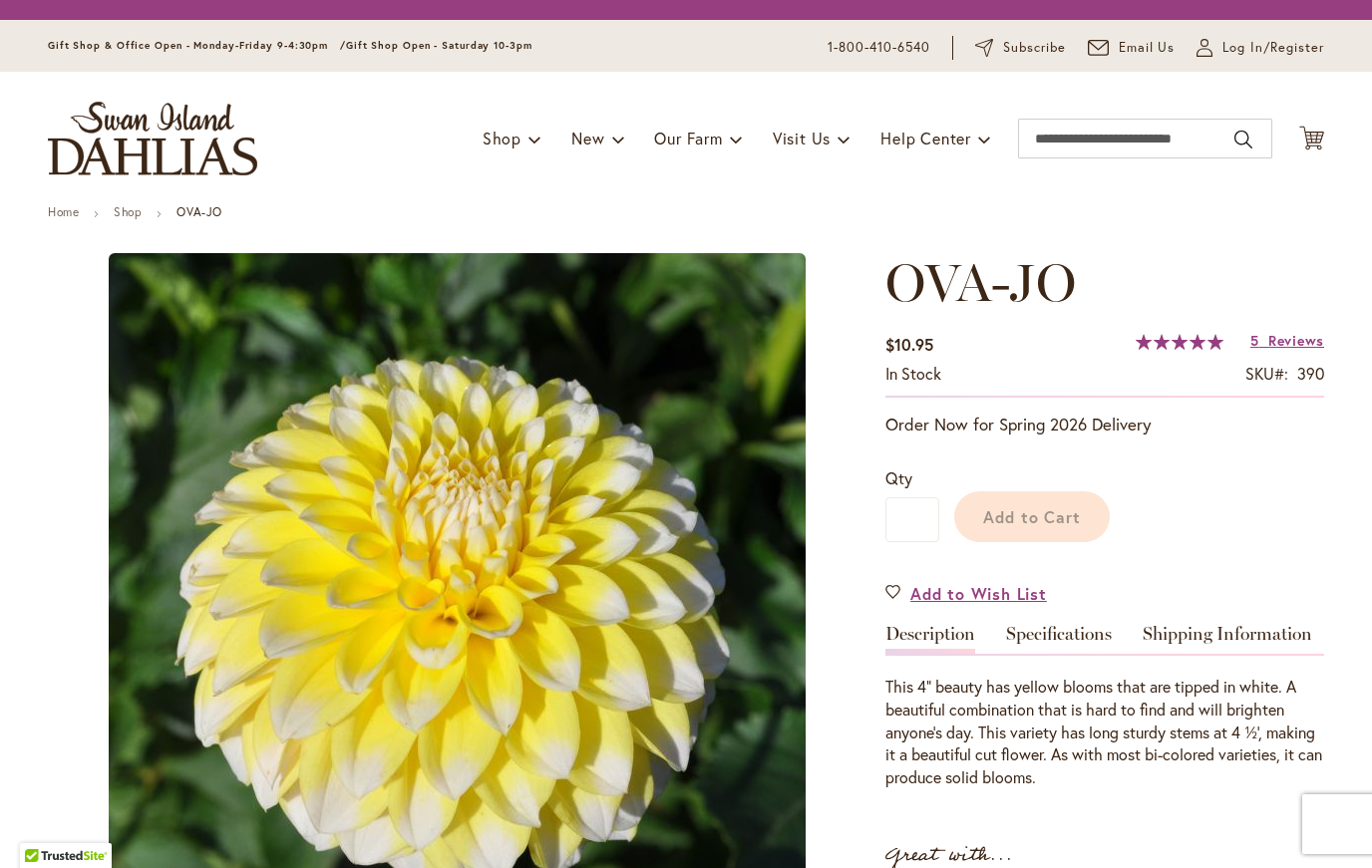 scroll, scrollTop: 0, scrollLeft: 0, axis: both 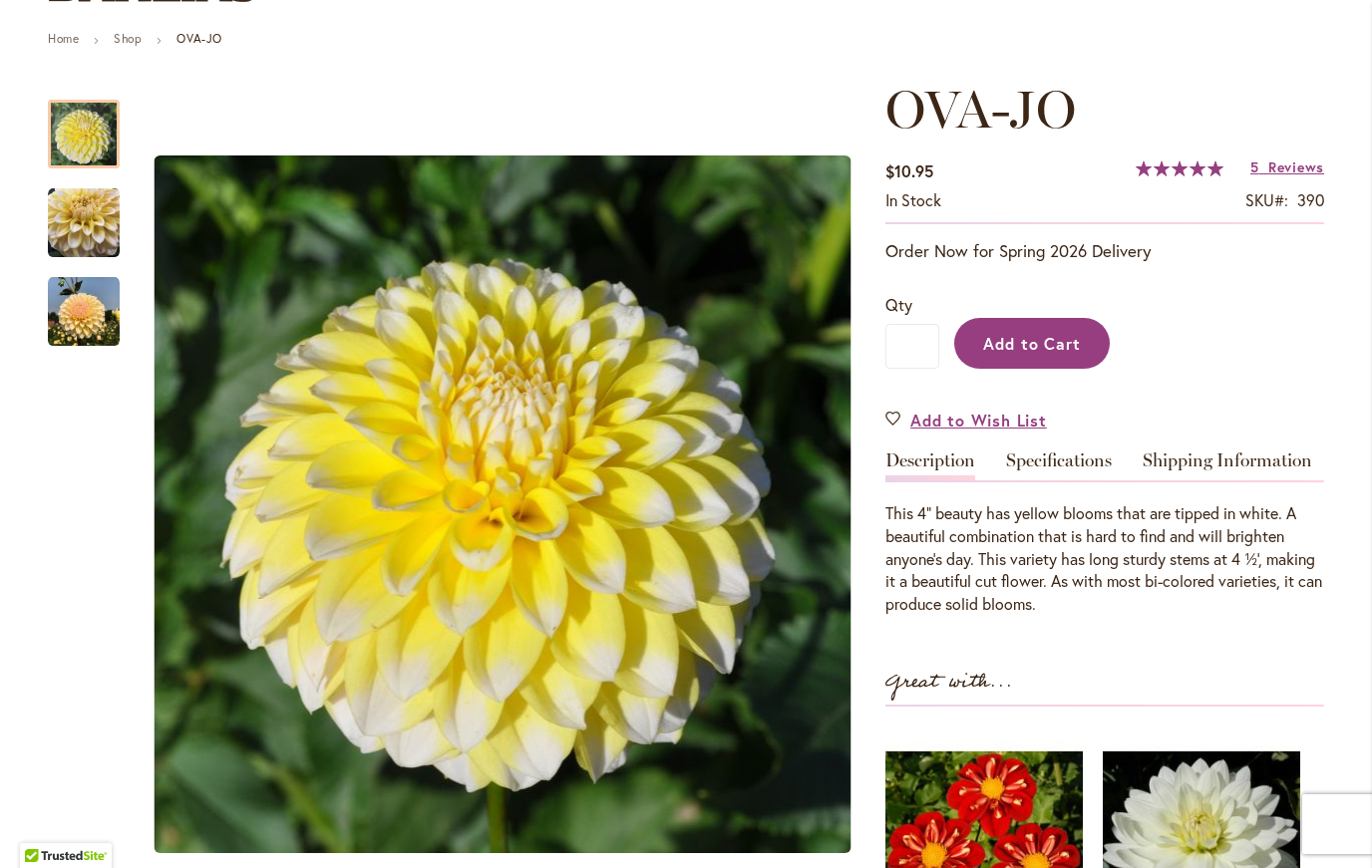click on "Add to Cart" at bounding box center (1032, 343) 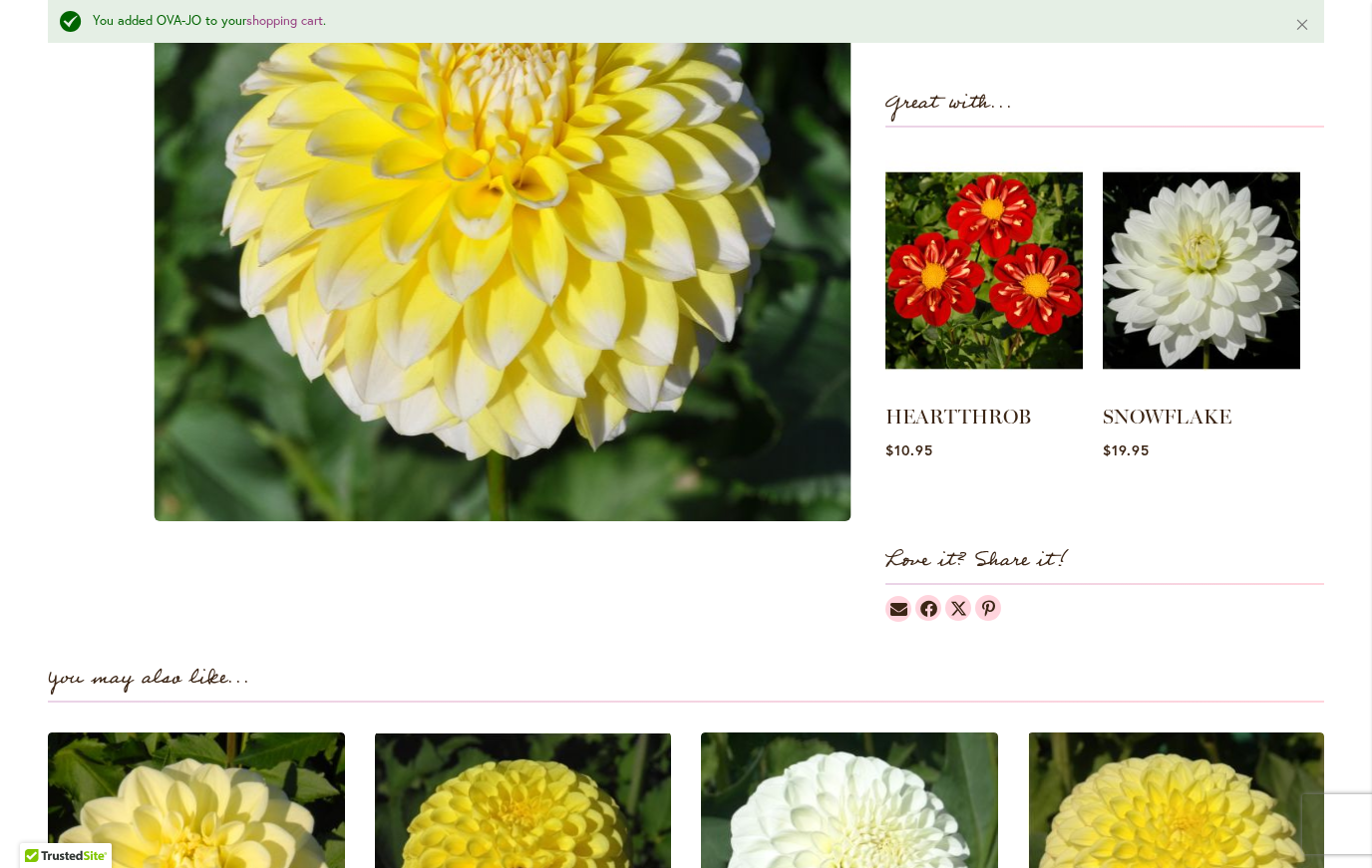 scroll, scrollTop: 846, scrollLeft: 0, axis: vertical 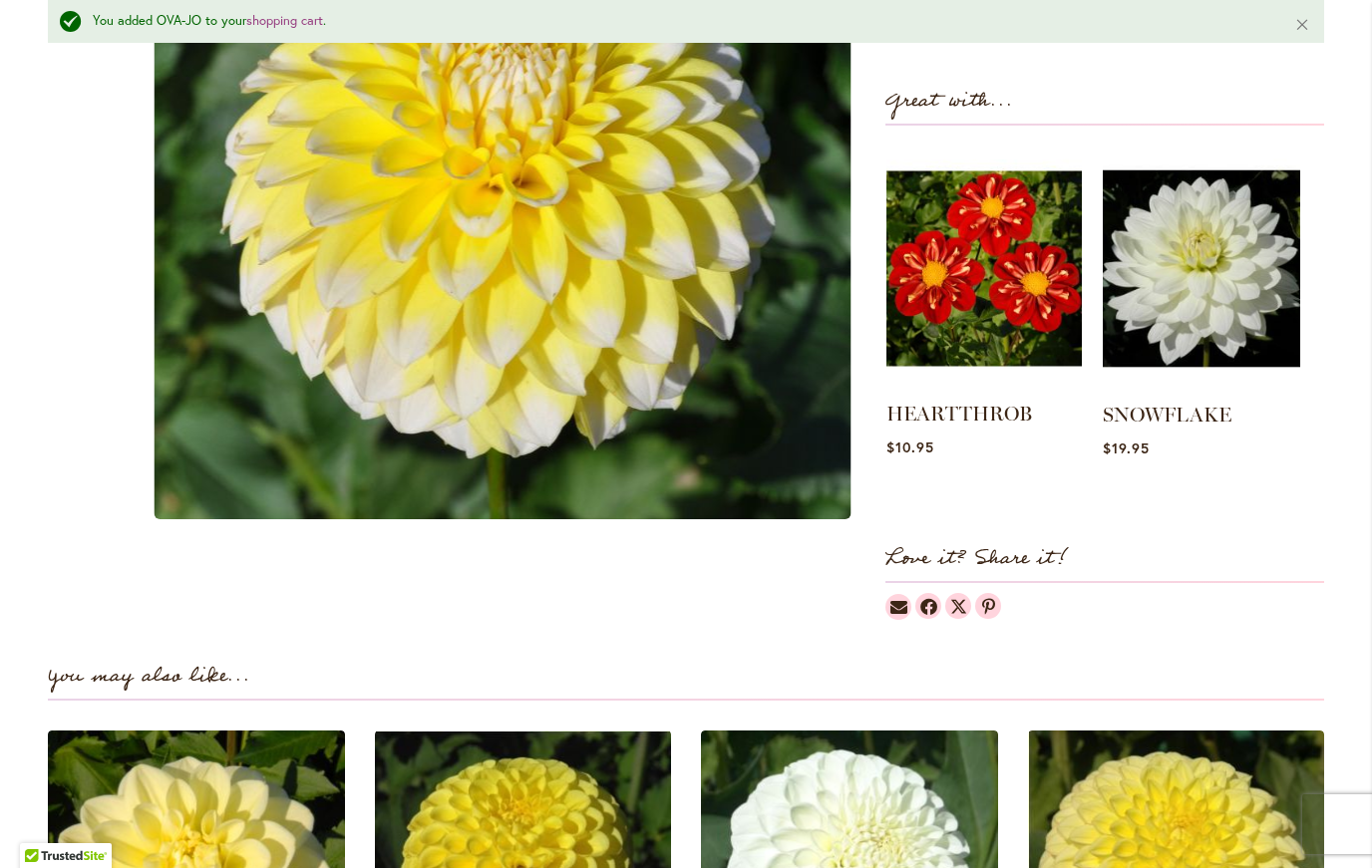 click at bounding box center [984, 268] 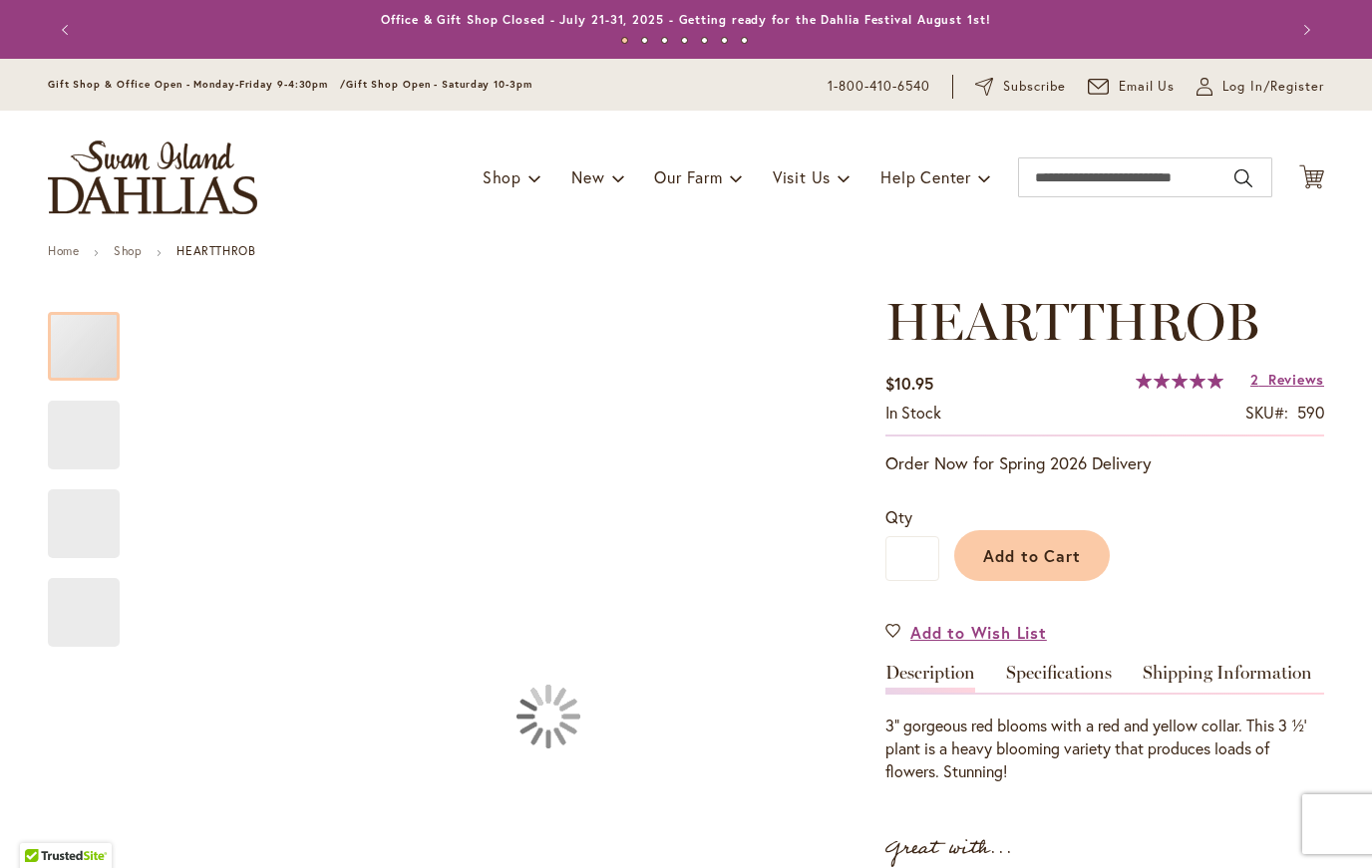 scroll, scrollTop: 0, scrollLeft: 0, axis: both 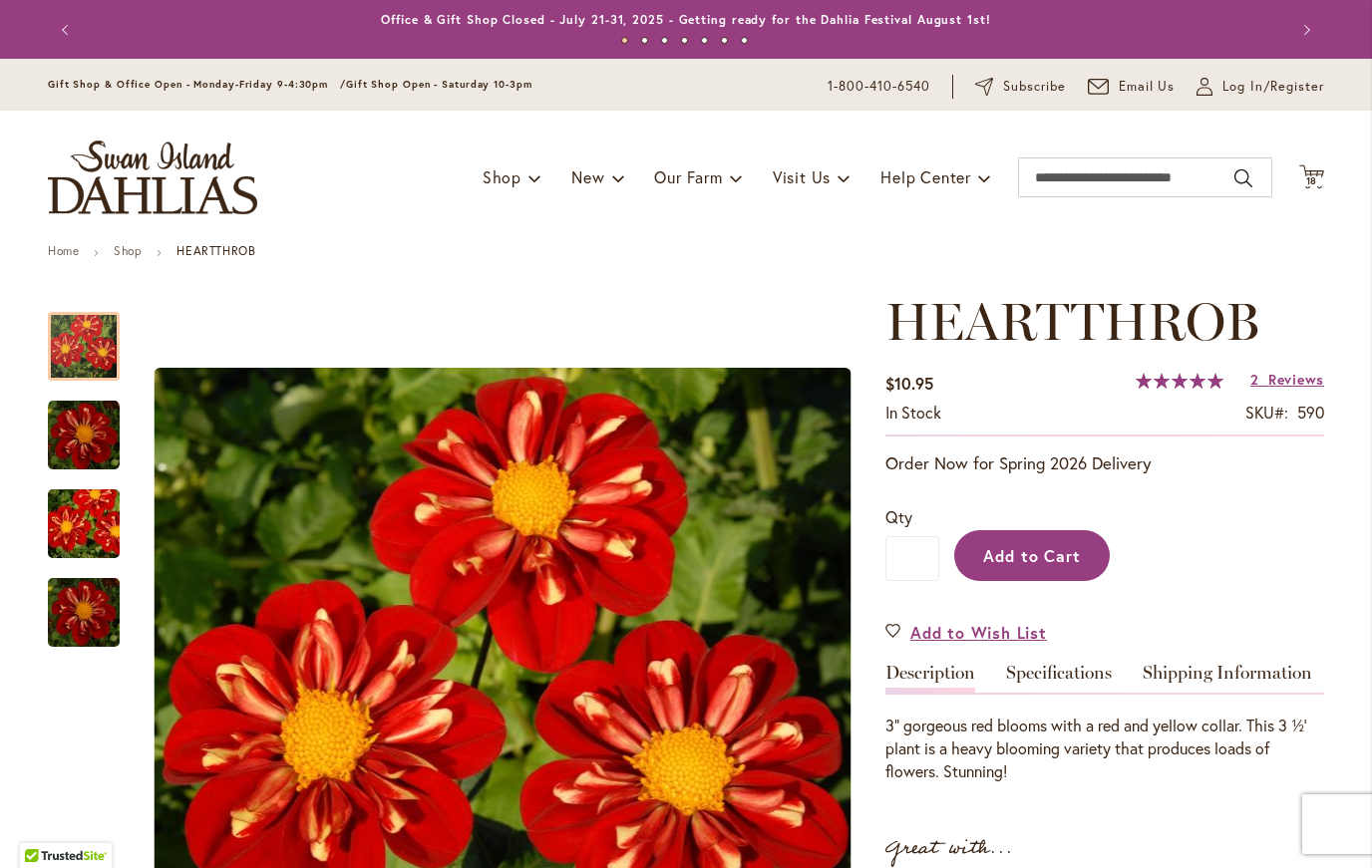 click on "Add to Cart" at bounding box center (1032, 555) 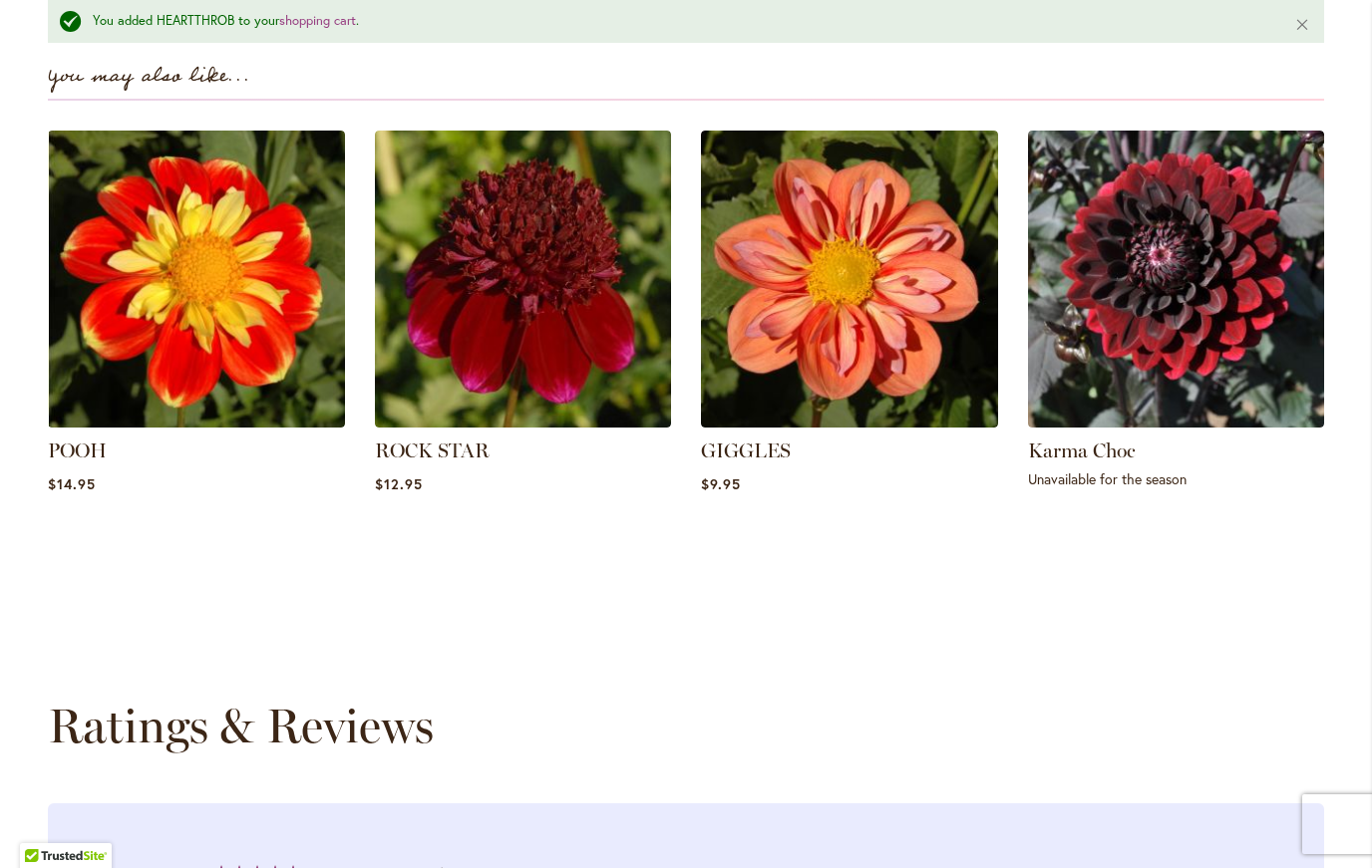 scroll, scrollTop: 1387, scrollLeft: 0, axis: vertical 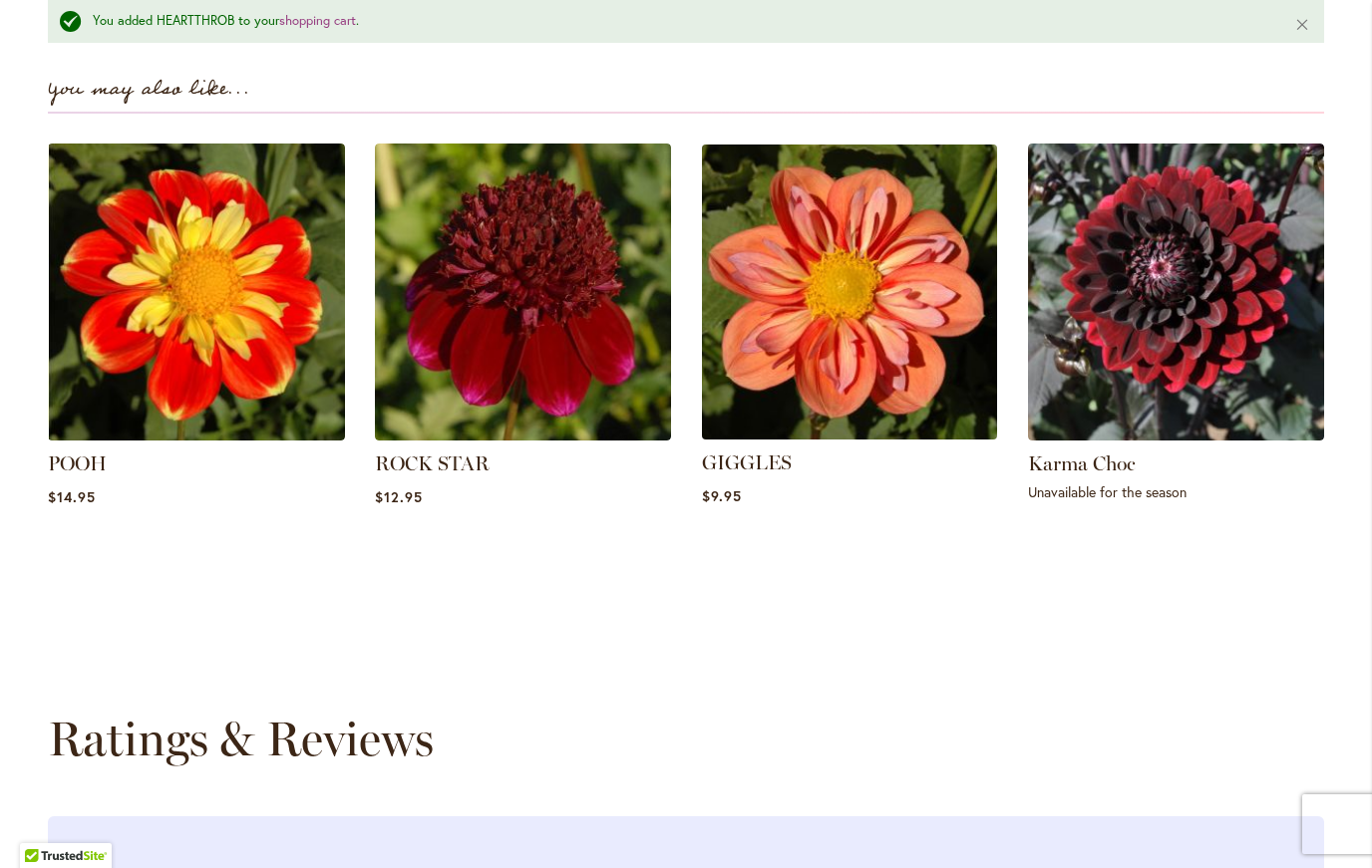 click at bounding box center (850, 292) 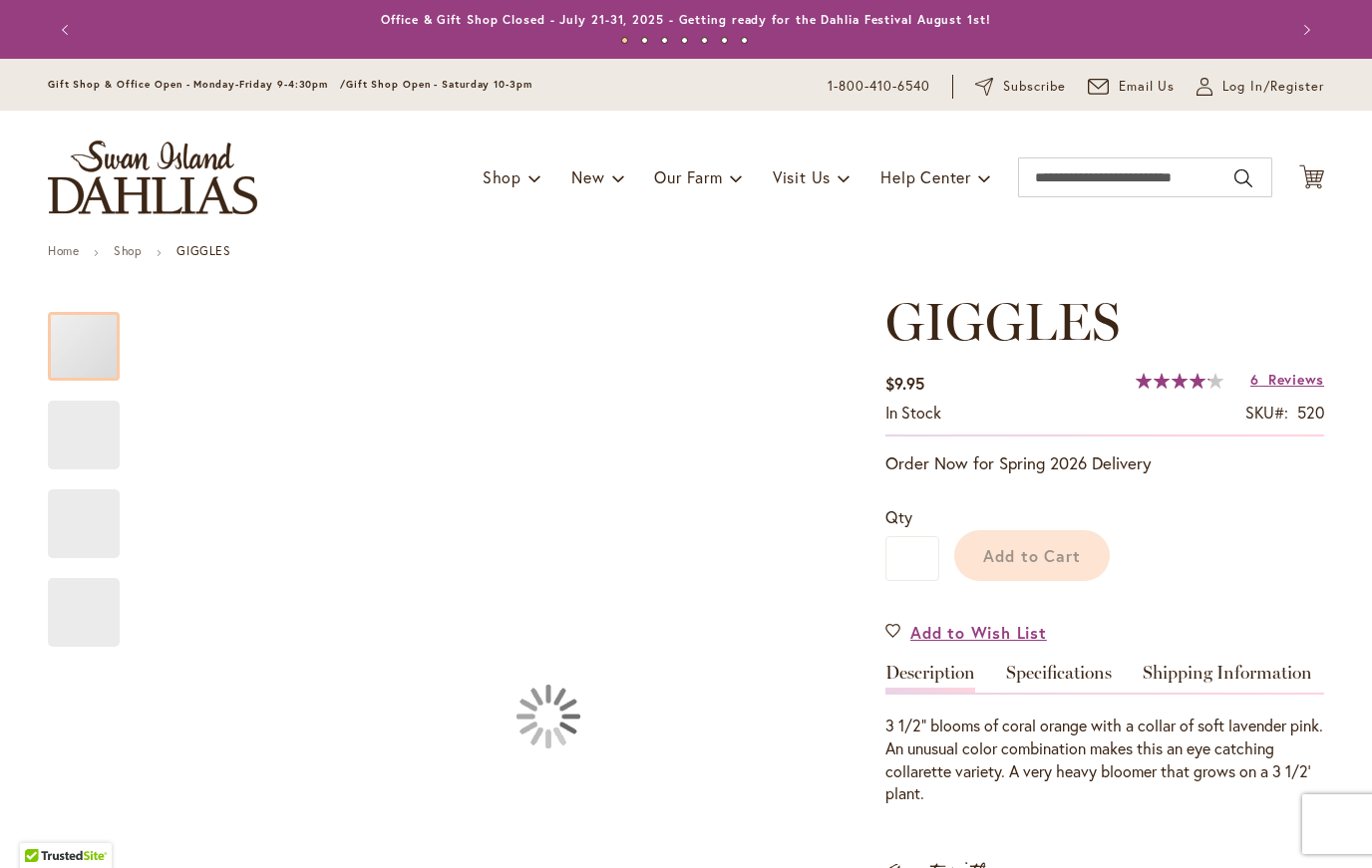 scroll, scrollTop: 0, scrollLeft: 0, axis: both 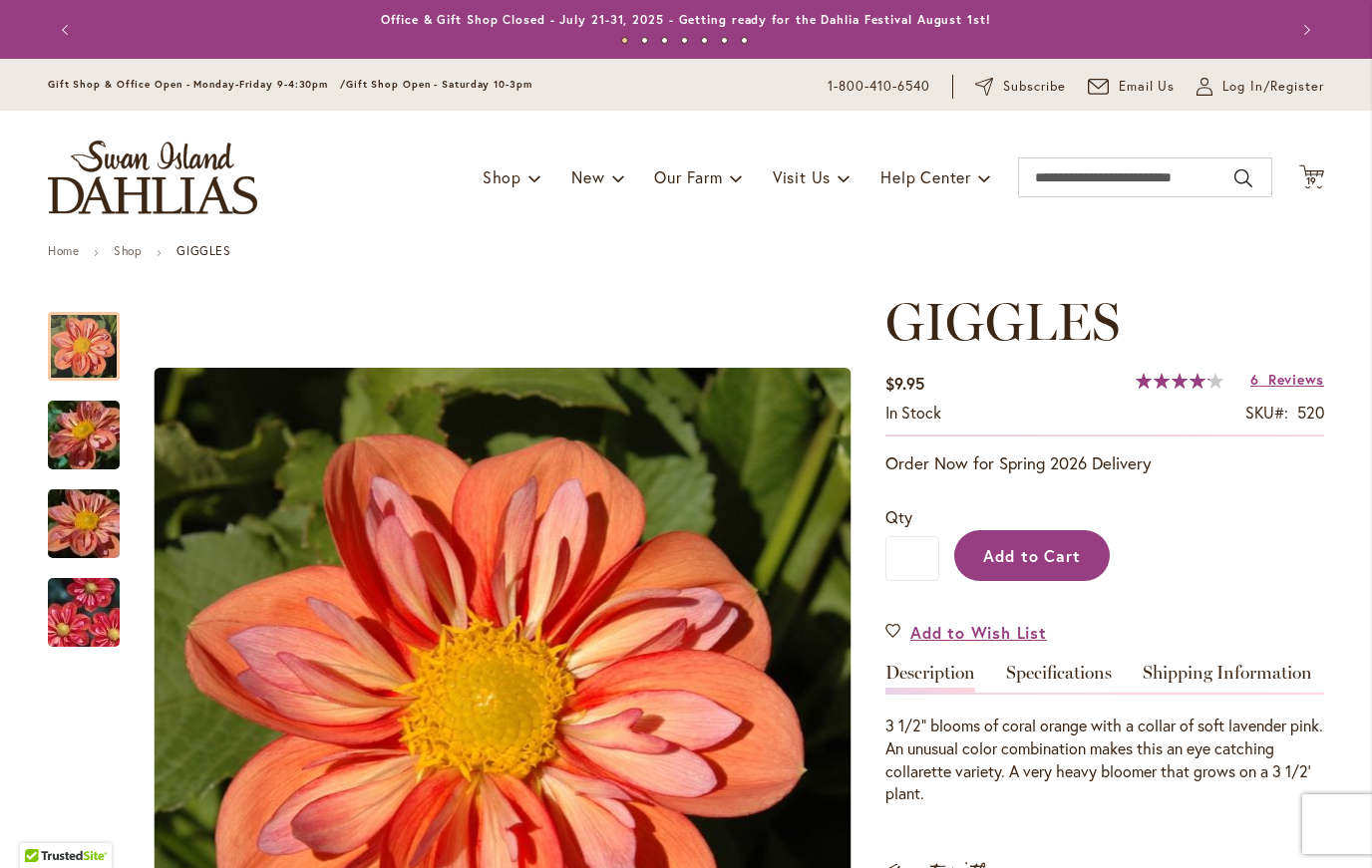 click on "Add to Cart" at bounding box center [1032, 555] 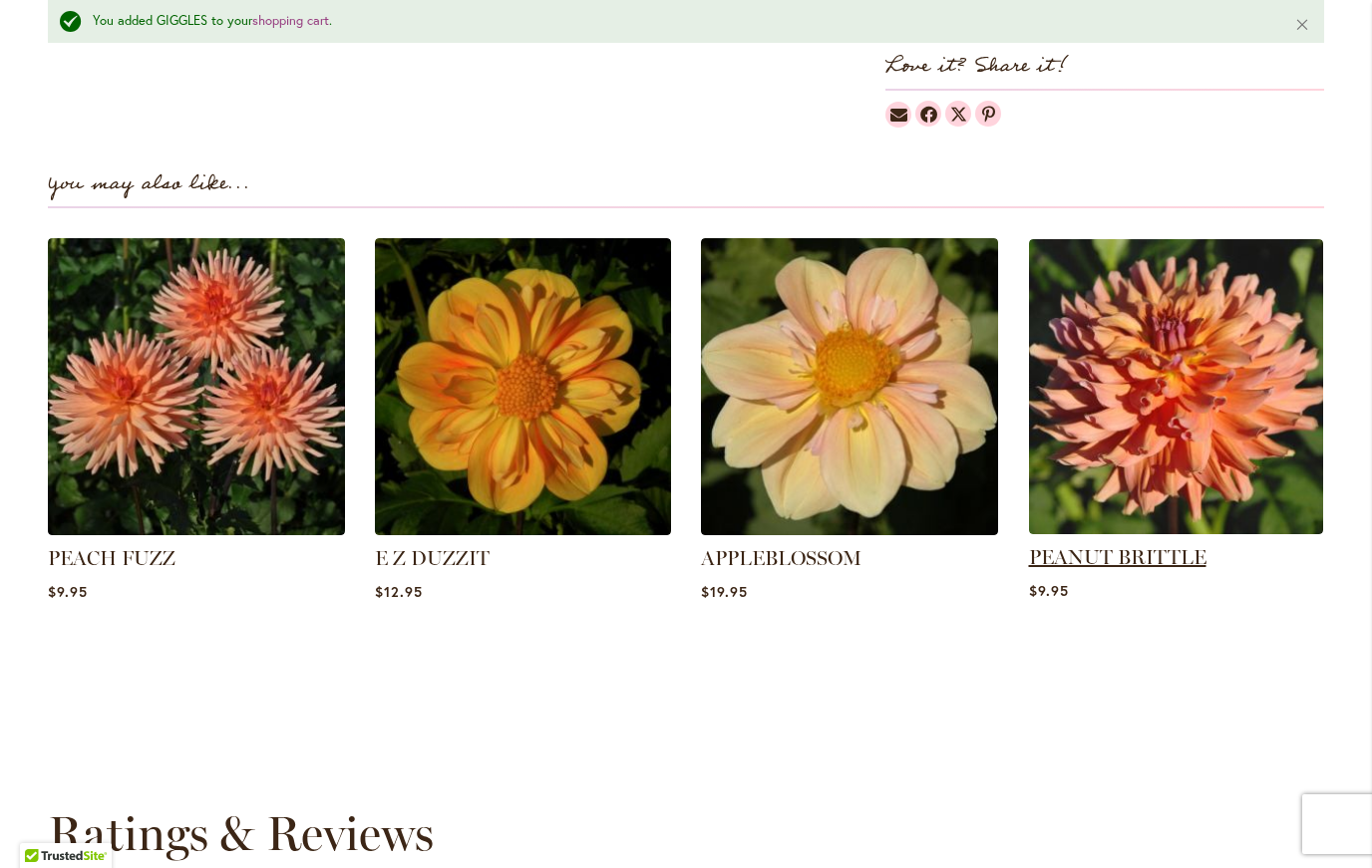 scroll, scrollTop: 1316, scrollLeft: 0, axis: vertical 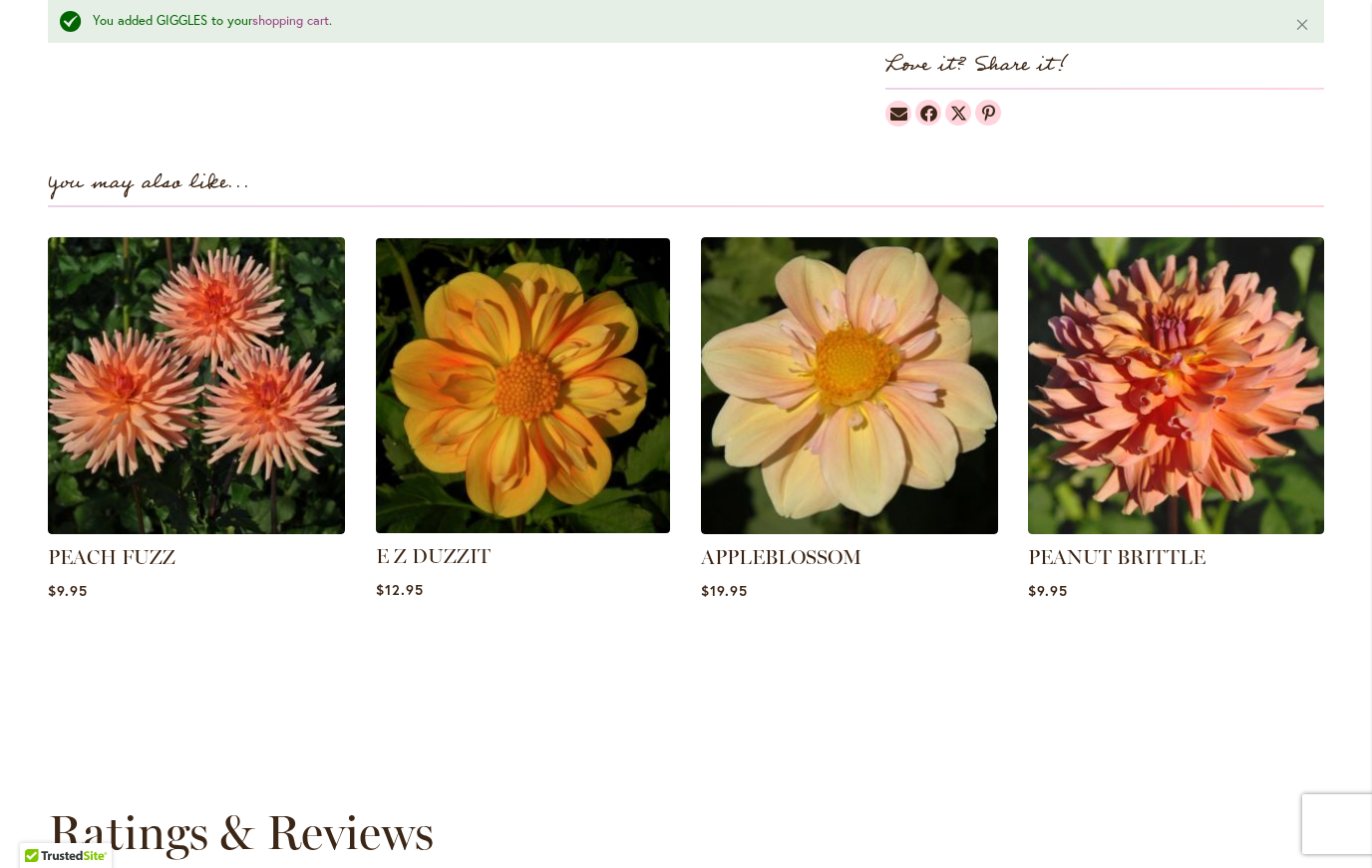 click at bounding box center [522, 386] 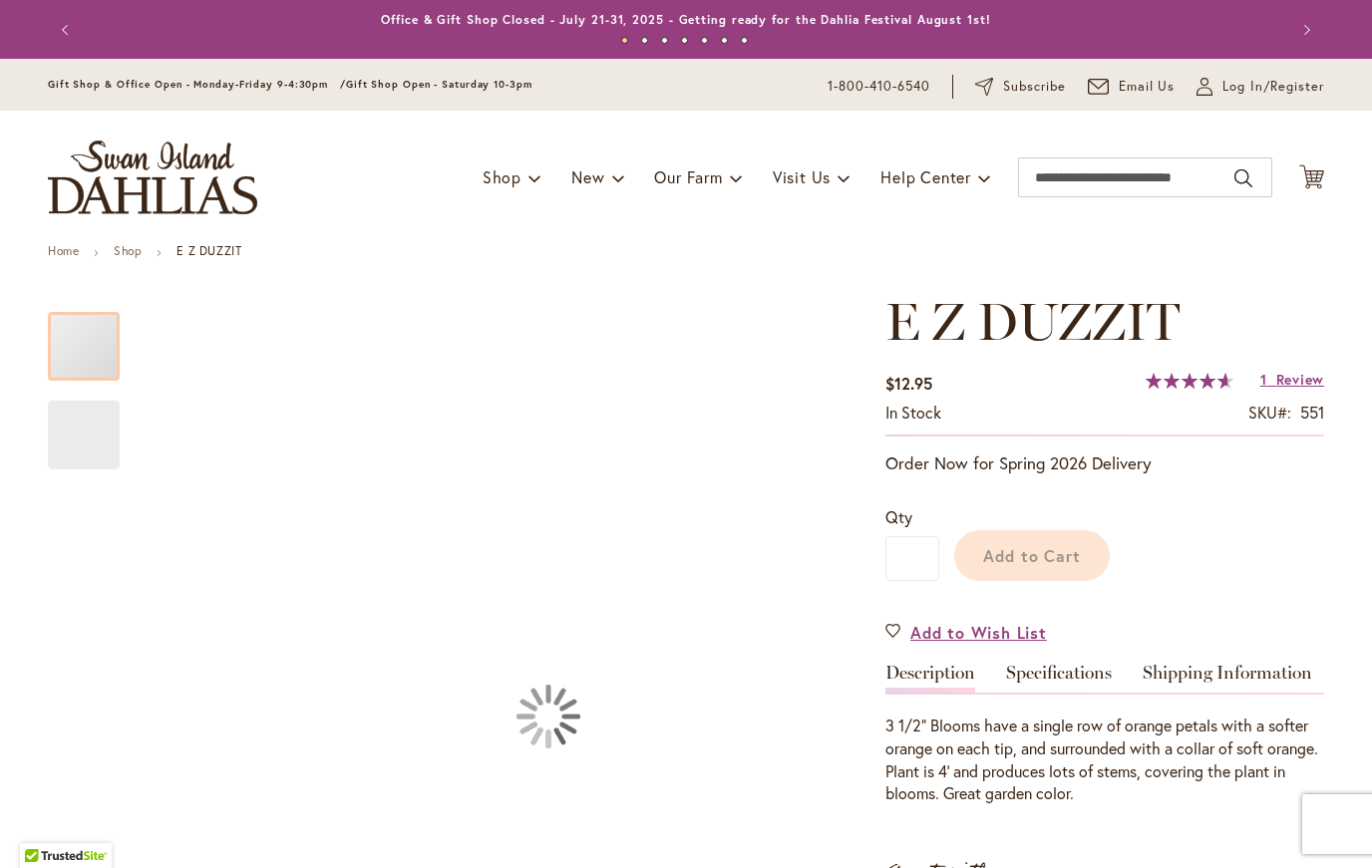 scroll, scrollTop: 0, scrollLeft: 0, axis: both 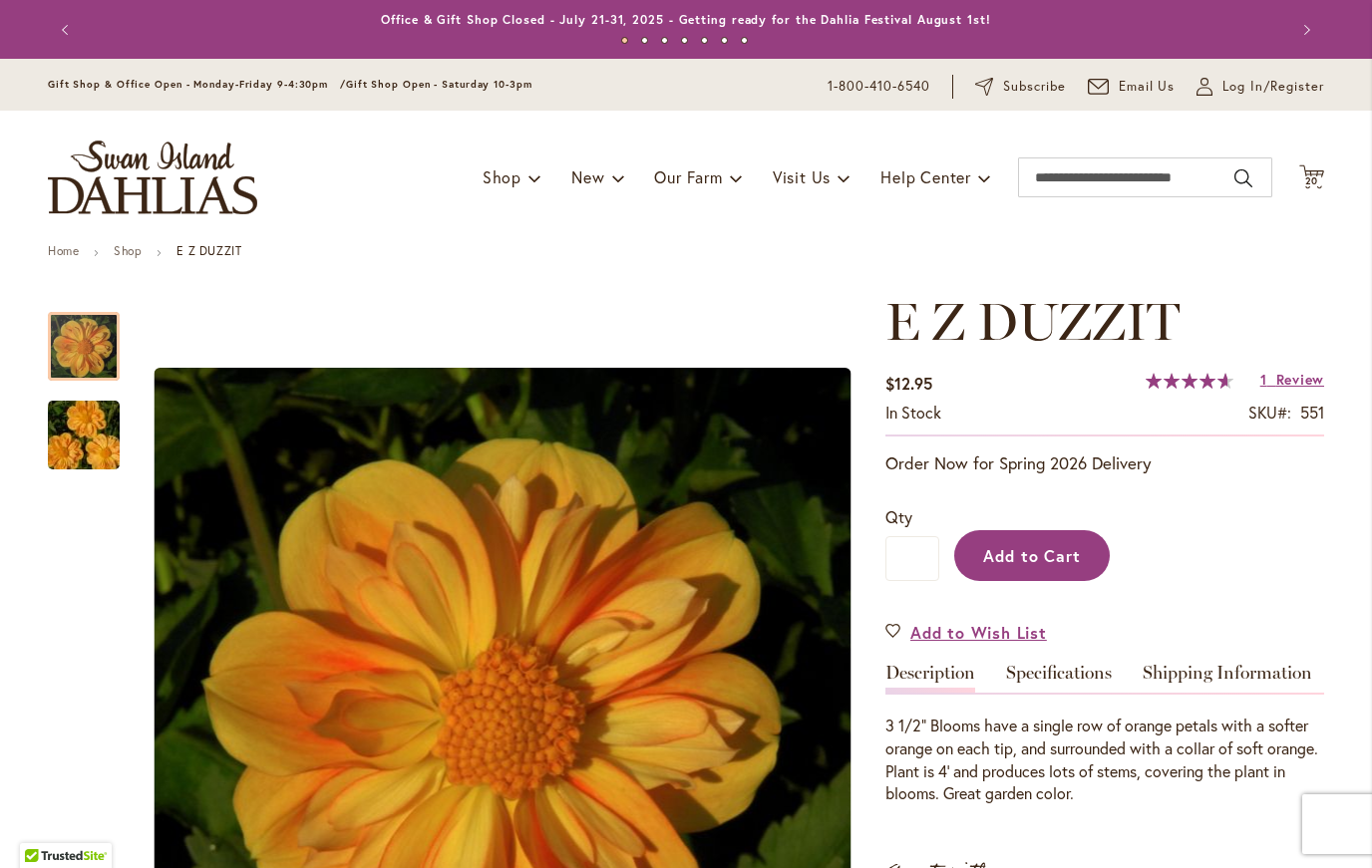 click on "Add to Cart" at bounding box center [1032, 555] 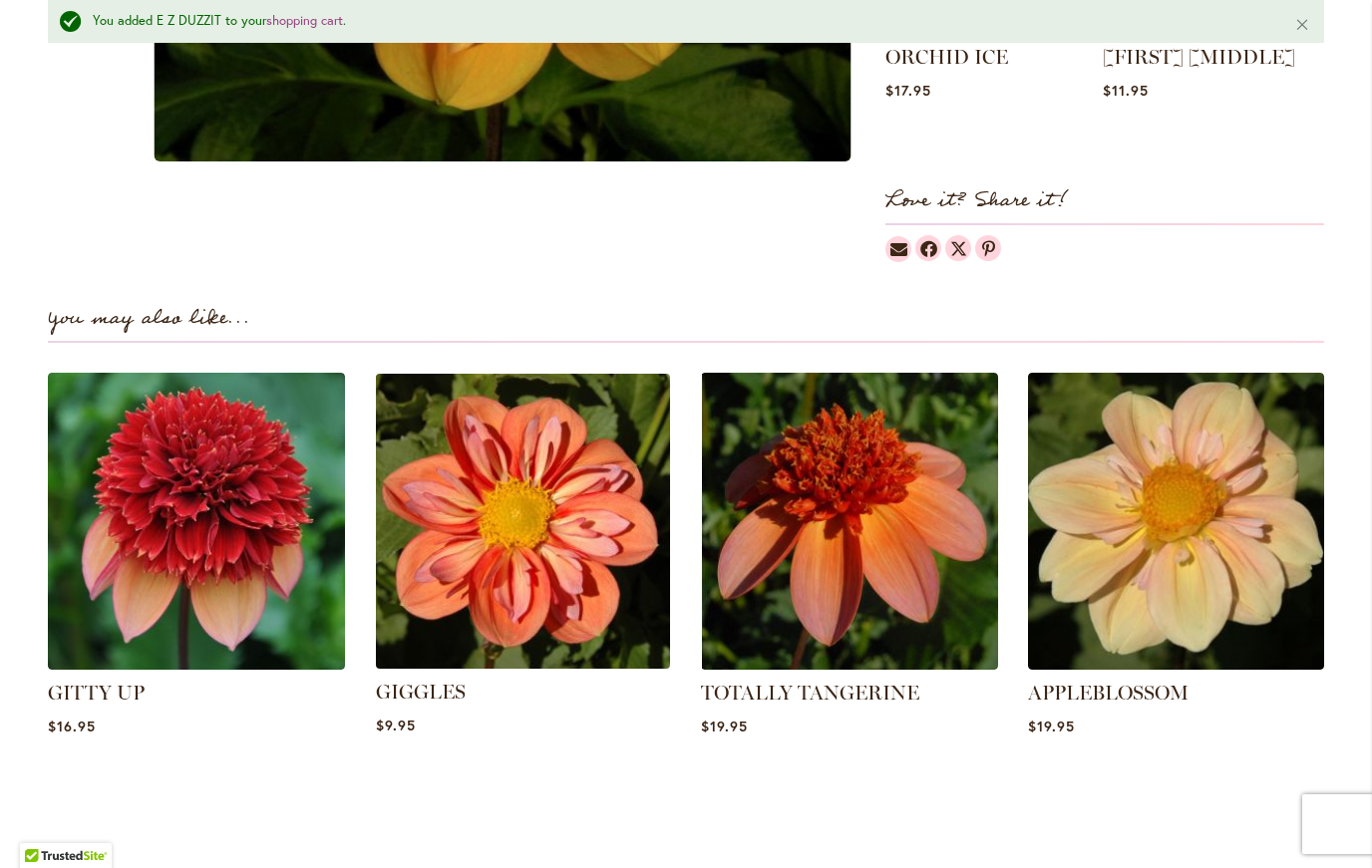 scroll, scrollTop: 1199, scrollLeft: 0, axis: vertical 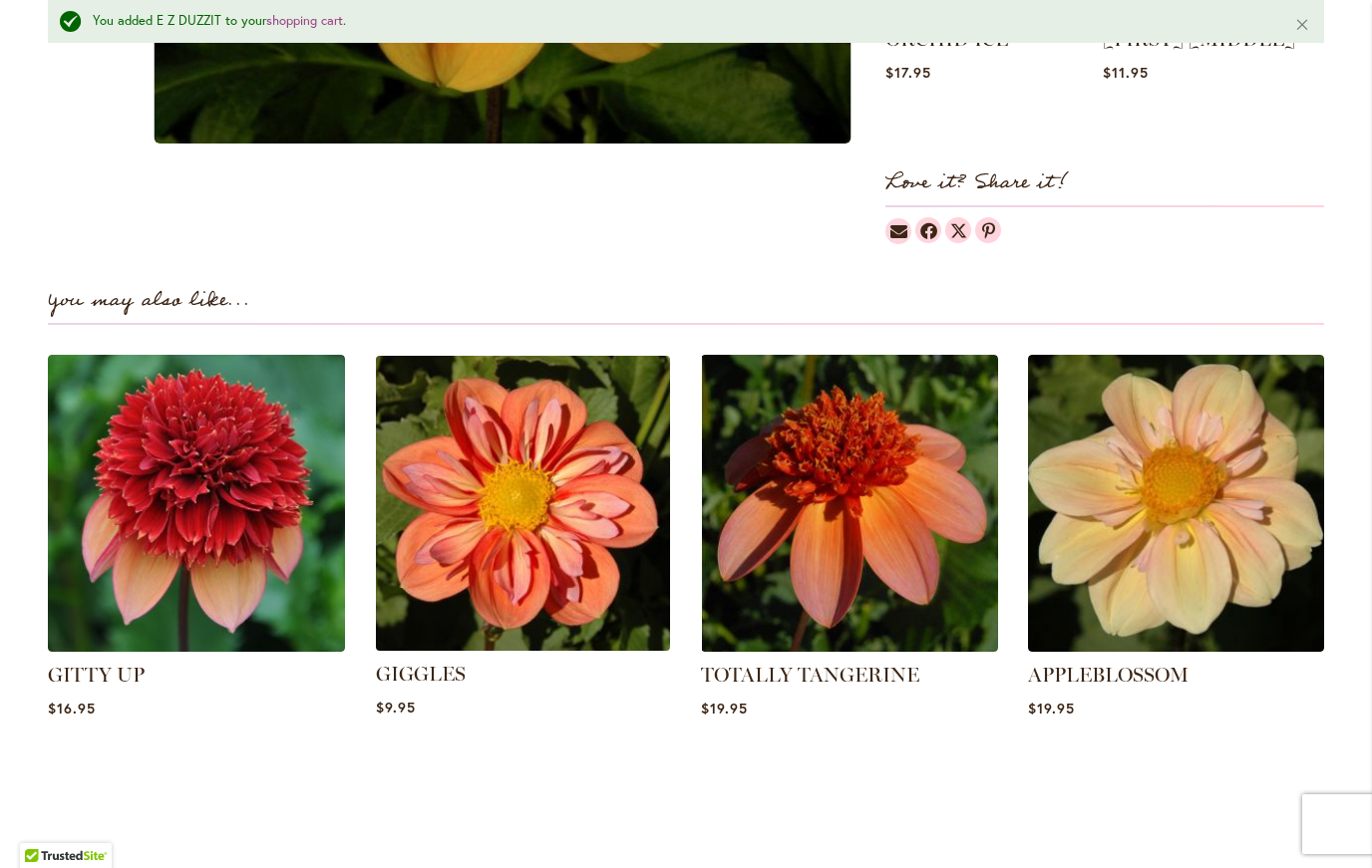 click at bounding box center (522, 503) 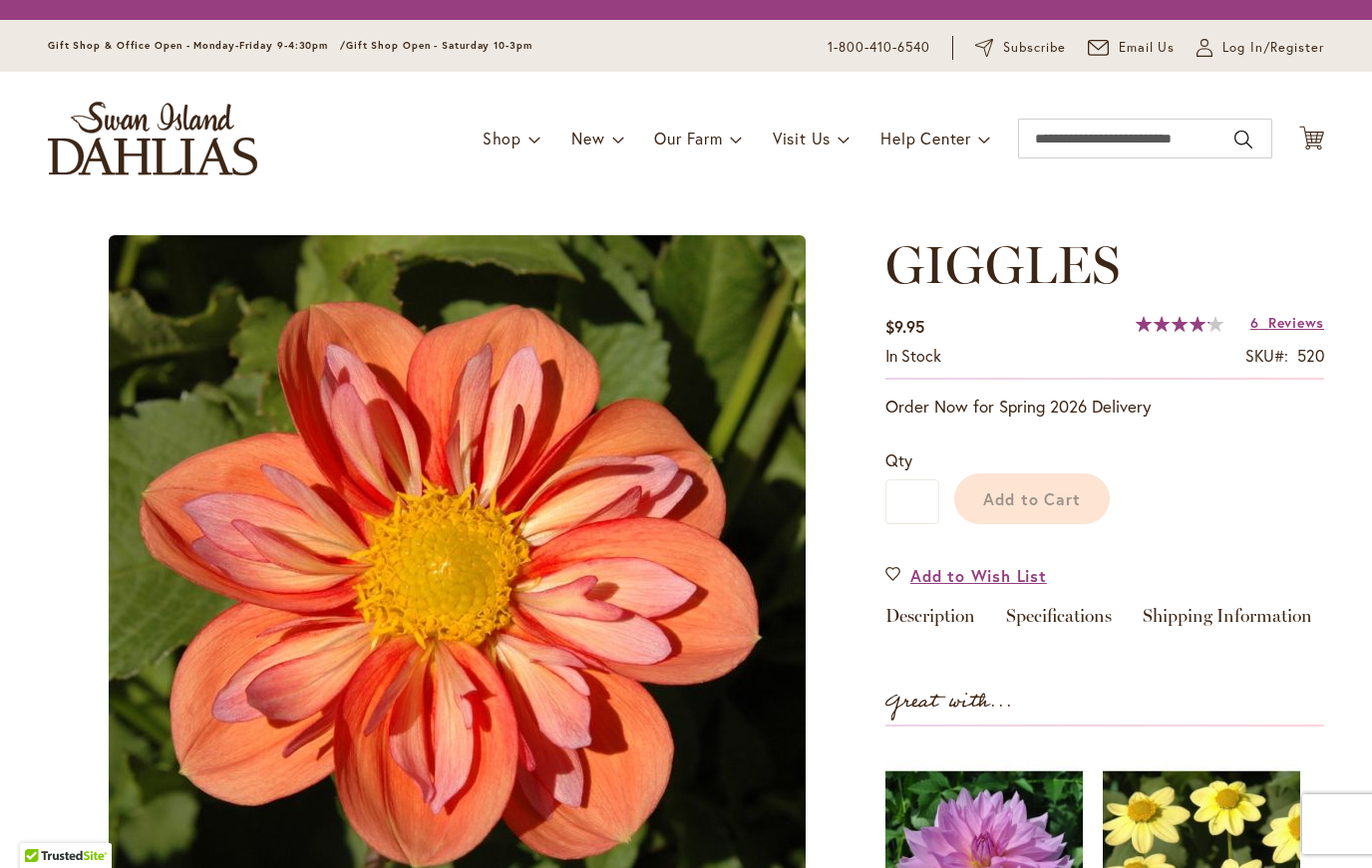scroll, scrollTop: 0, scrollLeft: 0, axis: both 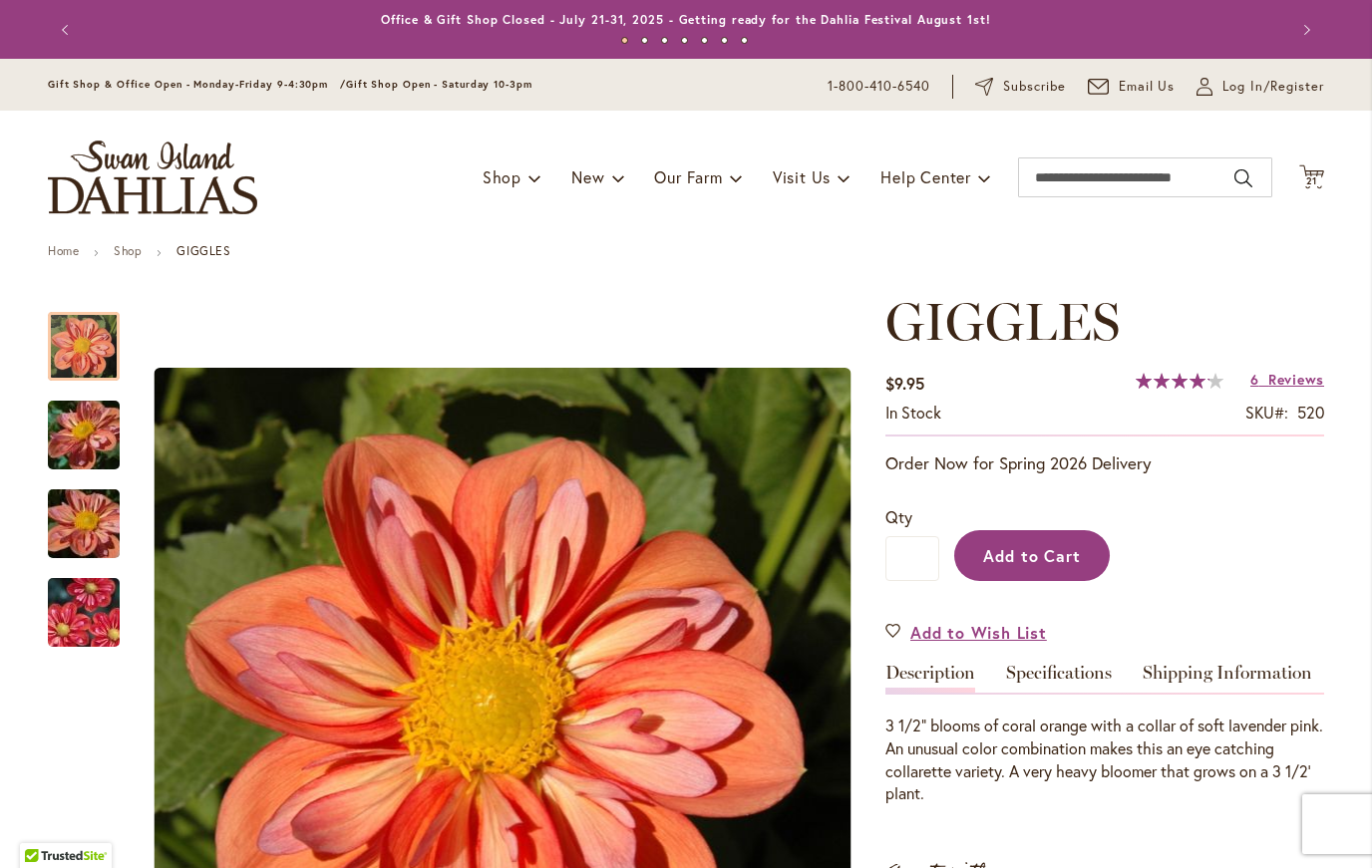 click on "Add to Cart" at bounding box center (1032, 555) 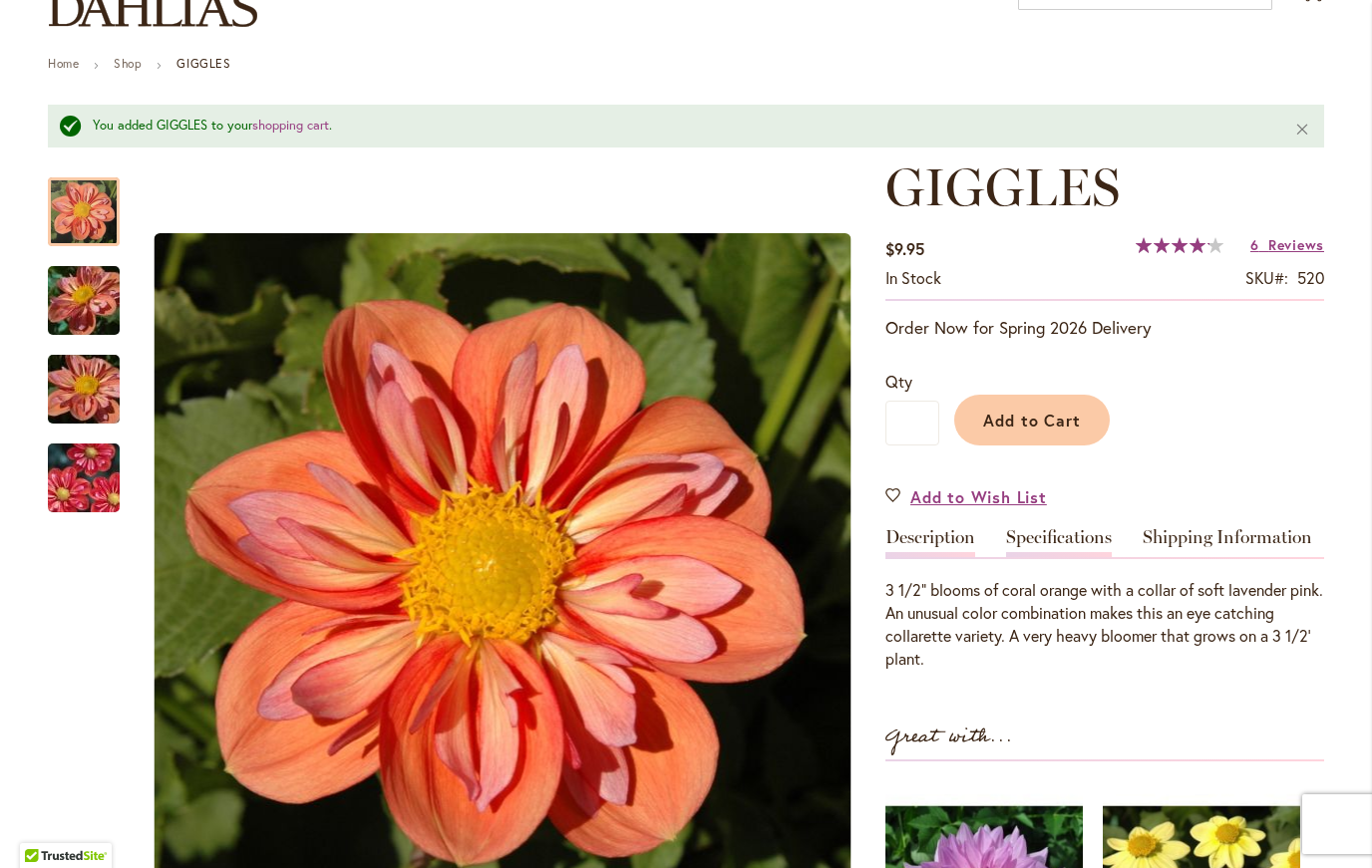 scroll, scrollTop: 186, scrollLeft: 0, axis: vertical 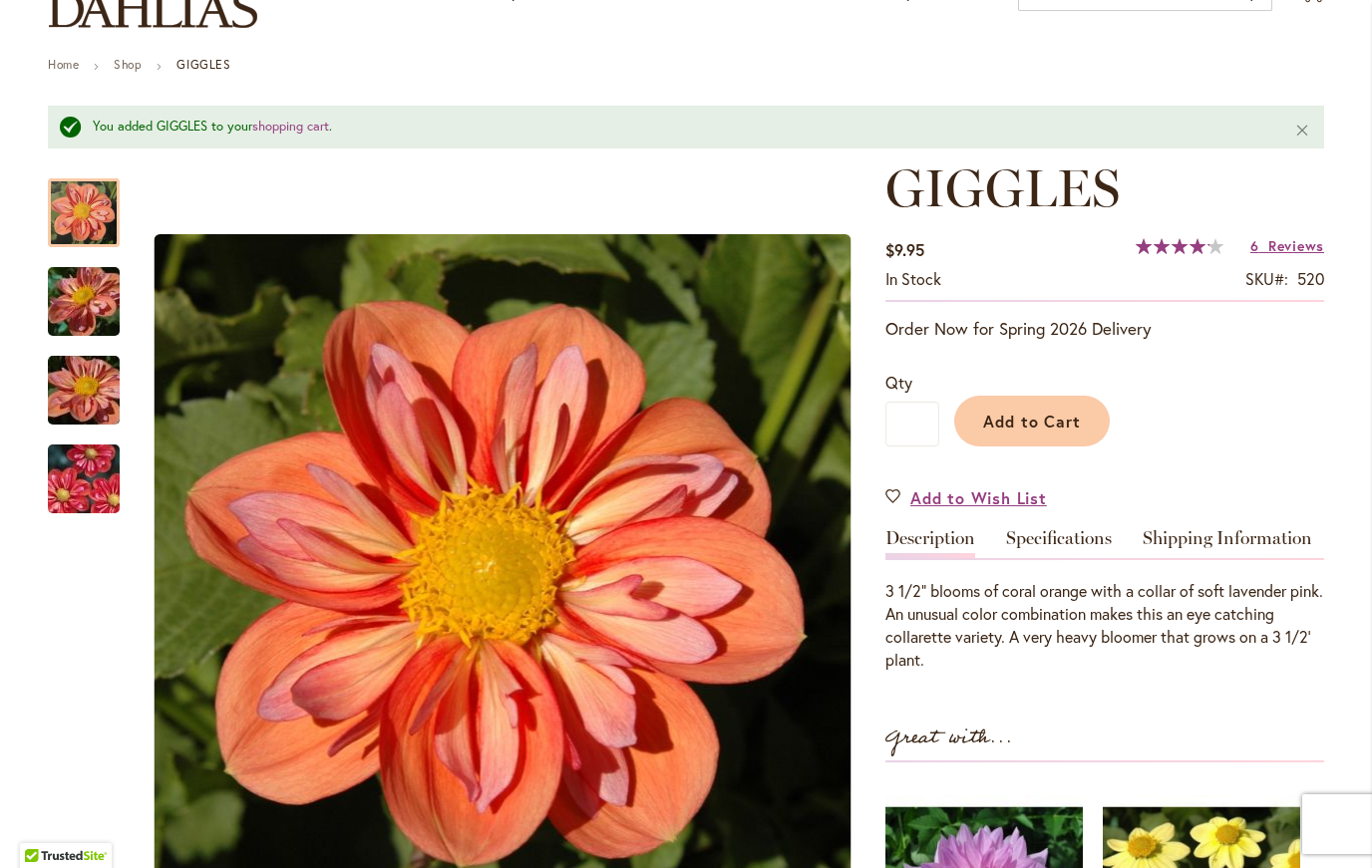 click at bounding box center [84, 478] 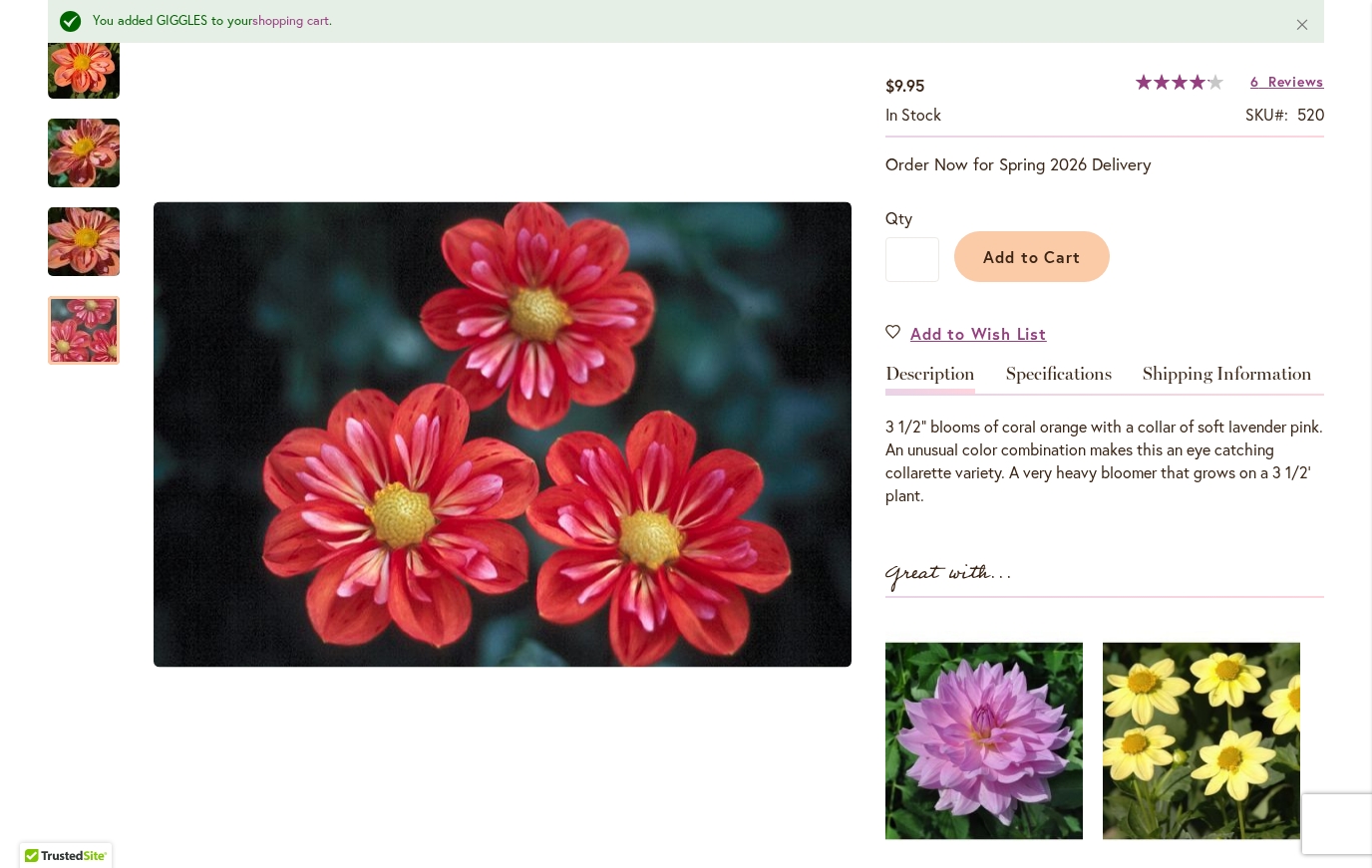 scroll, scrollTop: 363, scrollLeft: 0, axis: vertical 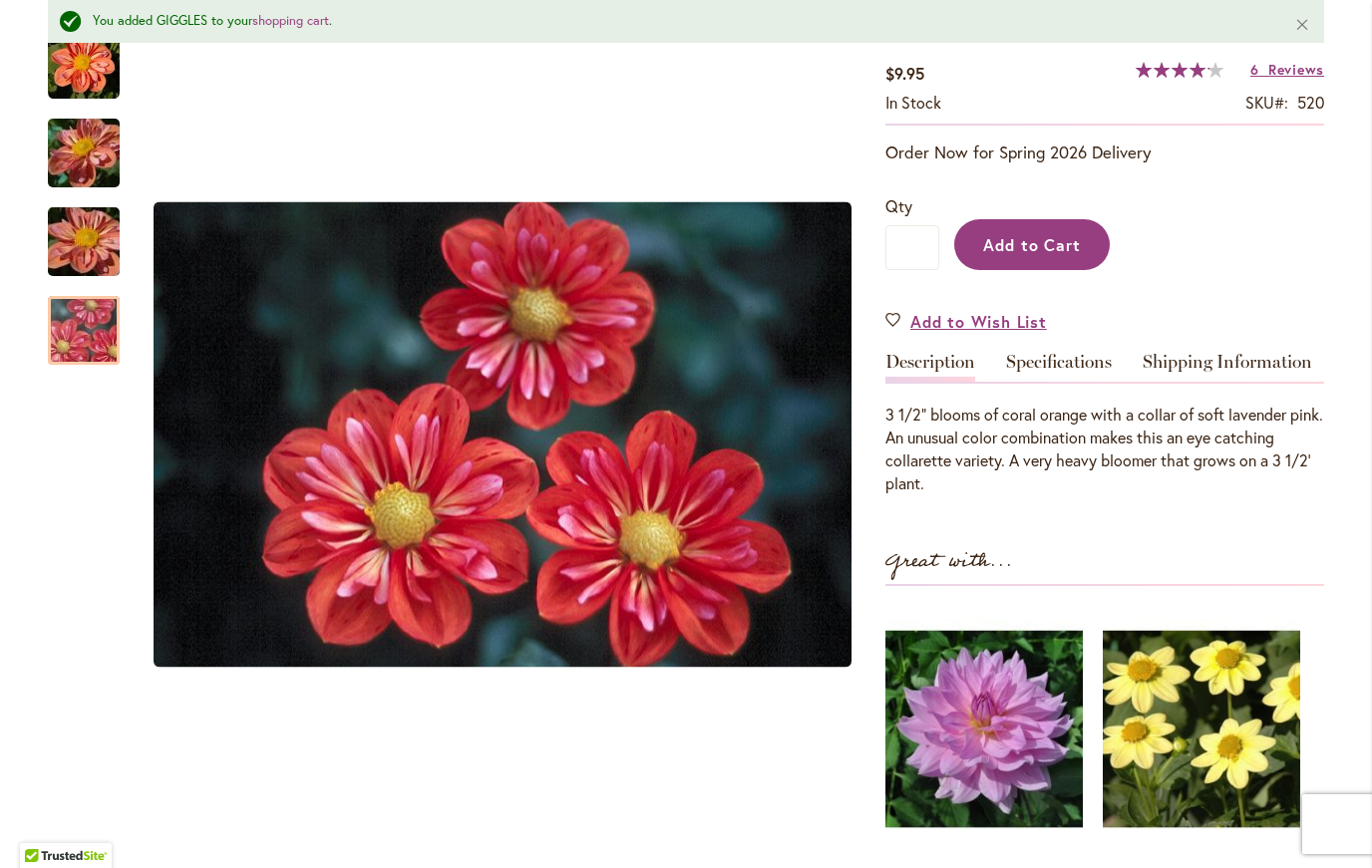 click on "Add to Cart" at bounding box center (1032, 244) 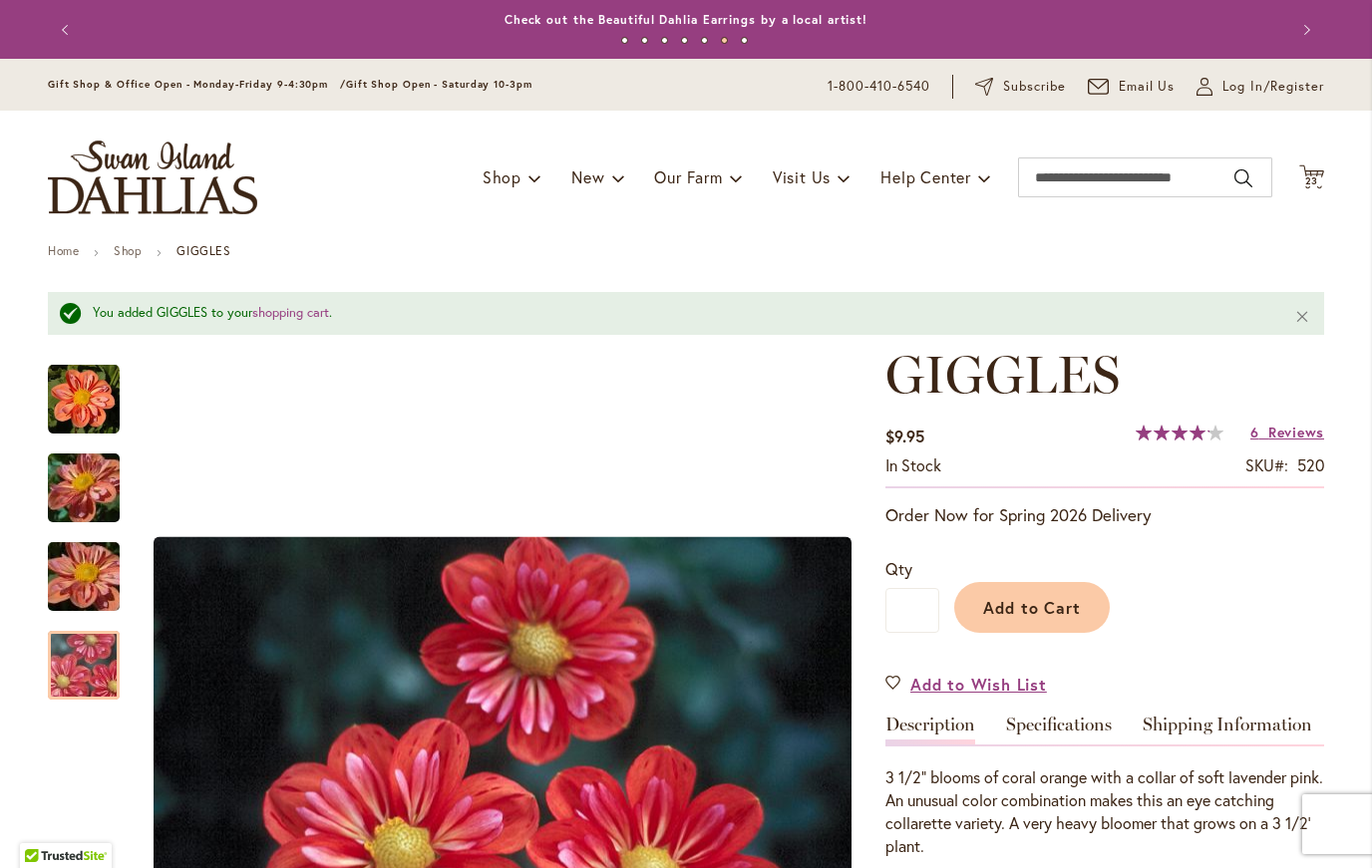 scroll, scrollTop: 0, scrollLeft: 0, axis: both 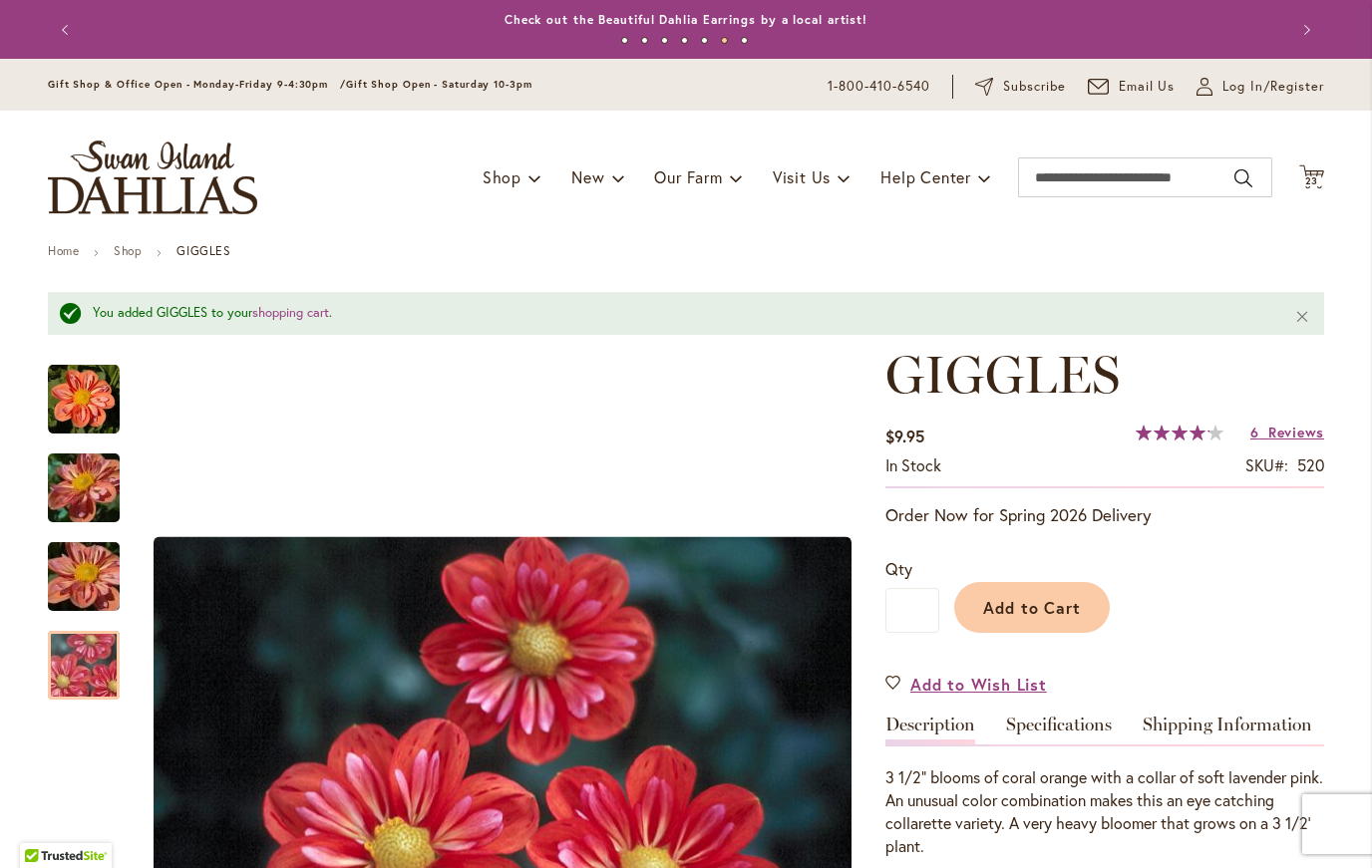 click on "Previous" at bounding box center (68, 30) 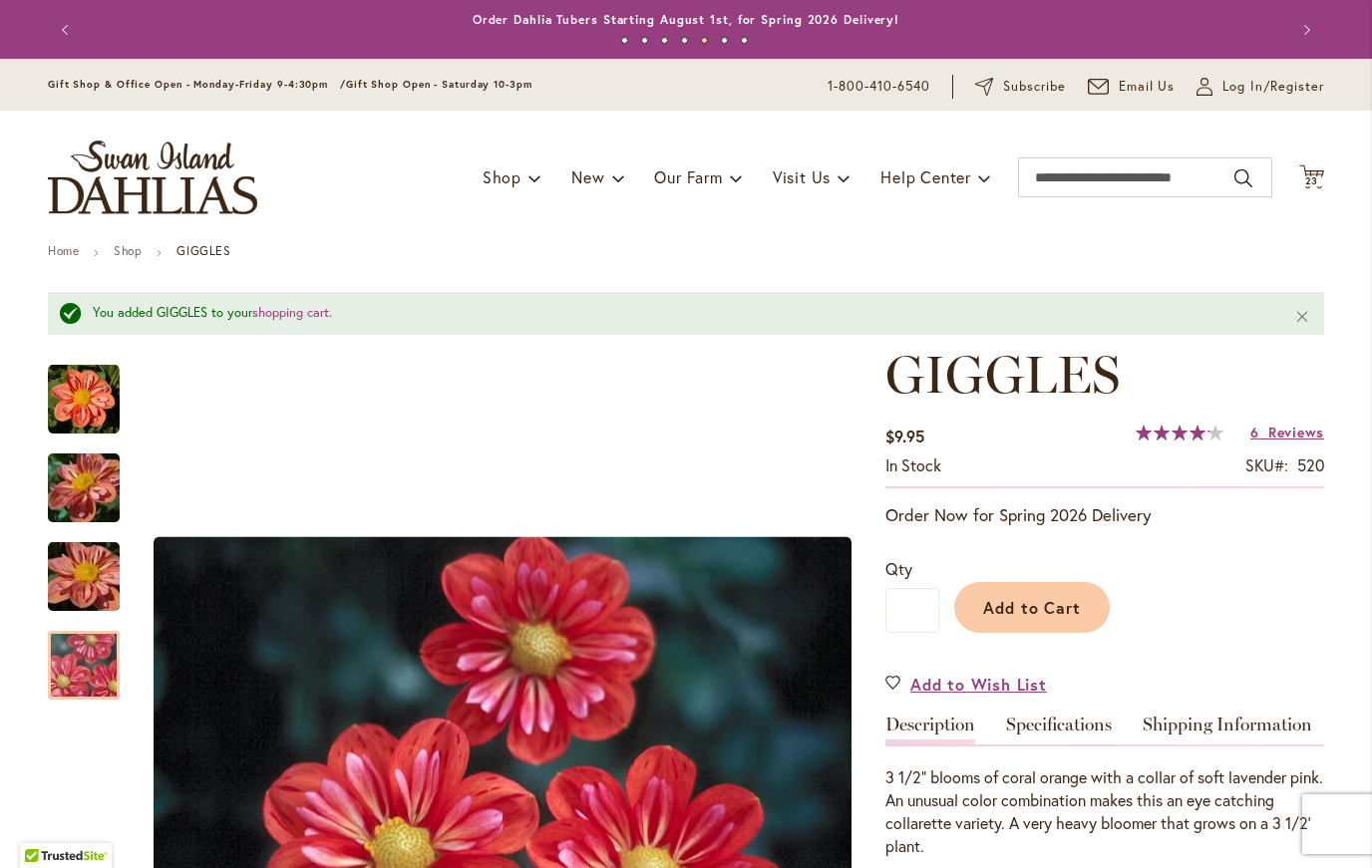 click on "Previous" at bounding box center (68, 30) 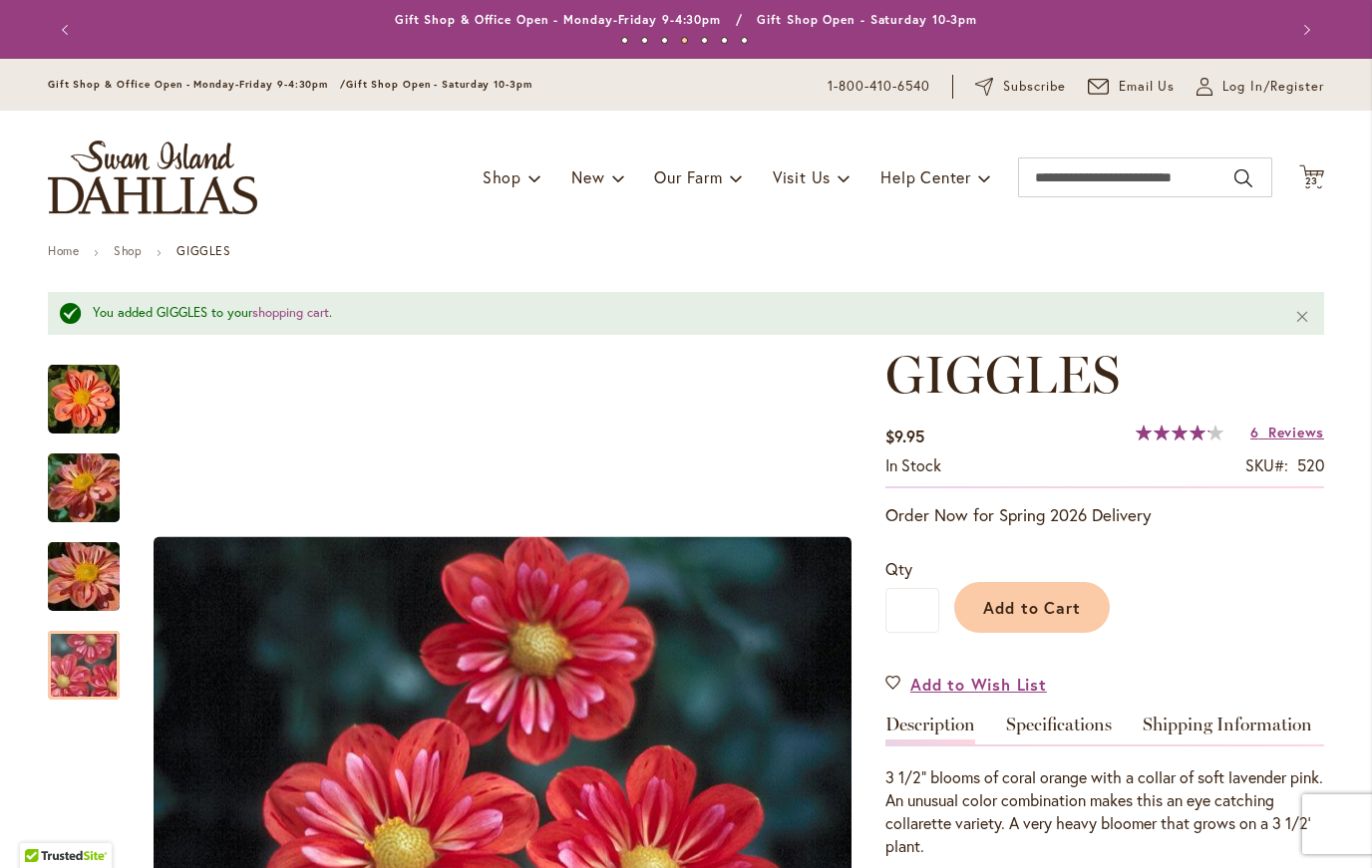 scroll, scrollTop: 0, scrollLeft: 0, axis: both 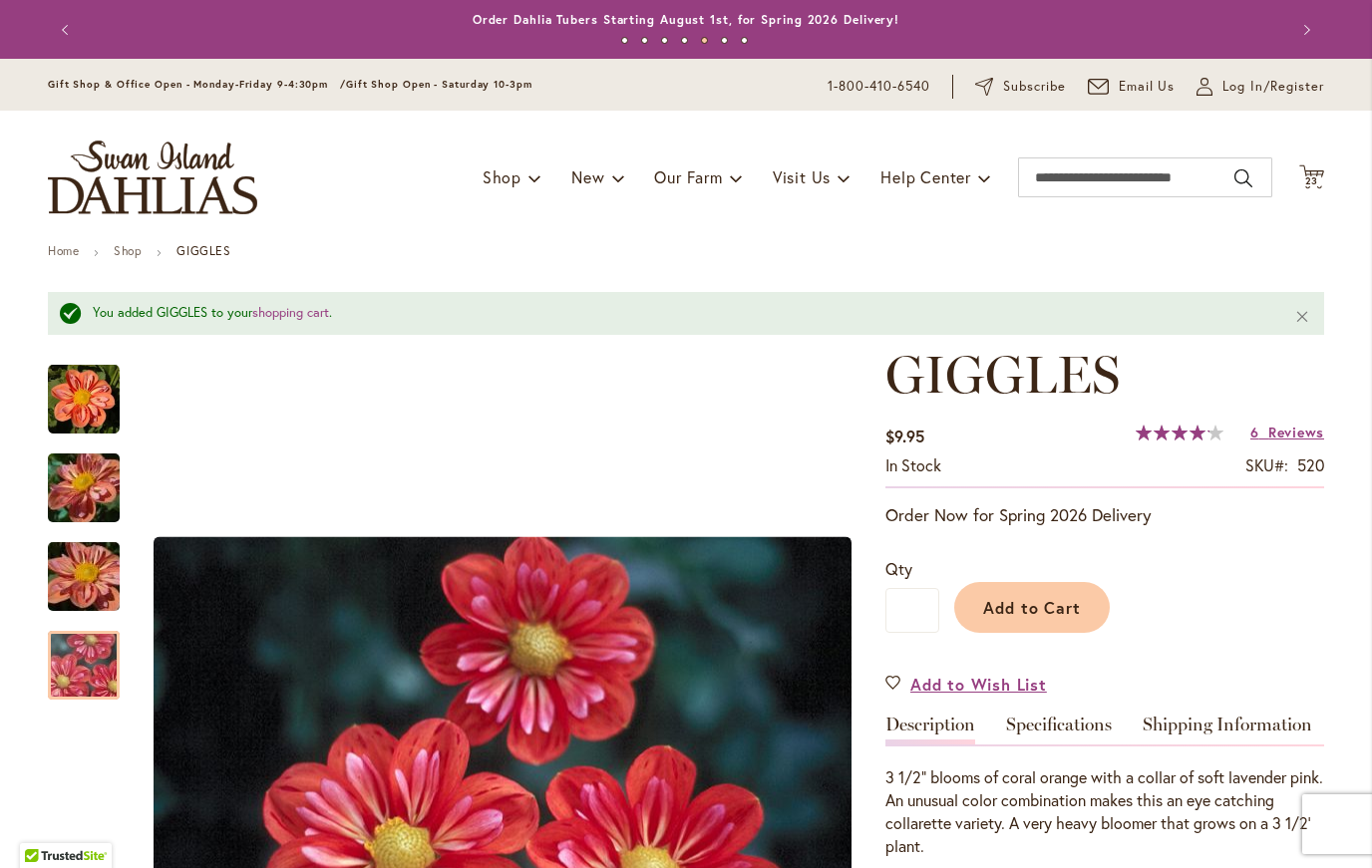 click on "Next" at bounding box center [1304, 30] 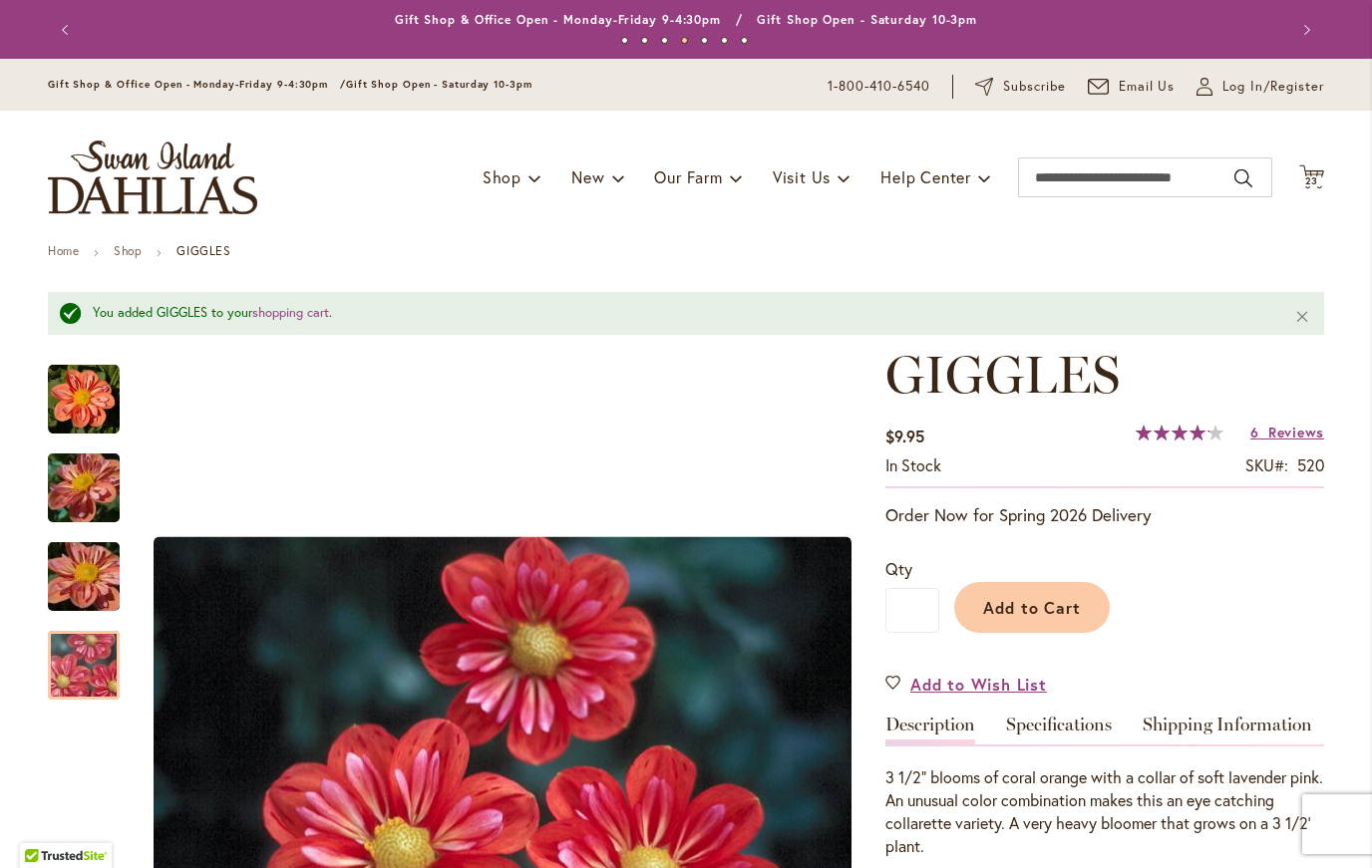scroll, scrollTop: 0, scrollLeft: 0, axis: both 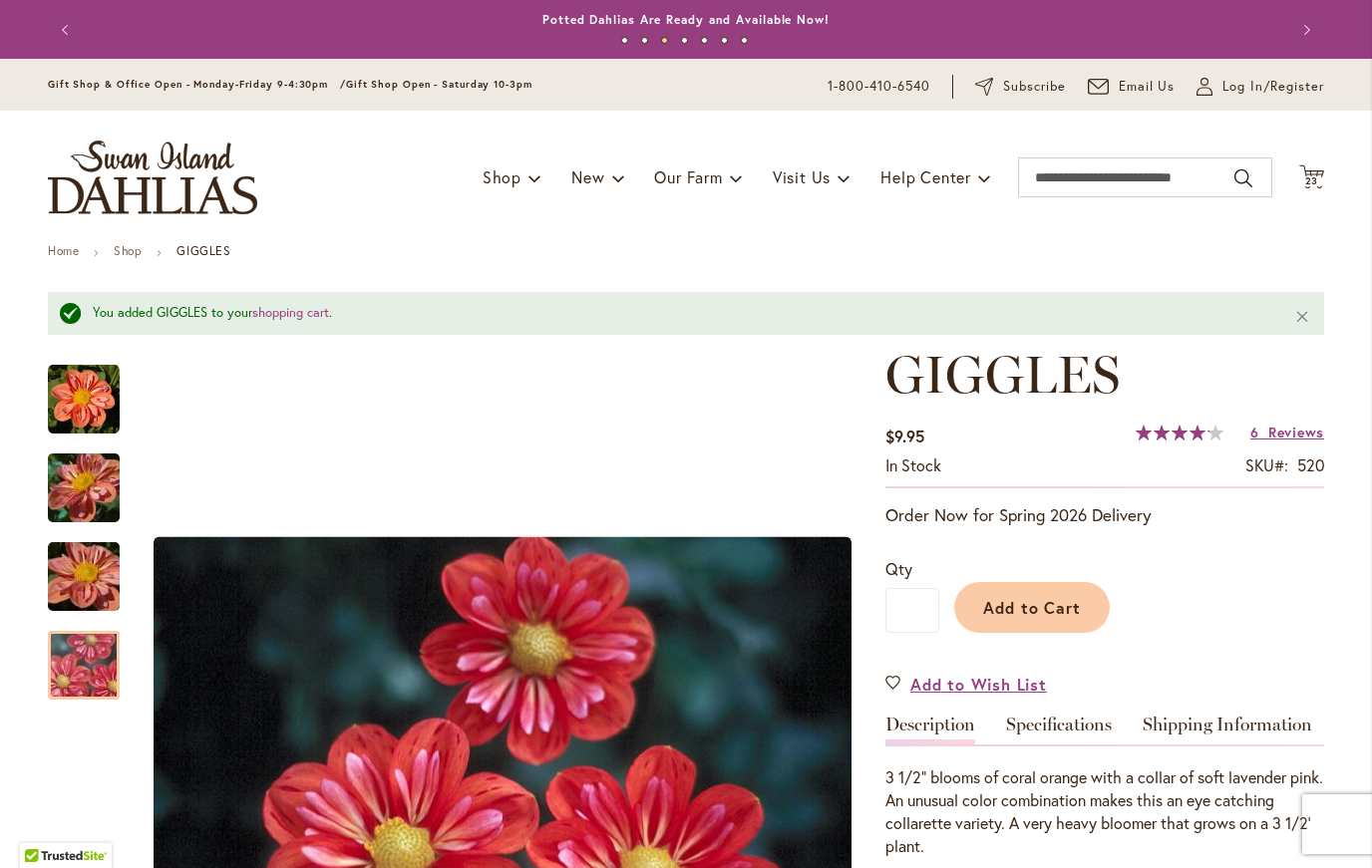 click on "Previous" at bounding box center (68, 30) 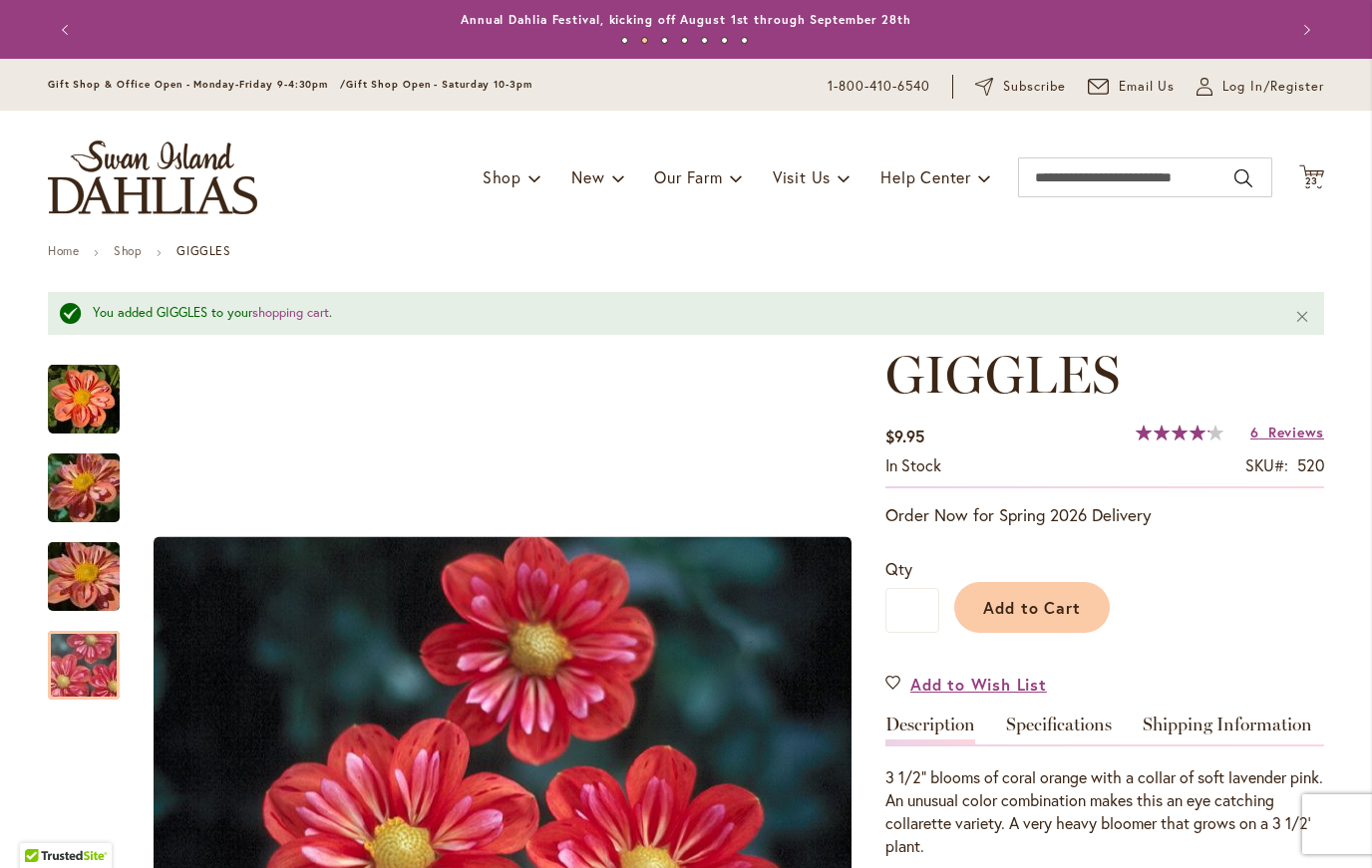 click on "Previous" at bounding box center [68, 30] 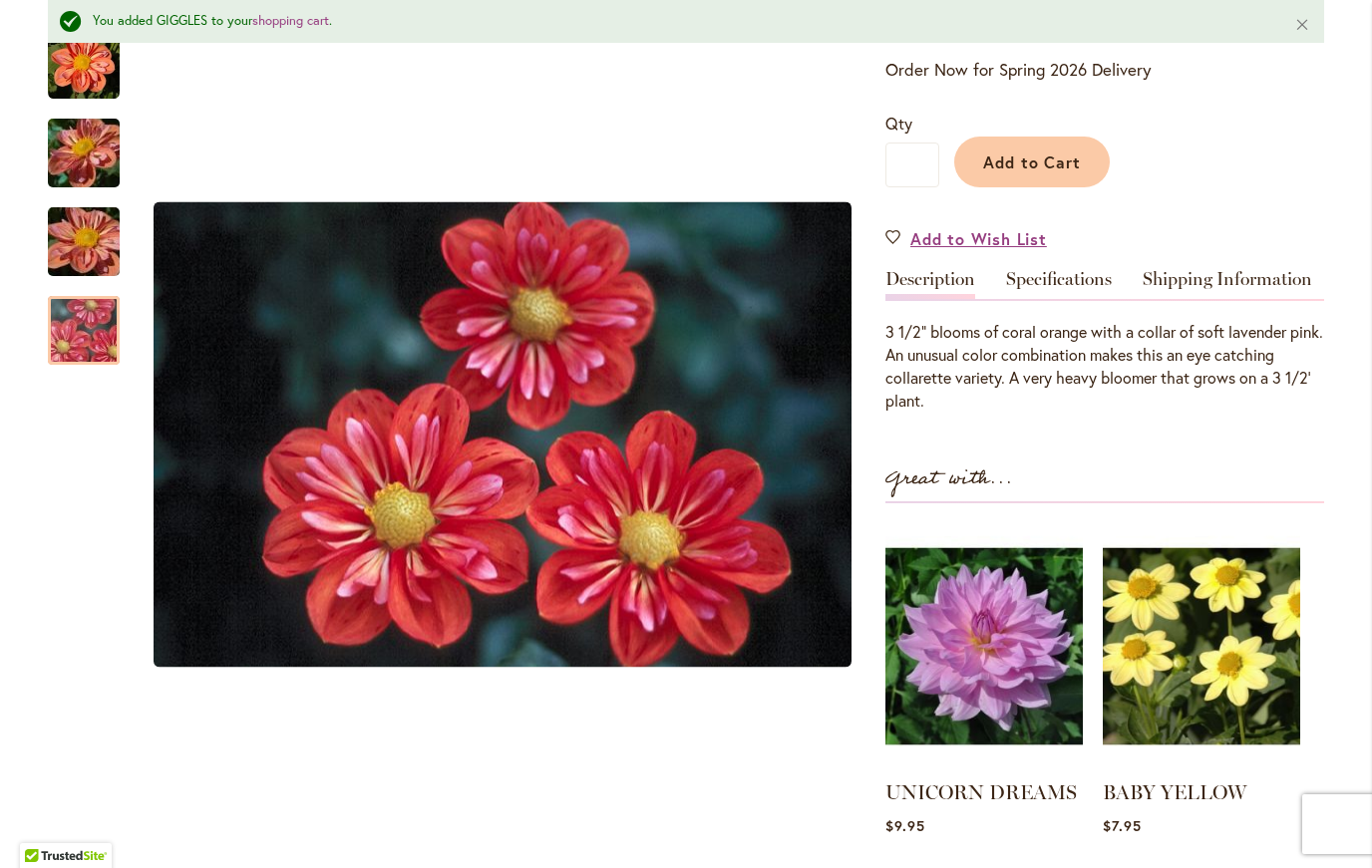 scroll, scrollTop: 444, scrollLeft: 0, axis: vertical 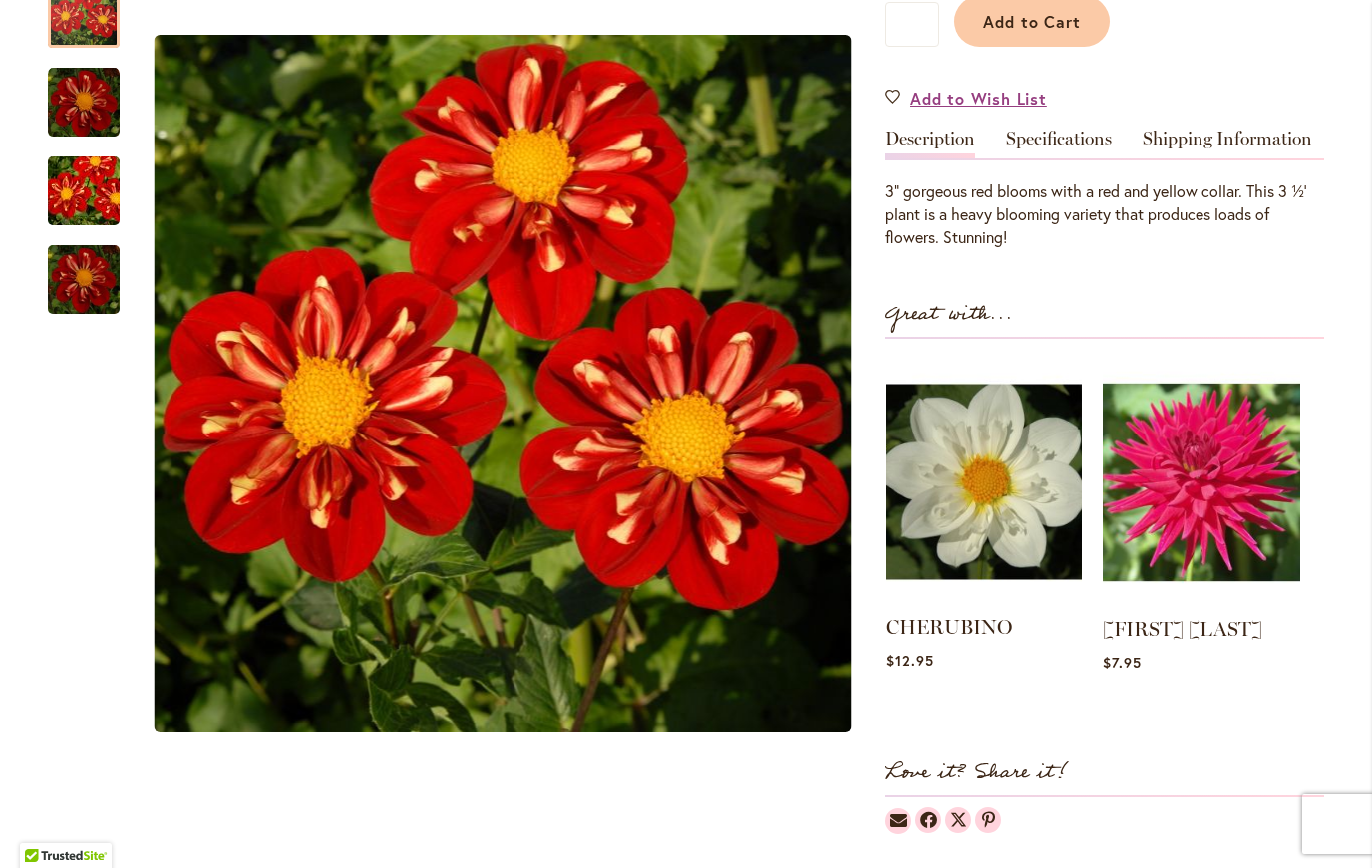 click at bounding box center (984, 481) 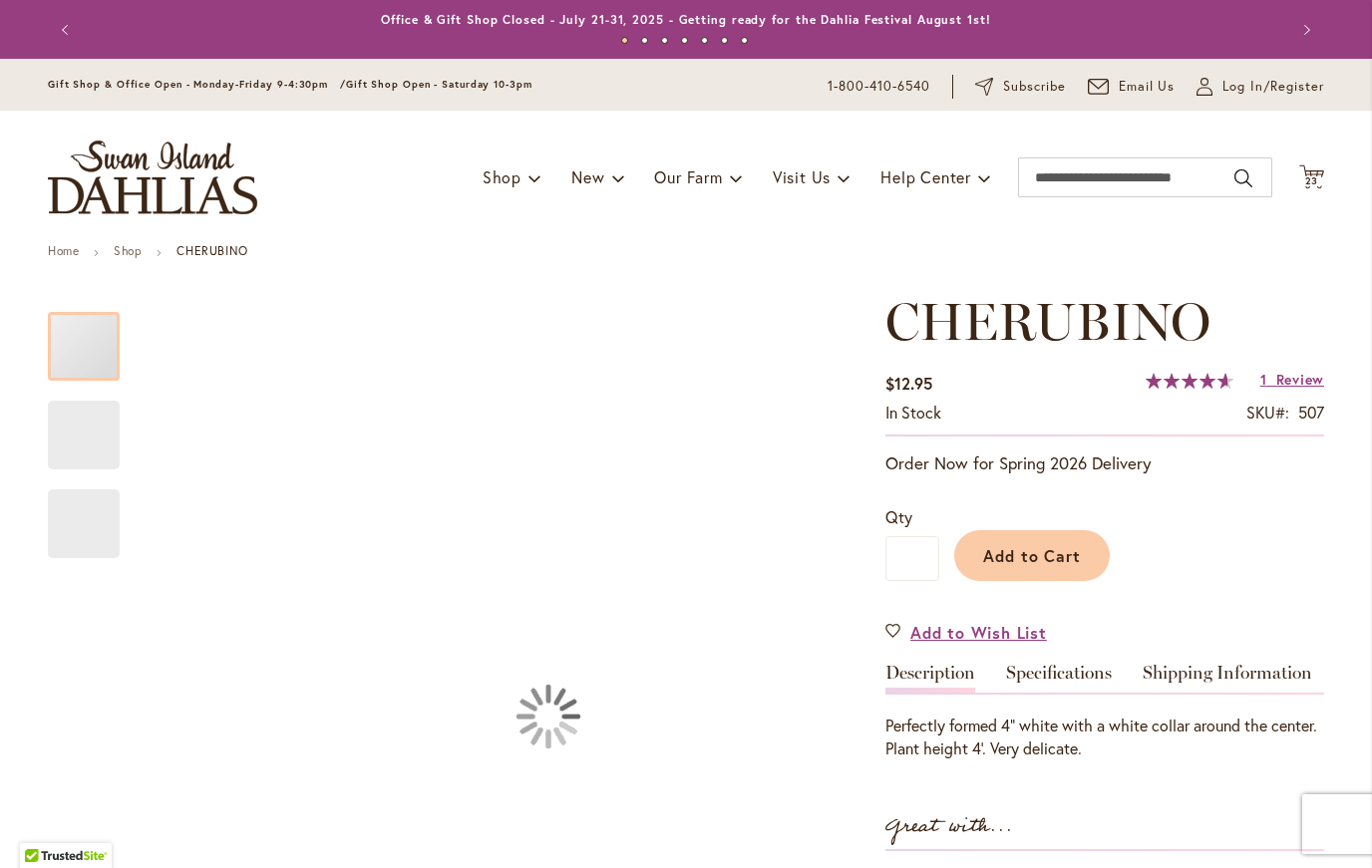 scroll, scrollTop: 0, scrollLeft: 0, axis: both 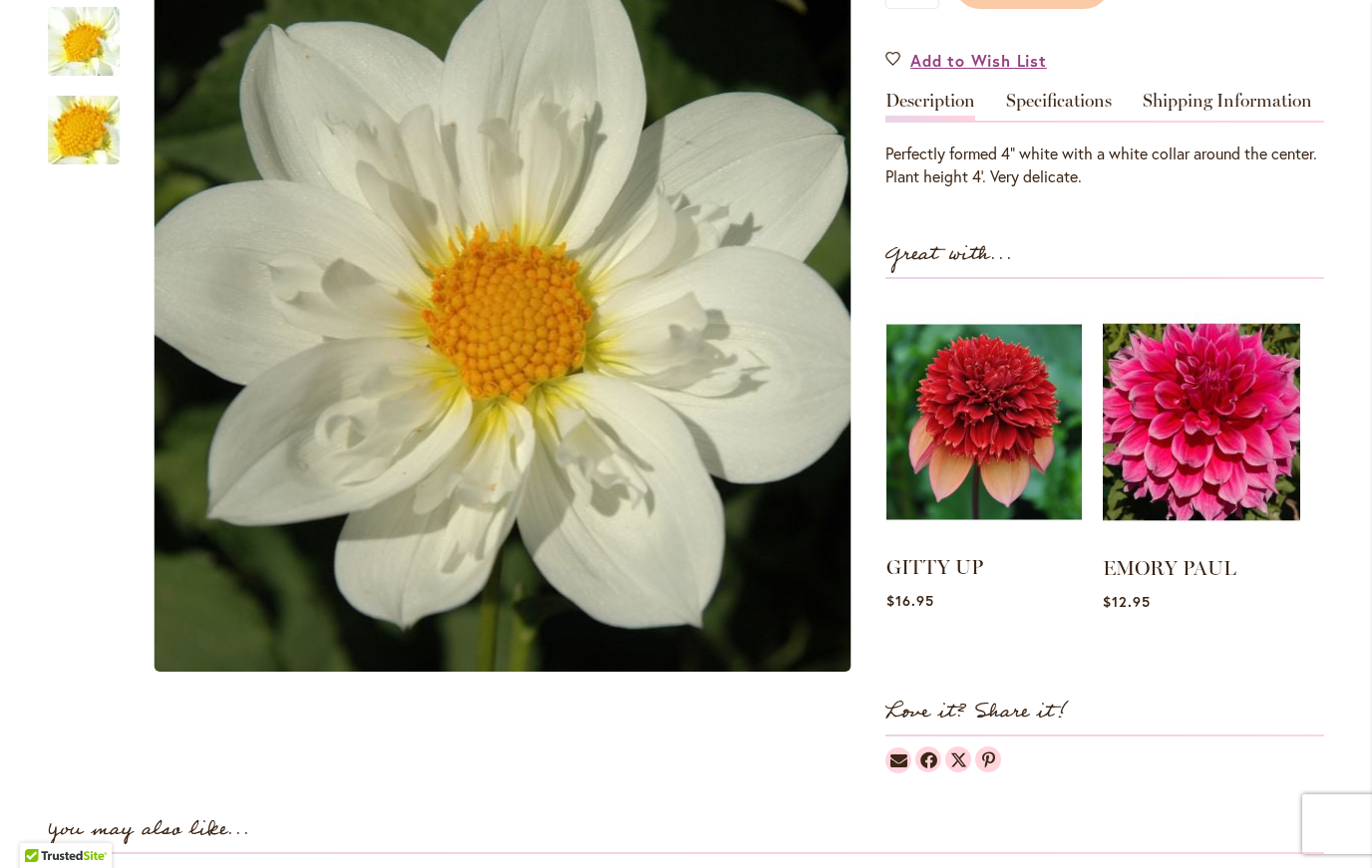 click at bounding box center (984, 422) 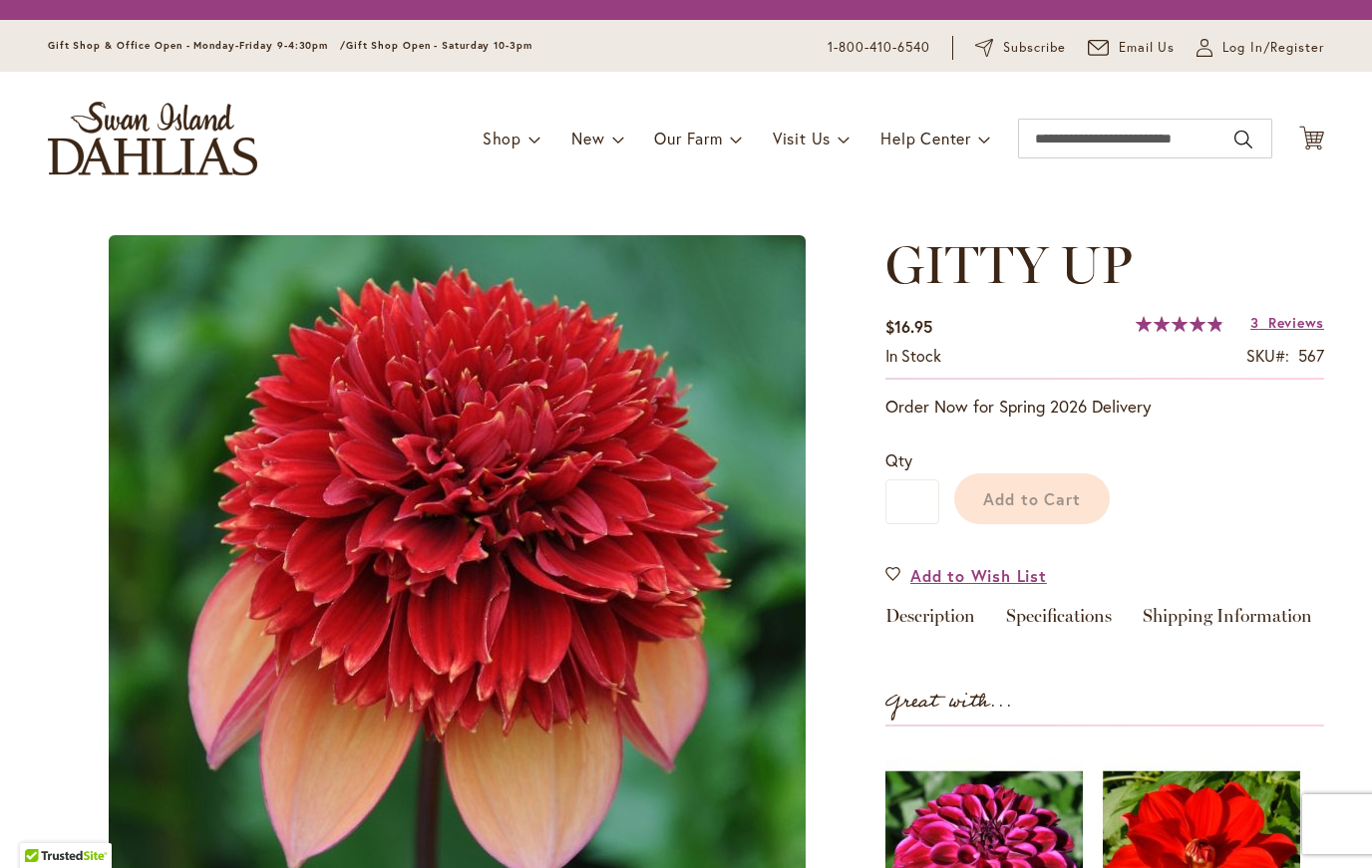 scroll, scrollTop: 0, scrollLeft: 0, axis: both 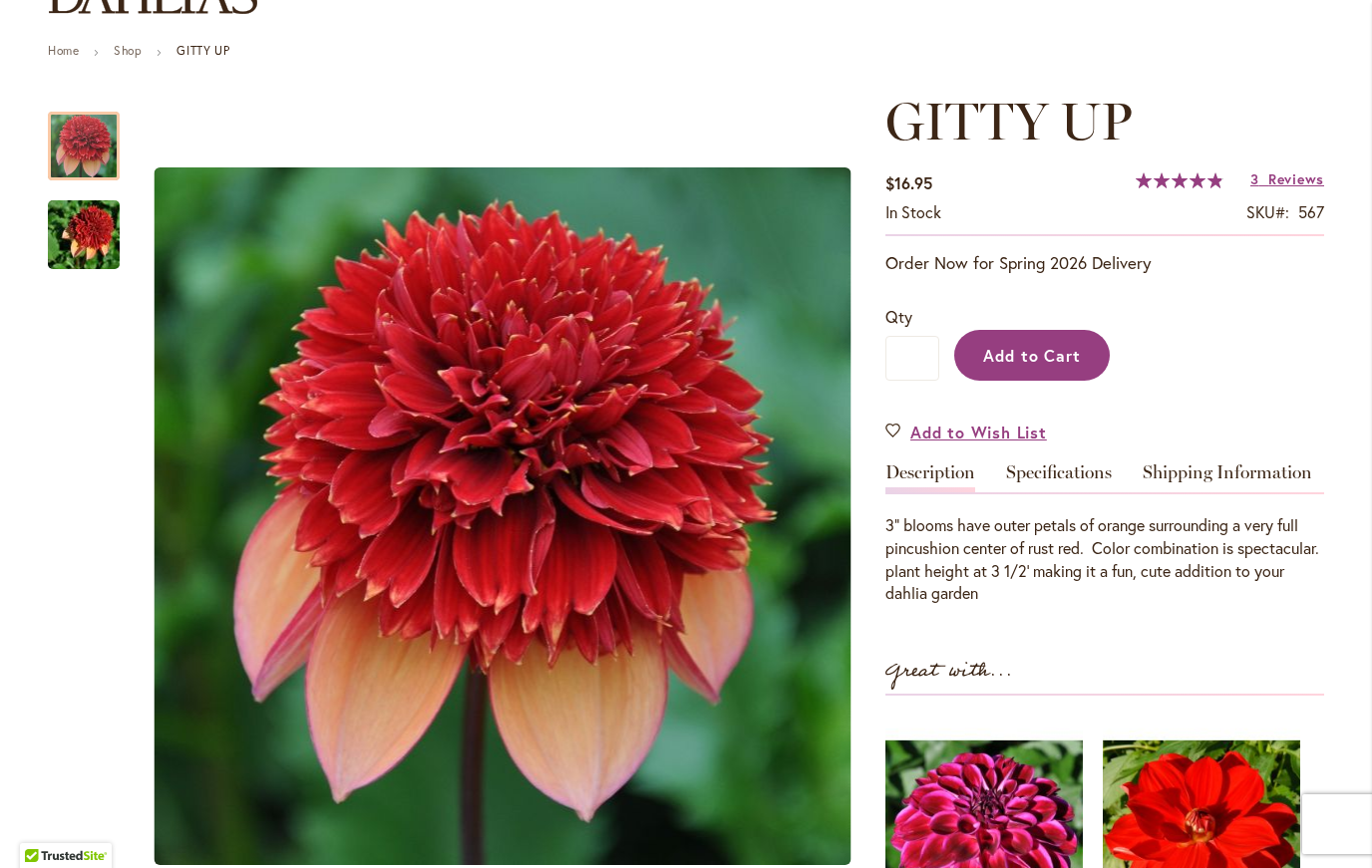 click on "Add to Cart" at bounding box center (1032, 355) 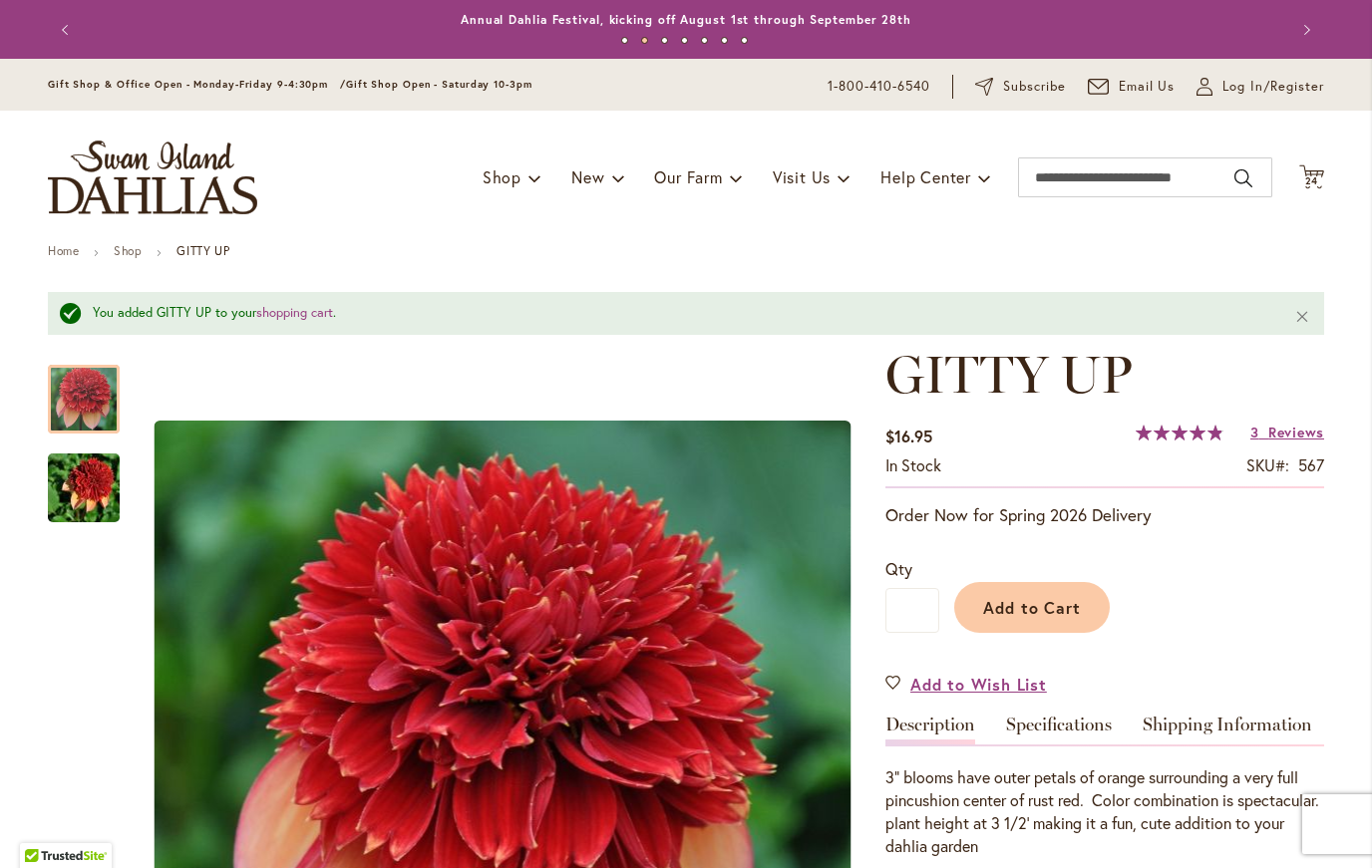 scroll, scrollTop: 0, scrollLeft: 0, axis: both 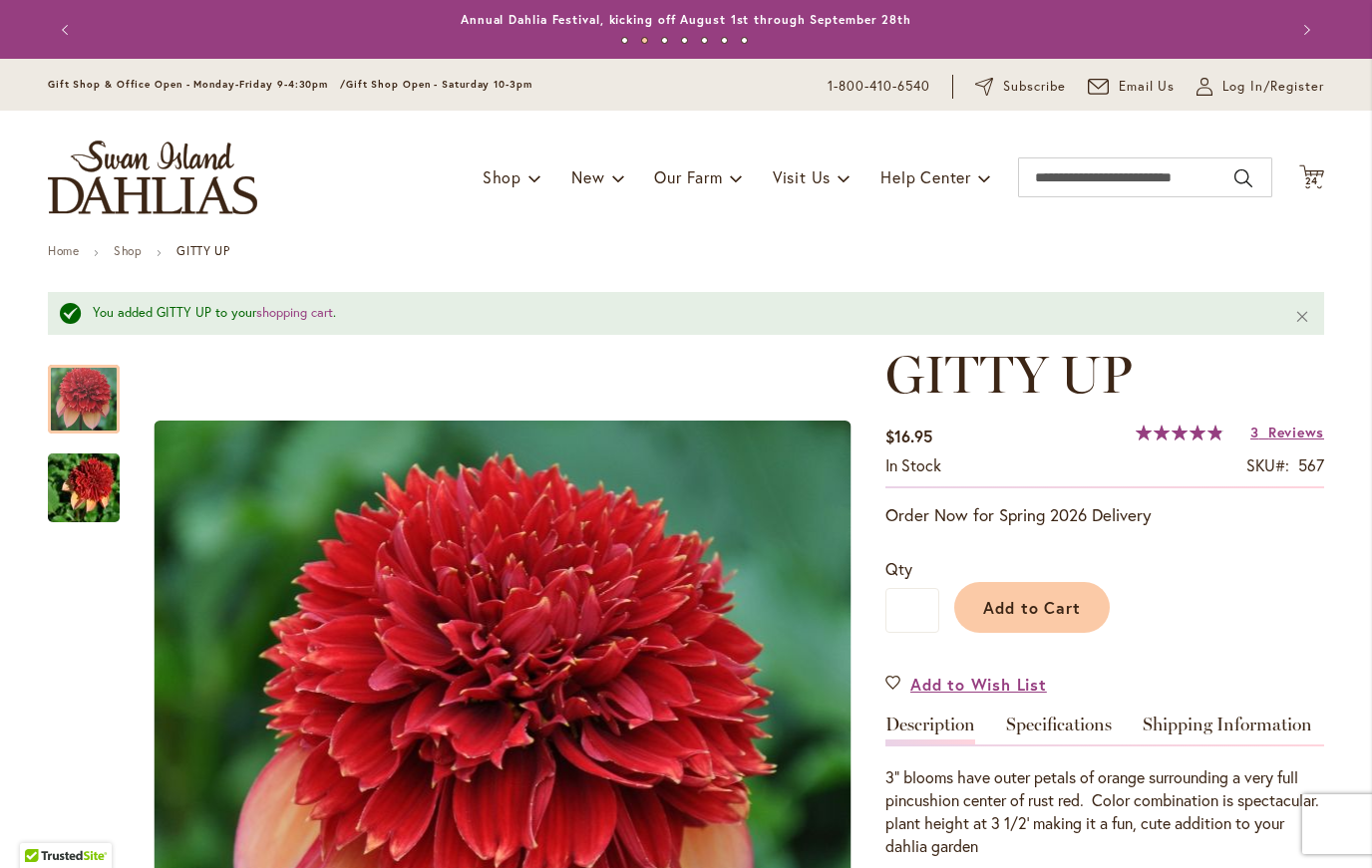 click on "Previous" at bounding box center [68, 30] 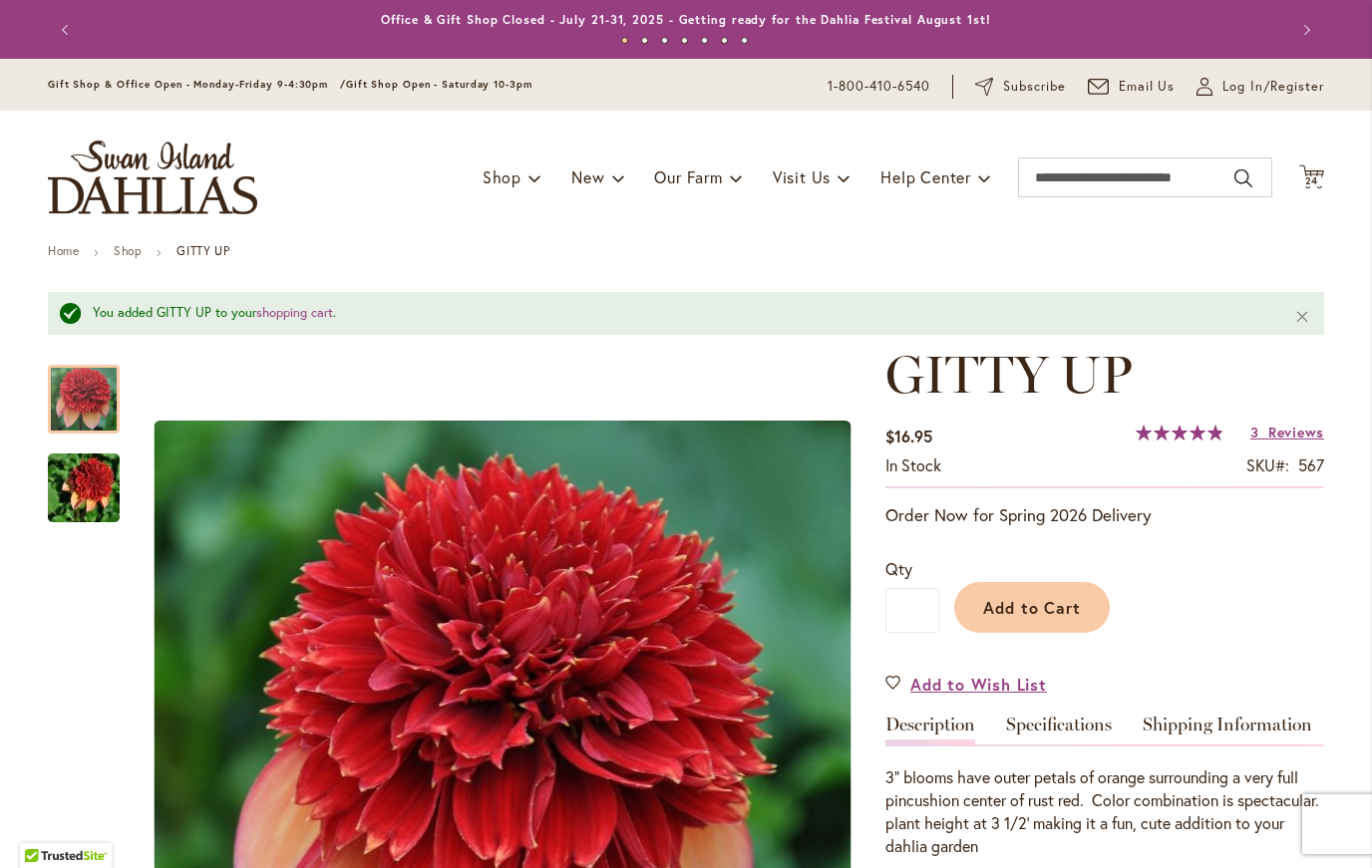 click on "Previous" at bounding box center [68, 30] 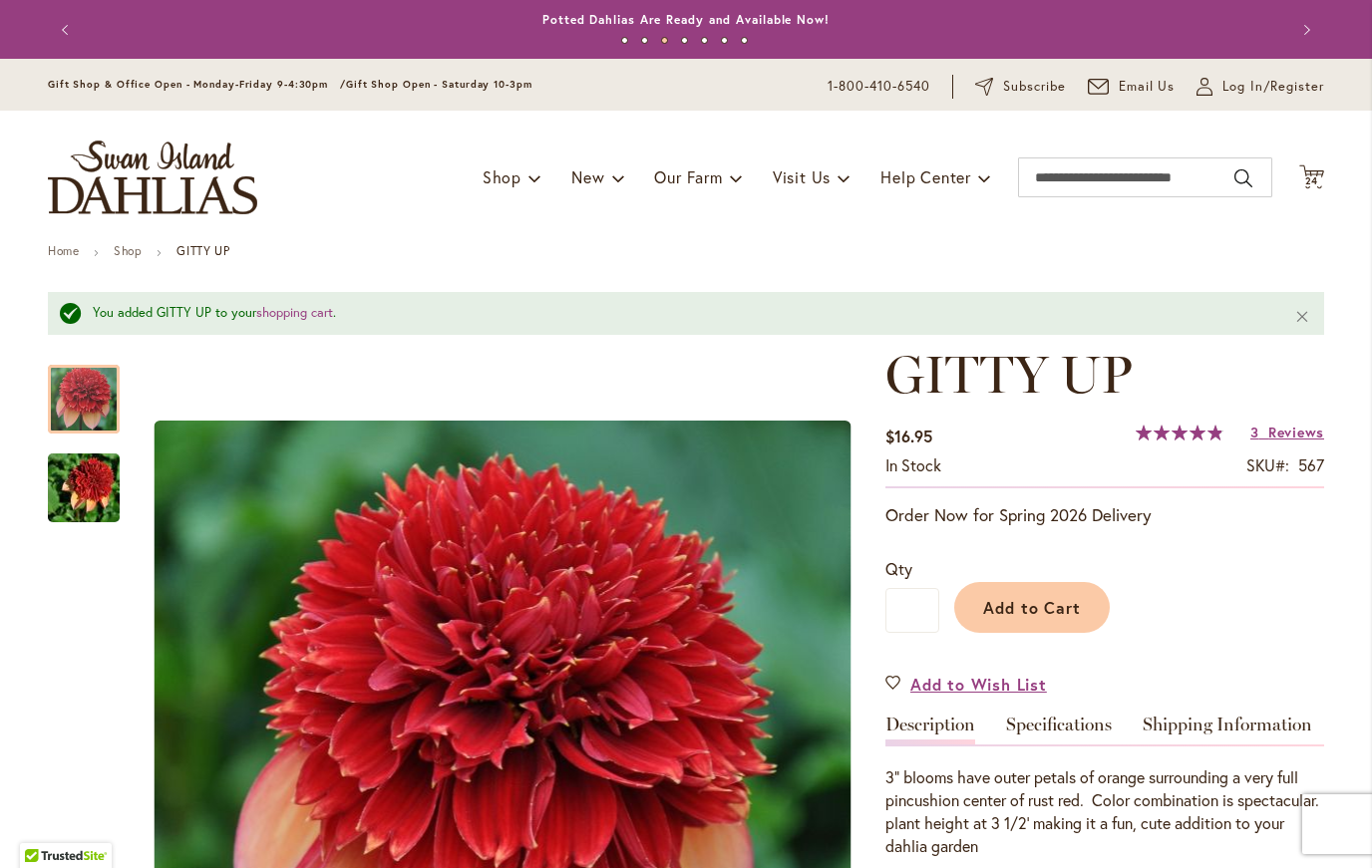 scroll, scrollTop: 0, scrollLeft: 0, axis: both 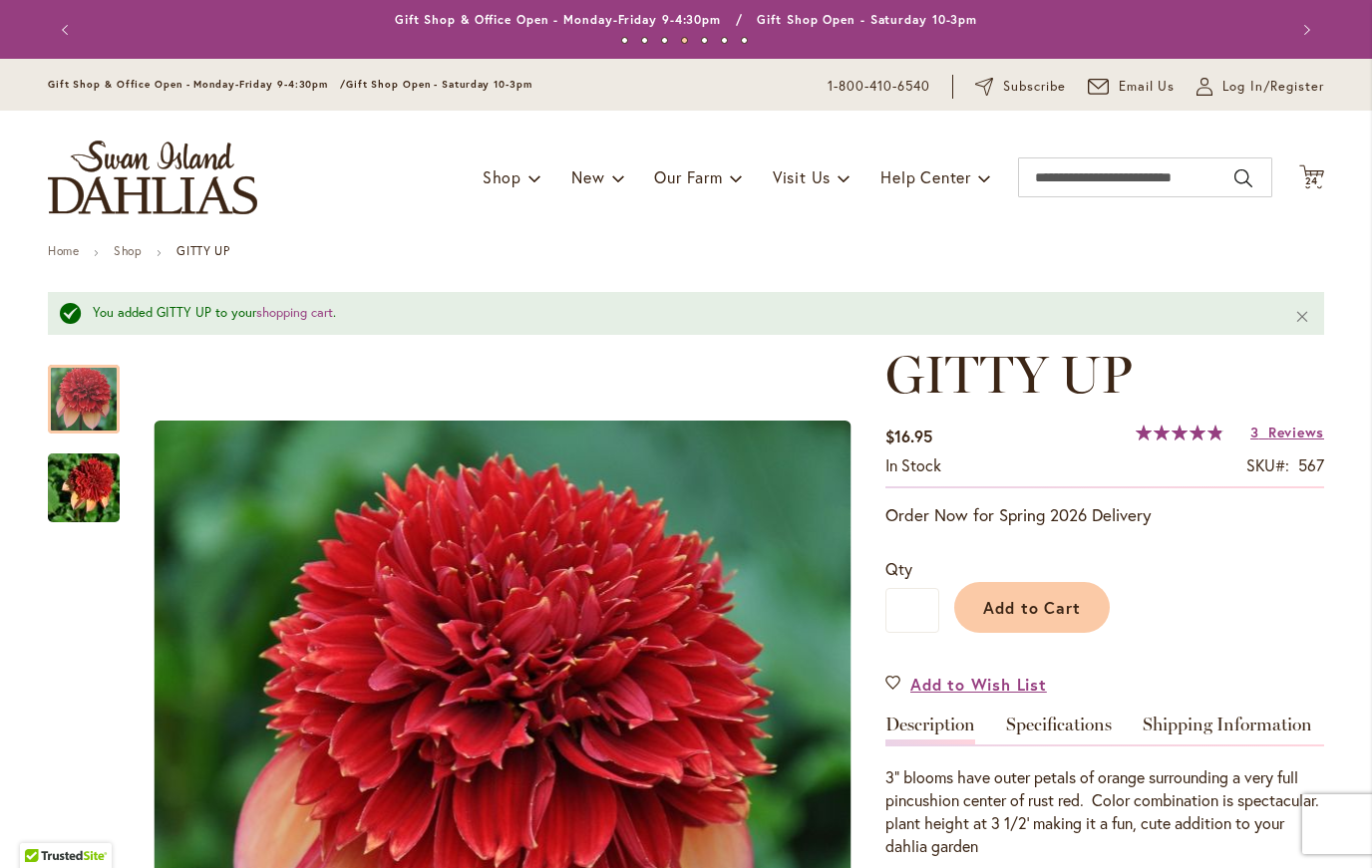 click on "Previous" at bounding box center (68, 30) 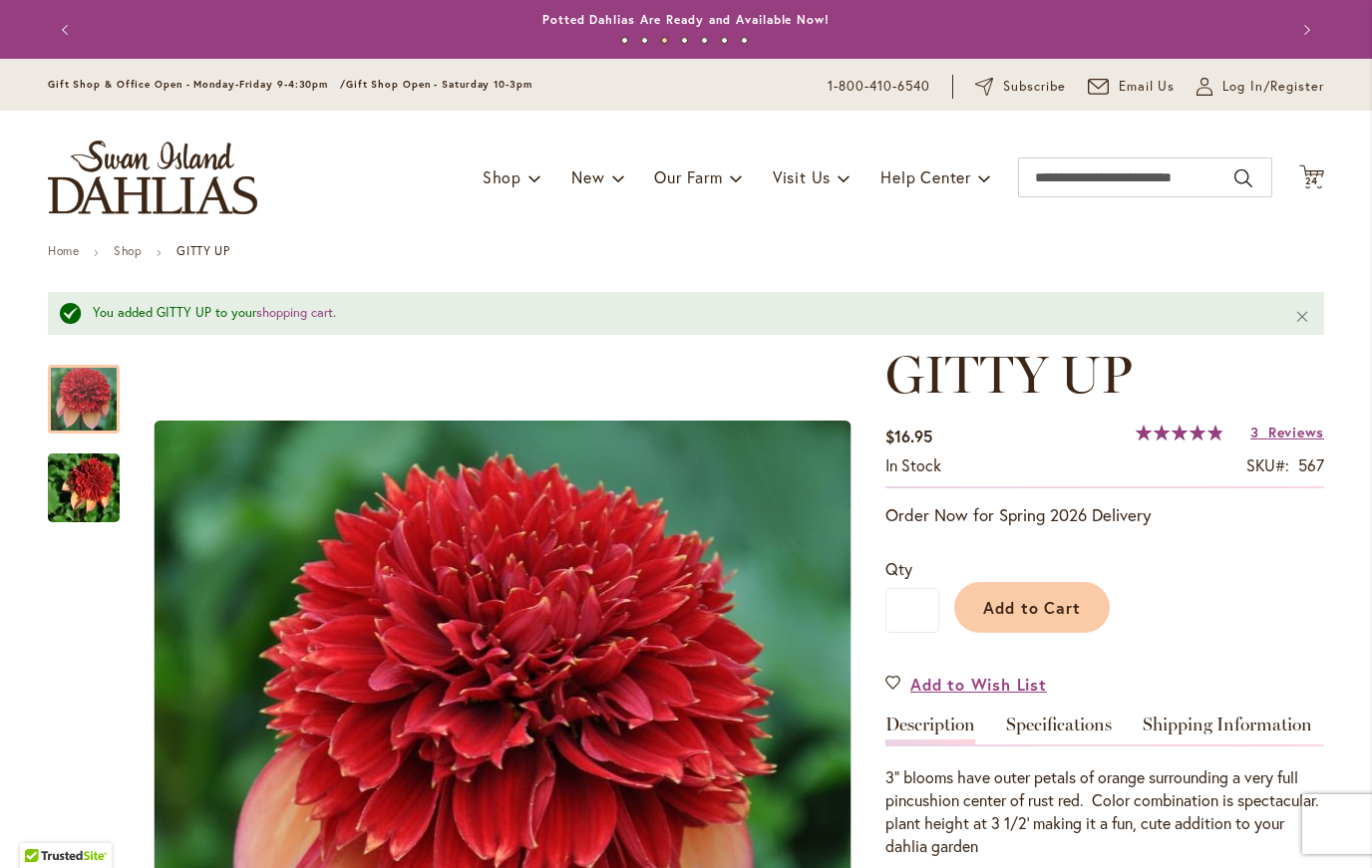 scroll, scrollTop: 0, scrollLeft: 0, axis: both 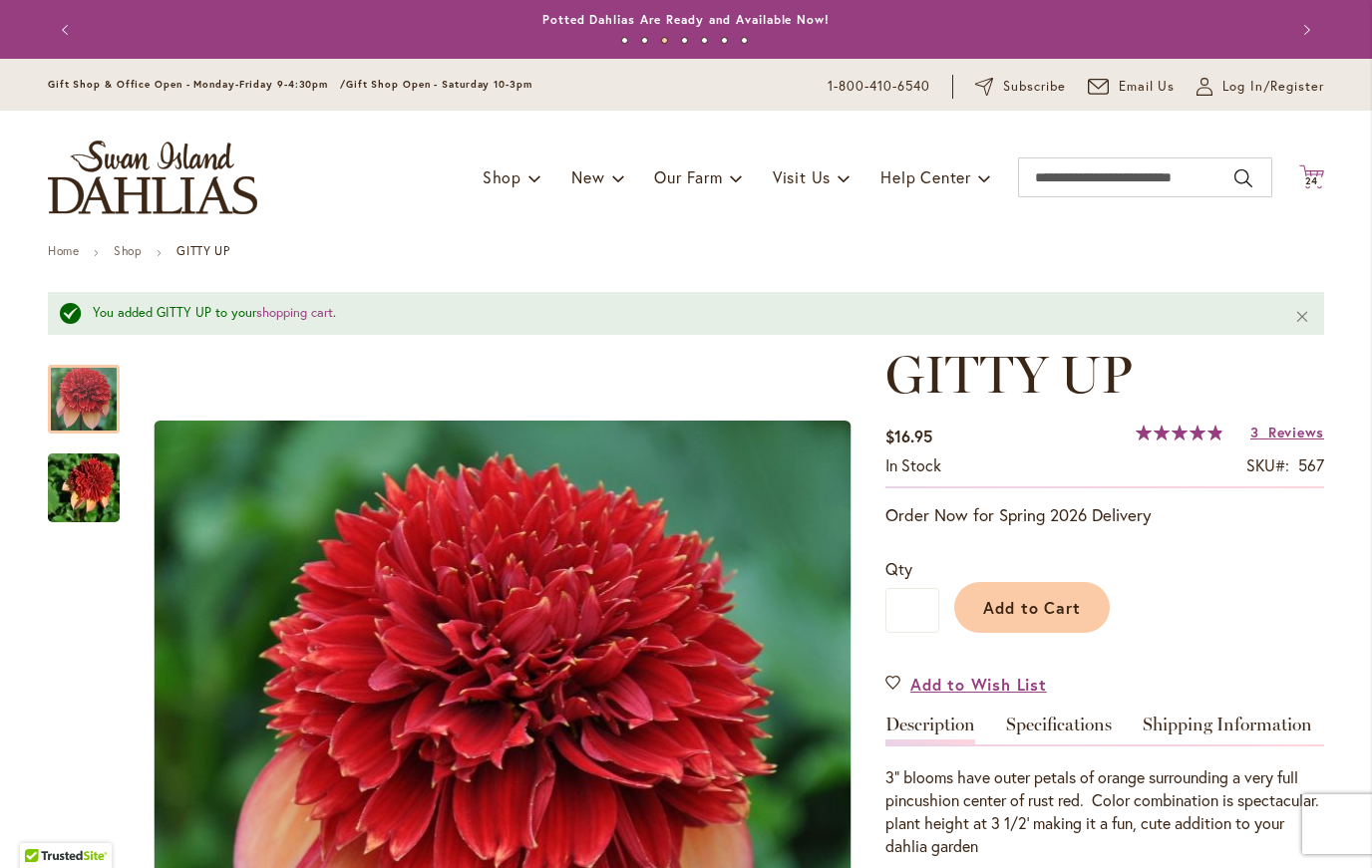 click on "24" at bounding box center (1312, 180) 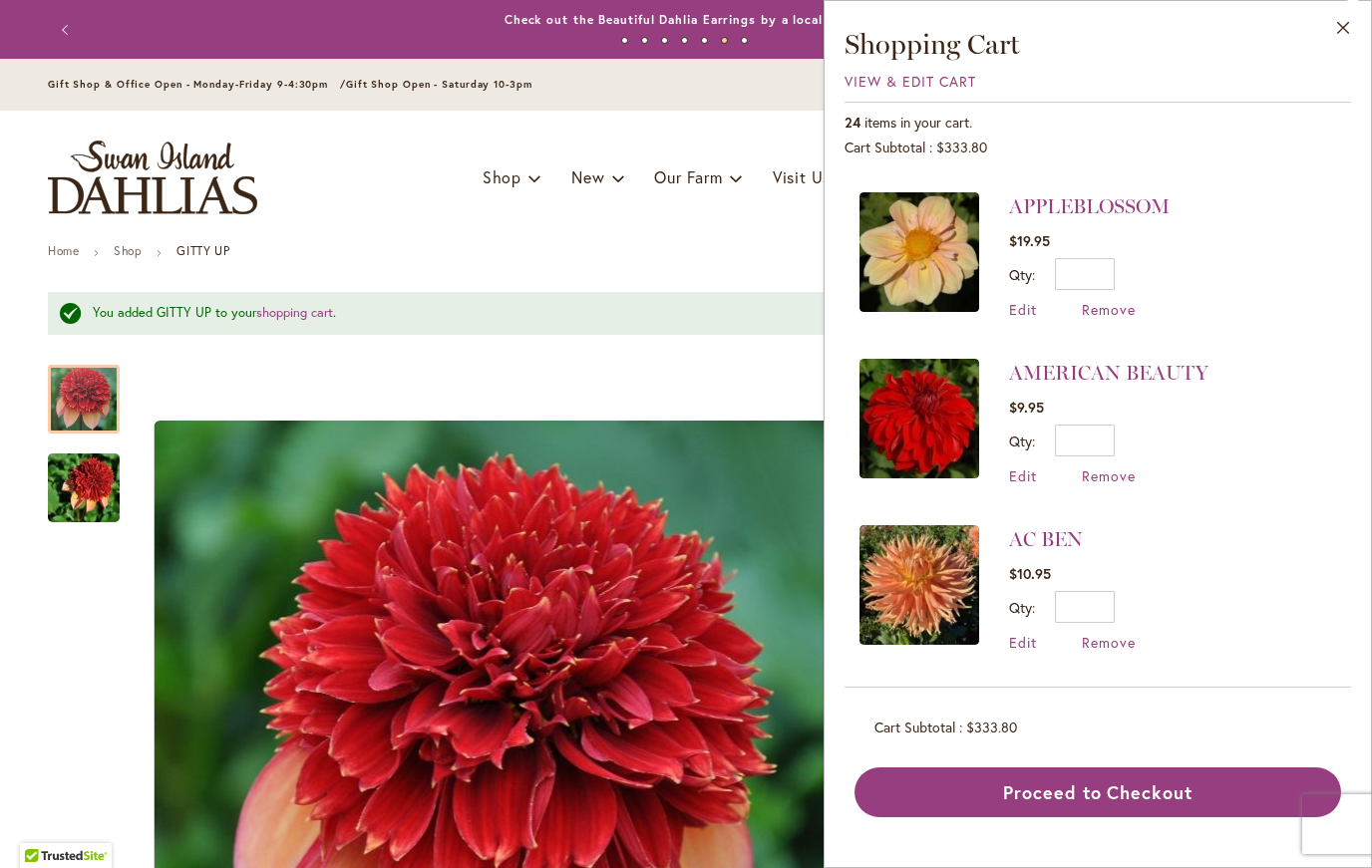 scroll, scrollTop: 2819, scrollLeft: 0, axis: vertical 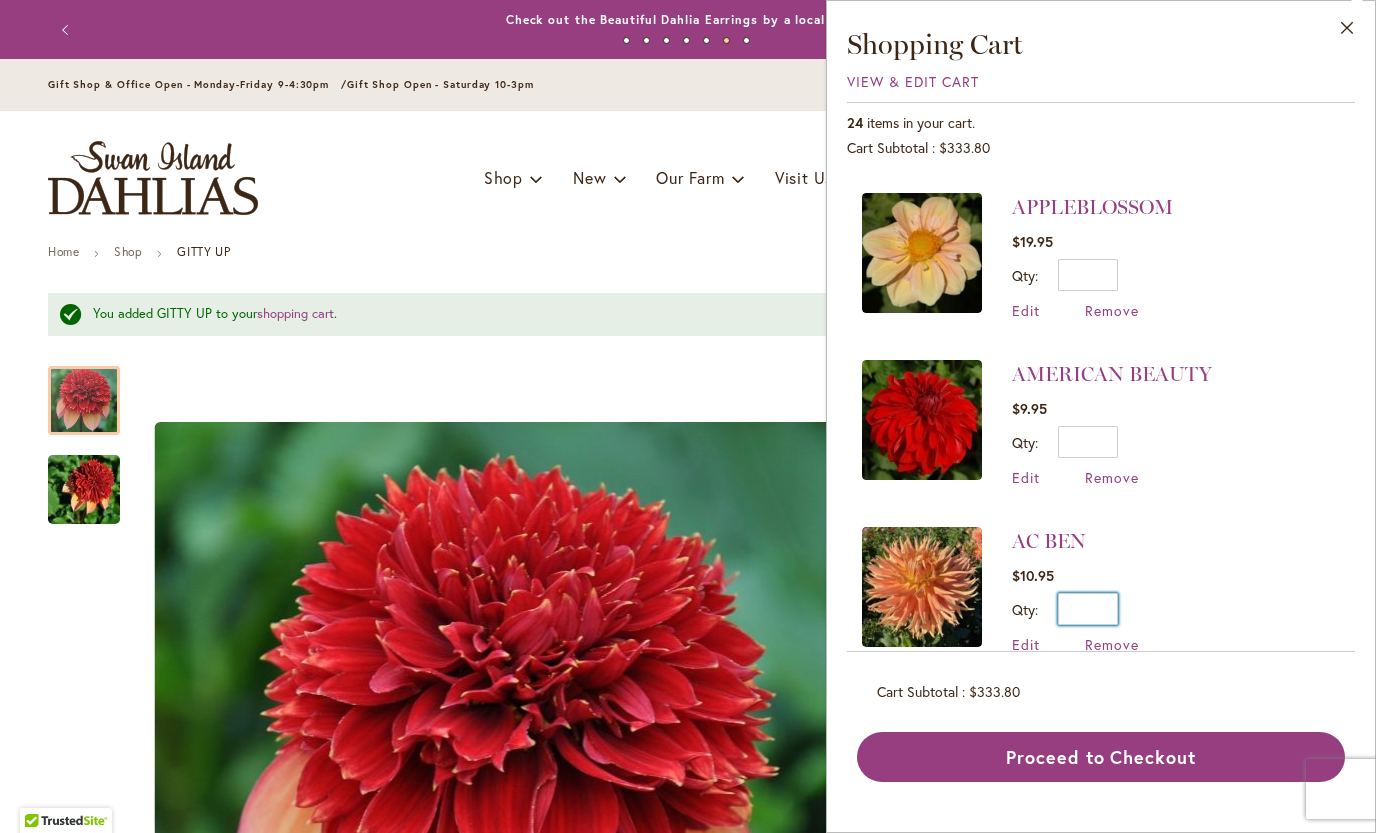 drag, startPoint x: 1110, startPoint y: 601, endPoint x: 1091, endPoint y: 601, distance: 19 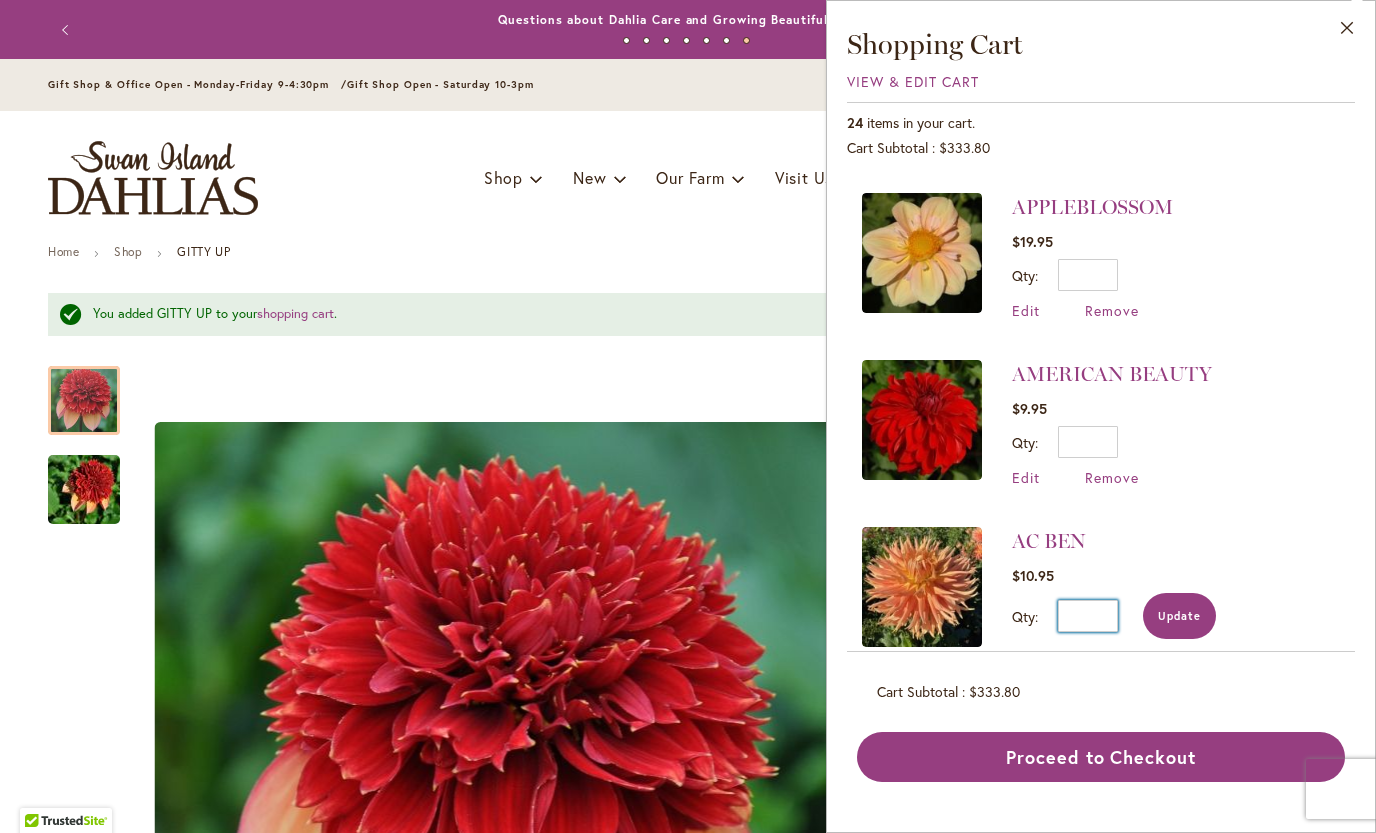 type on "*" 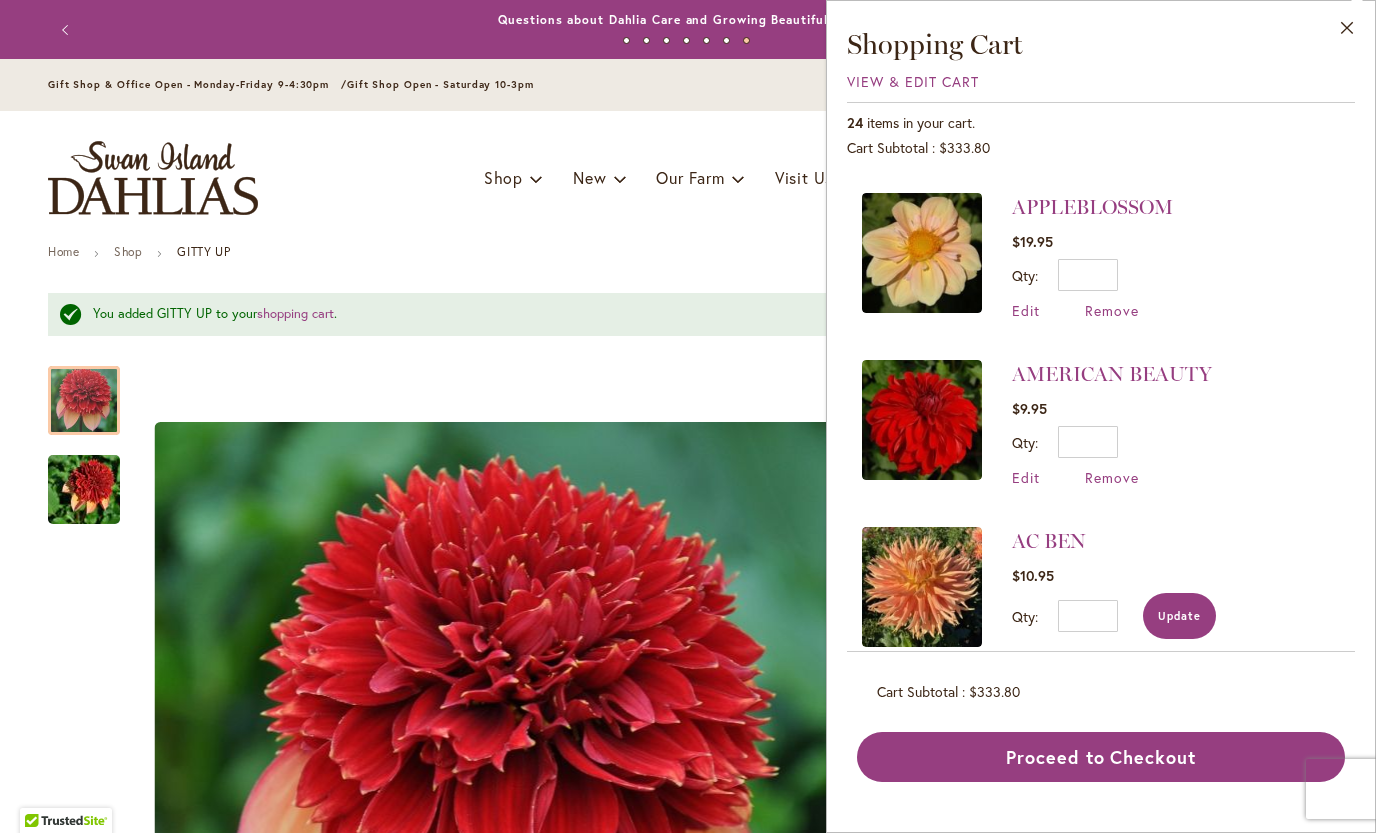 click on "Update" at bounding box center (1179, 616) 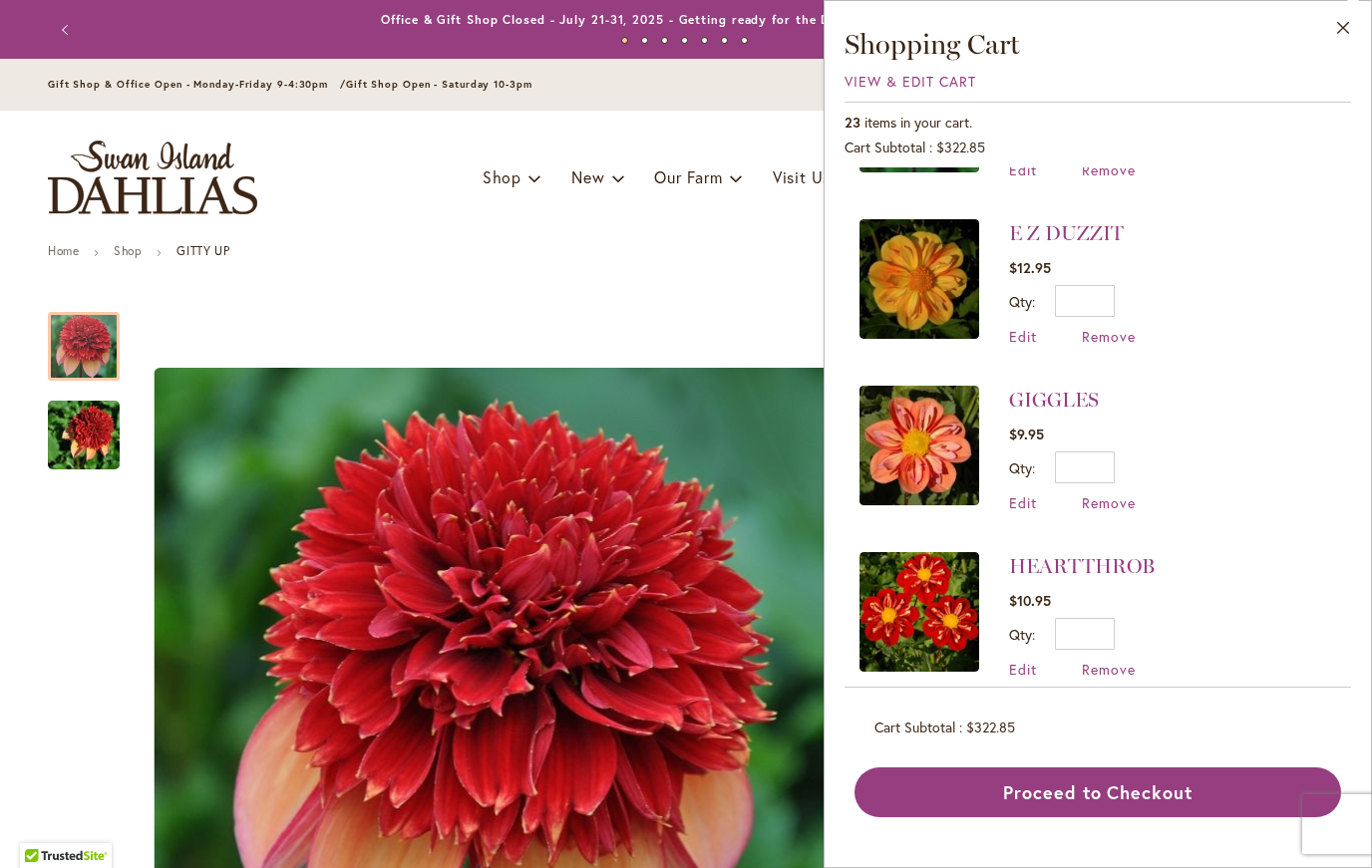 scroll, scrollTop: 126, scrollLeft: 0, axis: vertical 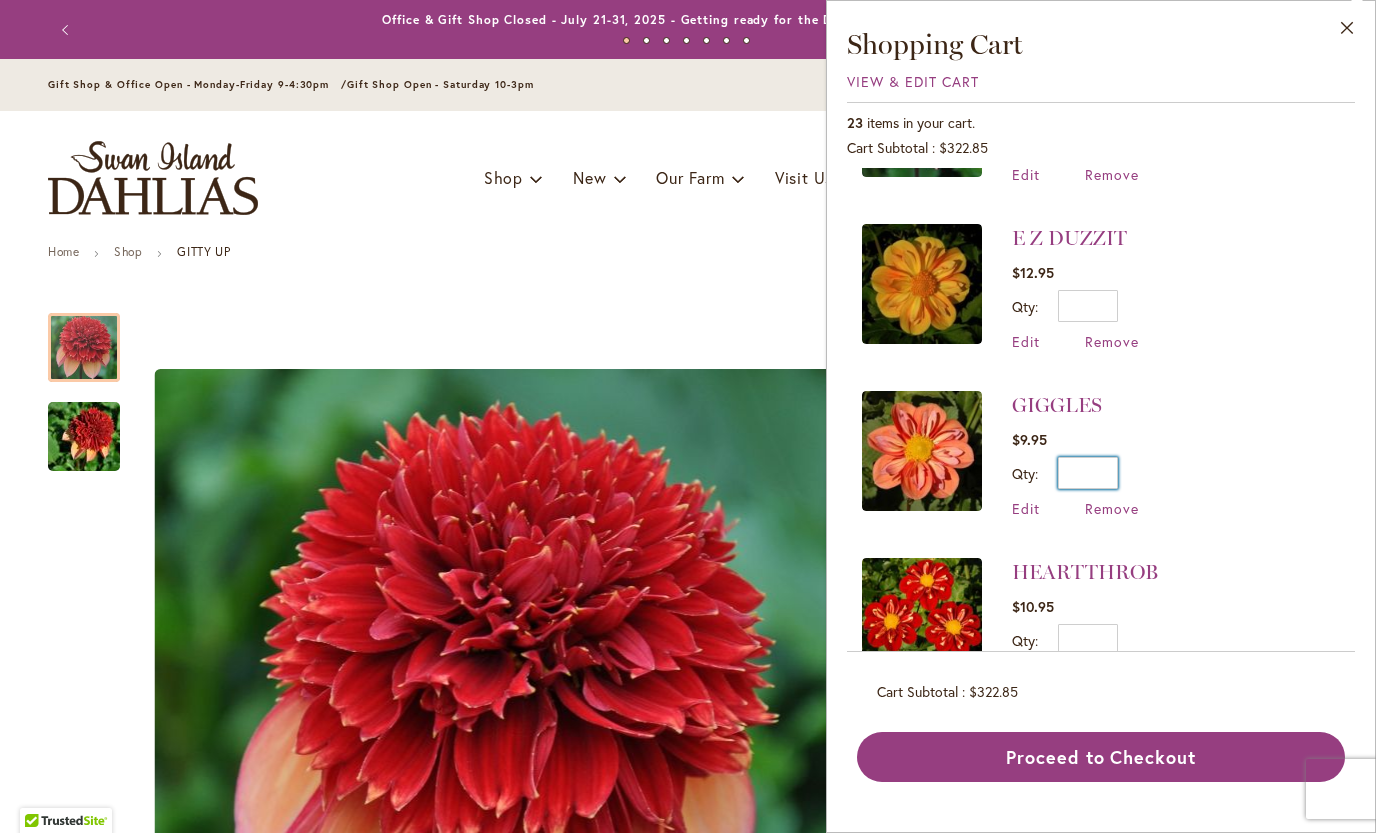 click on "*" at bounding box center (1088, 473) 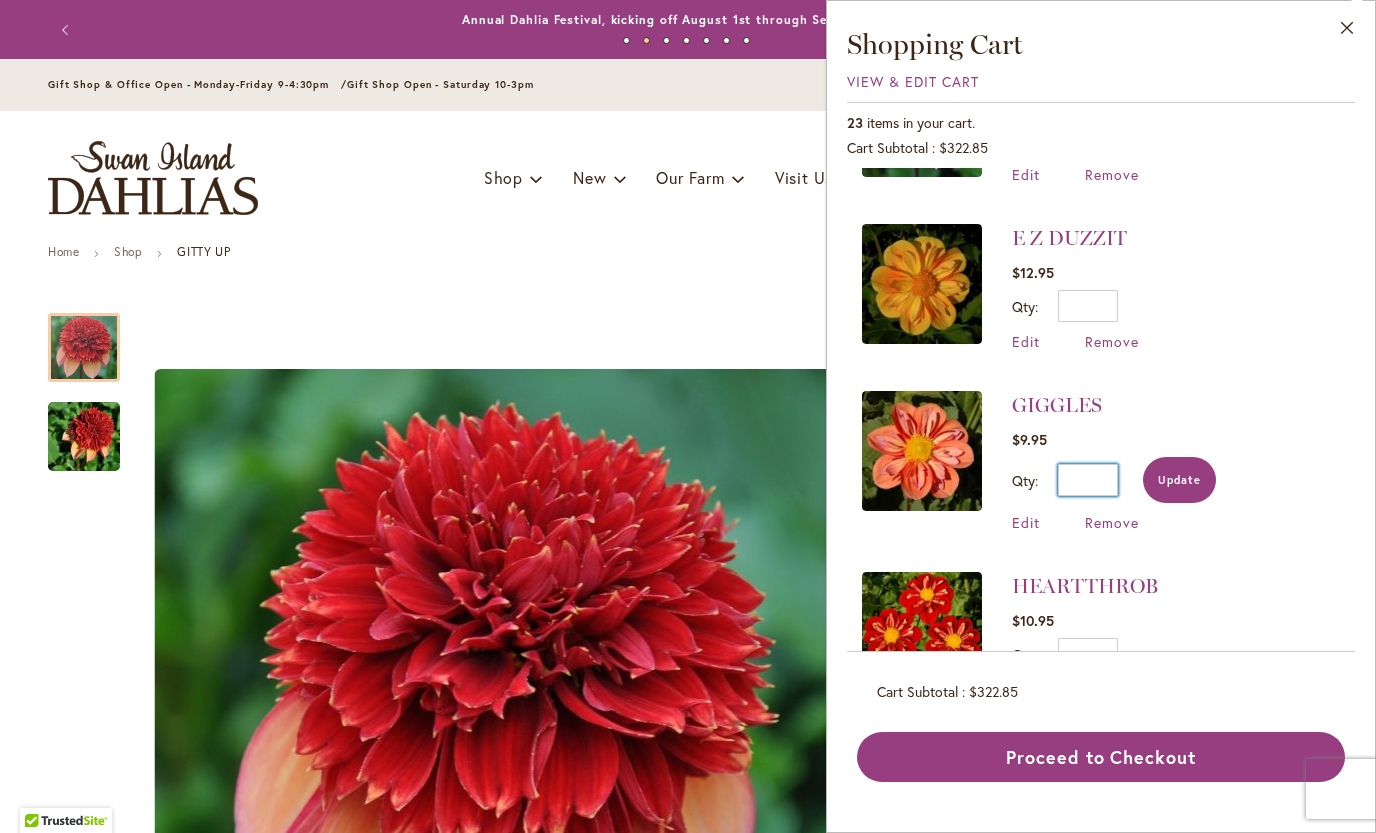 type on "*" 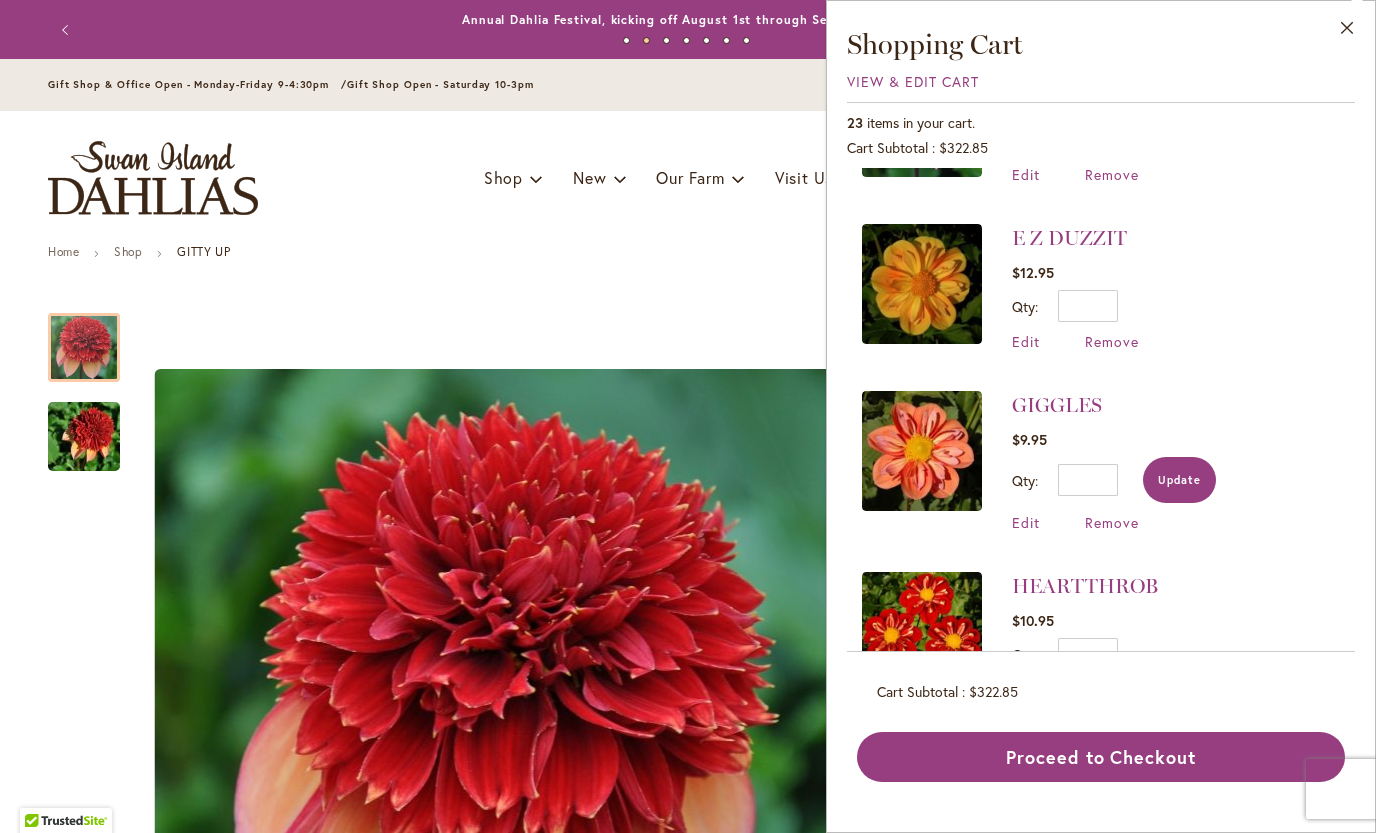 click on "Update" at bounding box center [1179, 480] 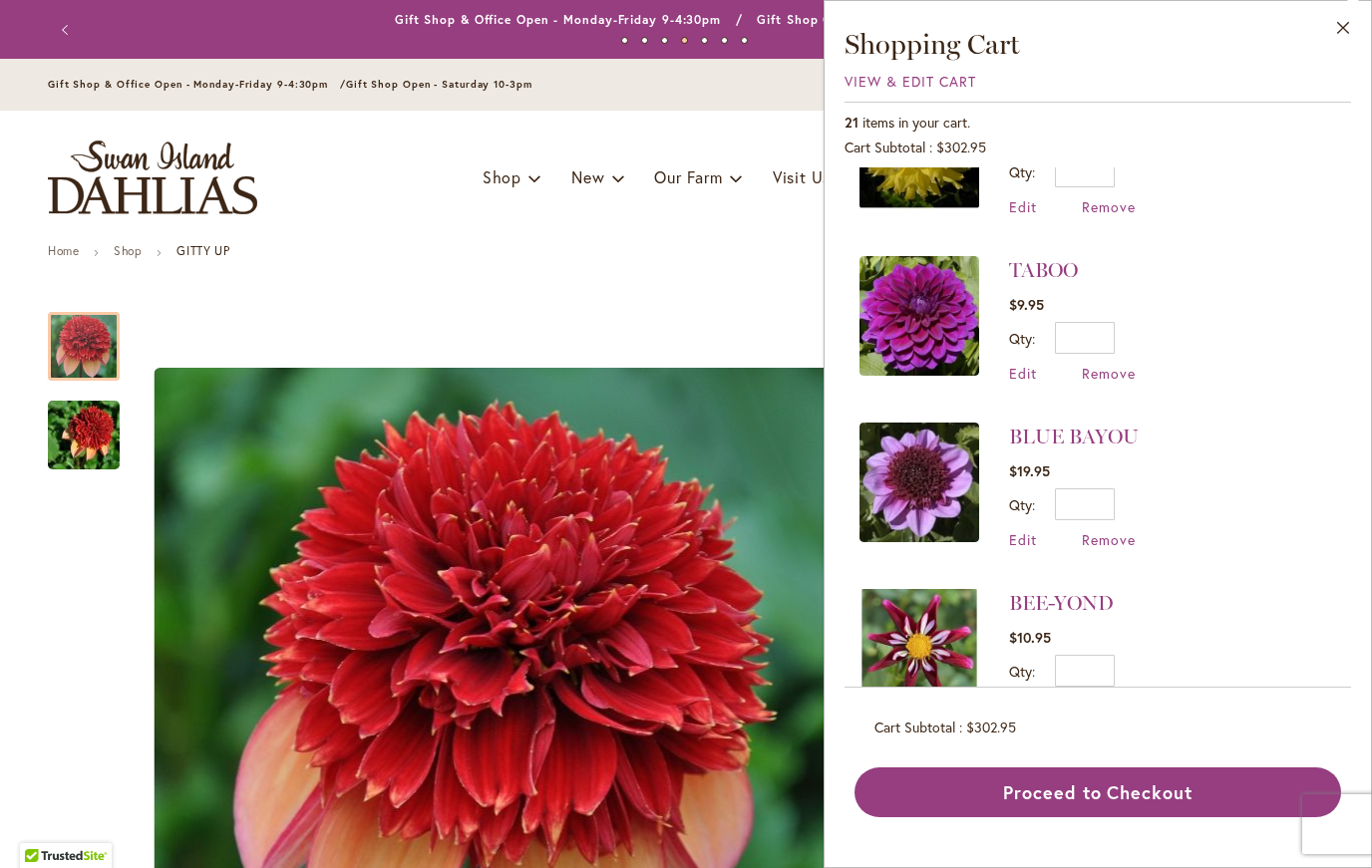 scroll, scrollTop: 2096, scrollLeft: 0, axis: vertical 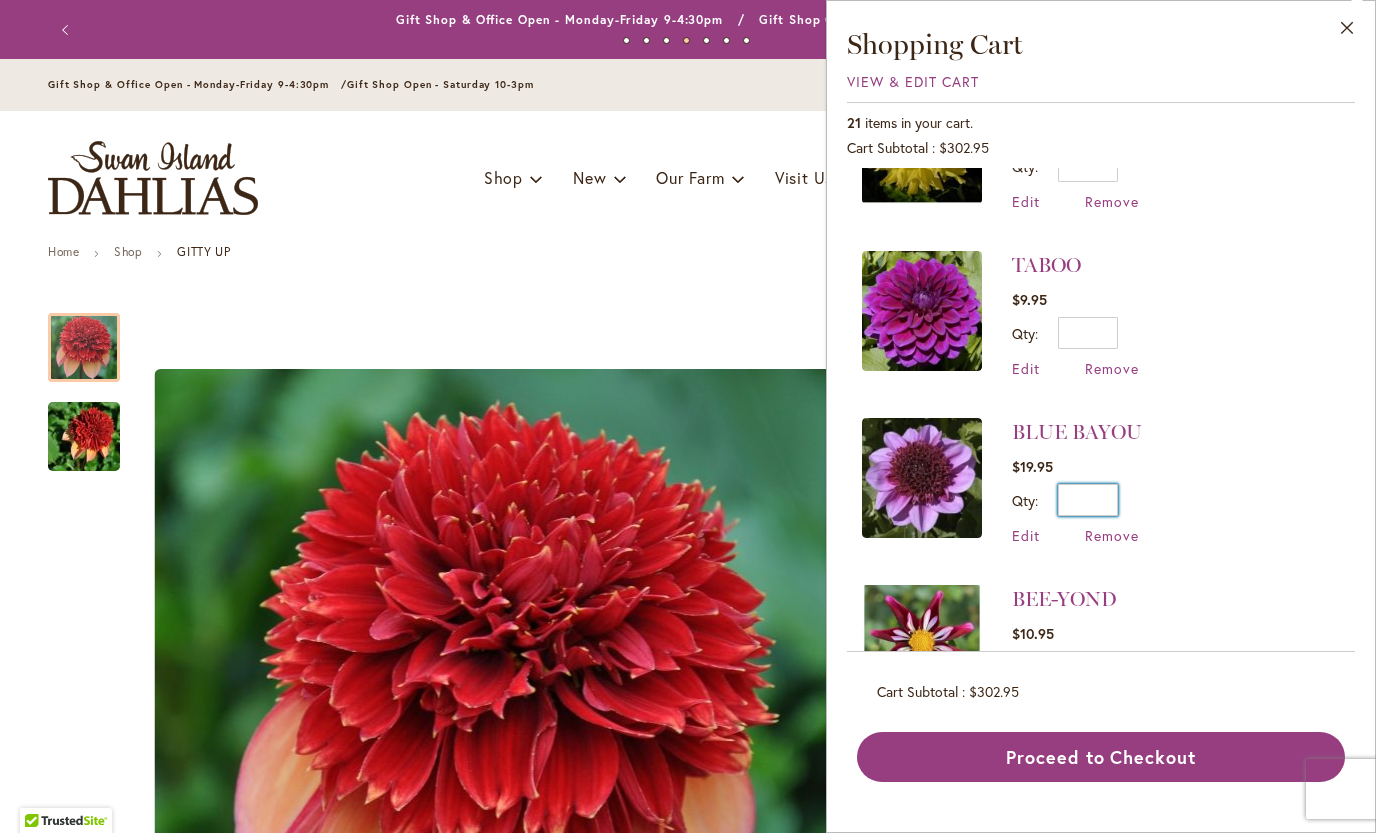 drag, startPoint x: 1112, startPoint y: 505, endPoint x: 1086, endPoint y: 505, distance: 26 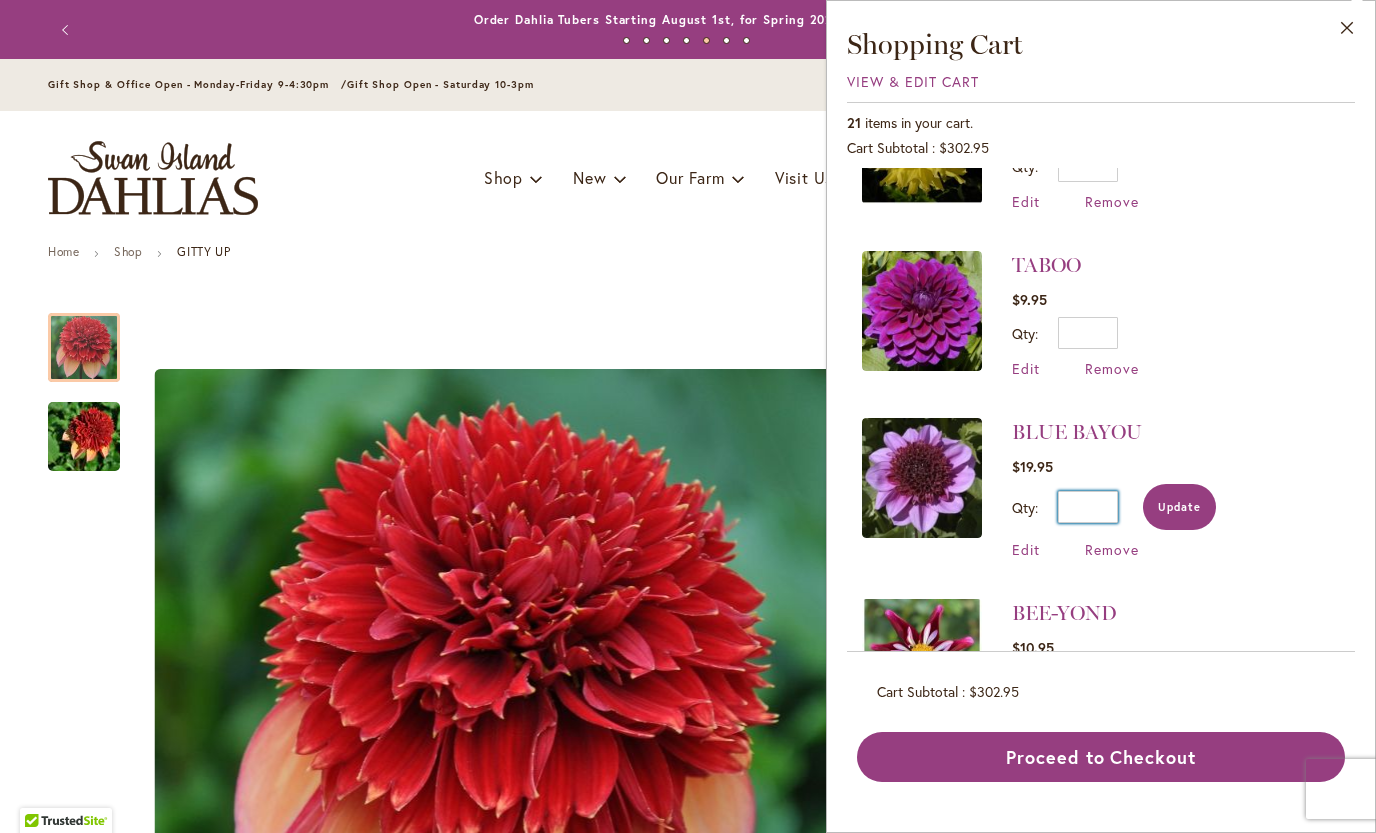 type on "*" 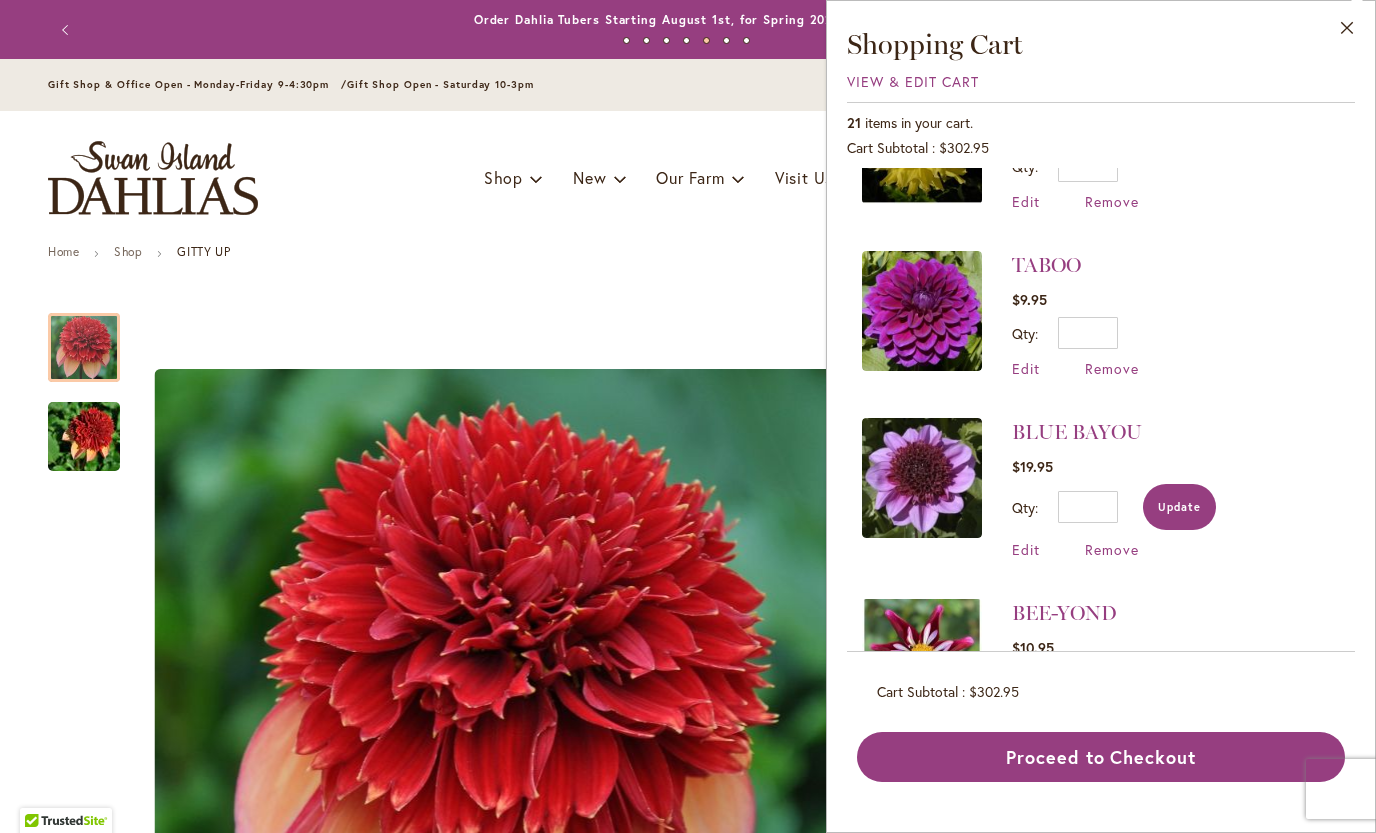 click on "Update" at bounding box center [1179, 507] 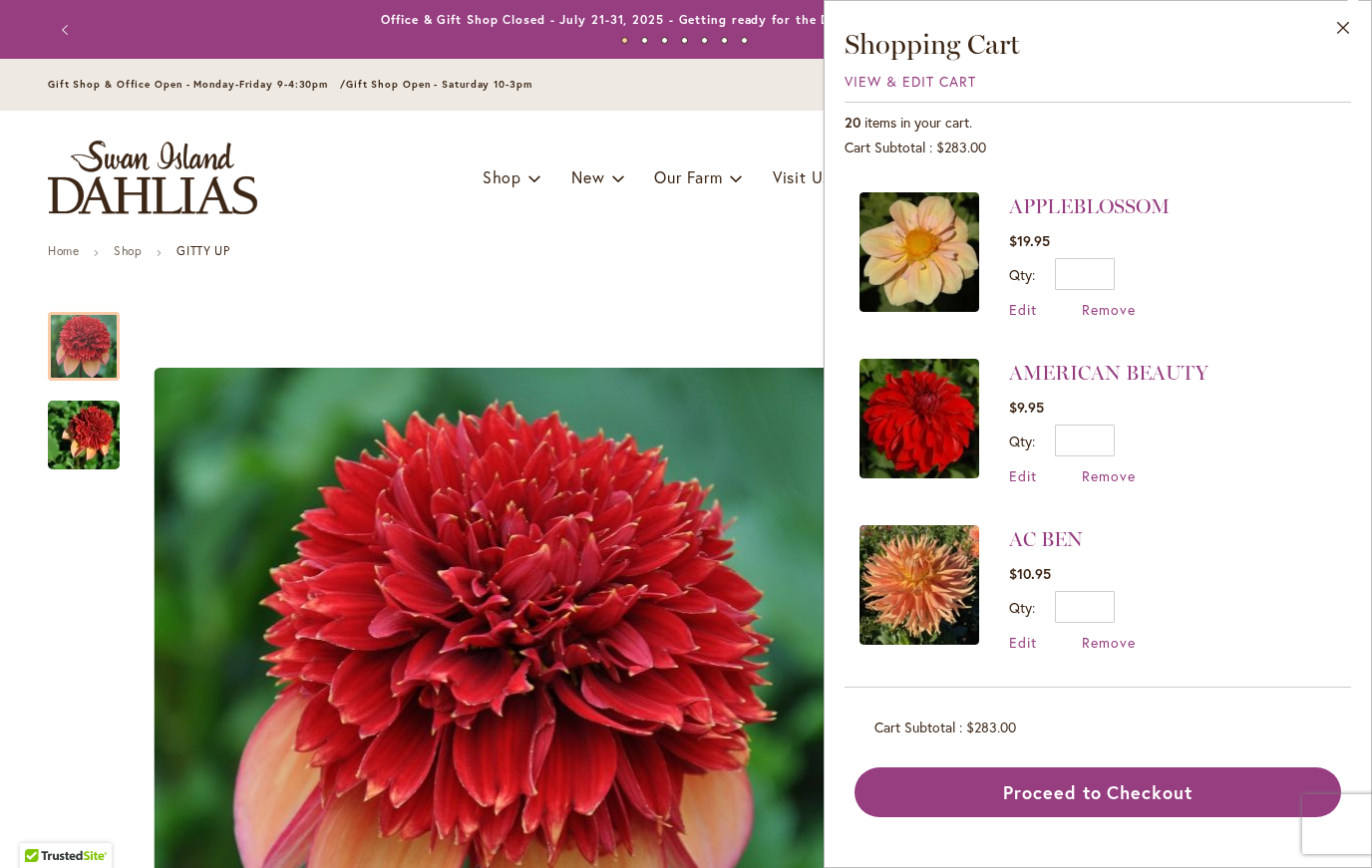 scroll, scrollTop: 2819, scrollLeft: 0, axis: vertical 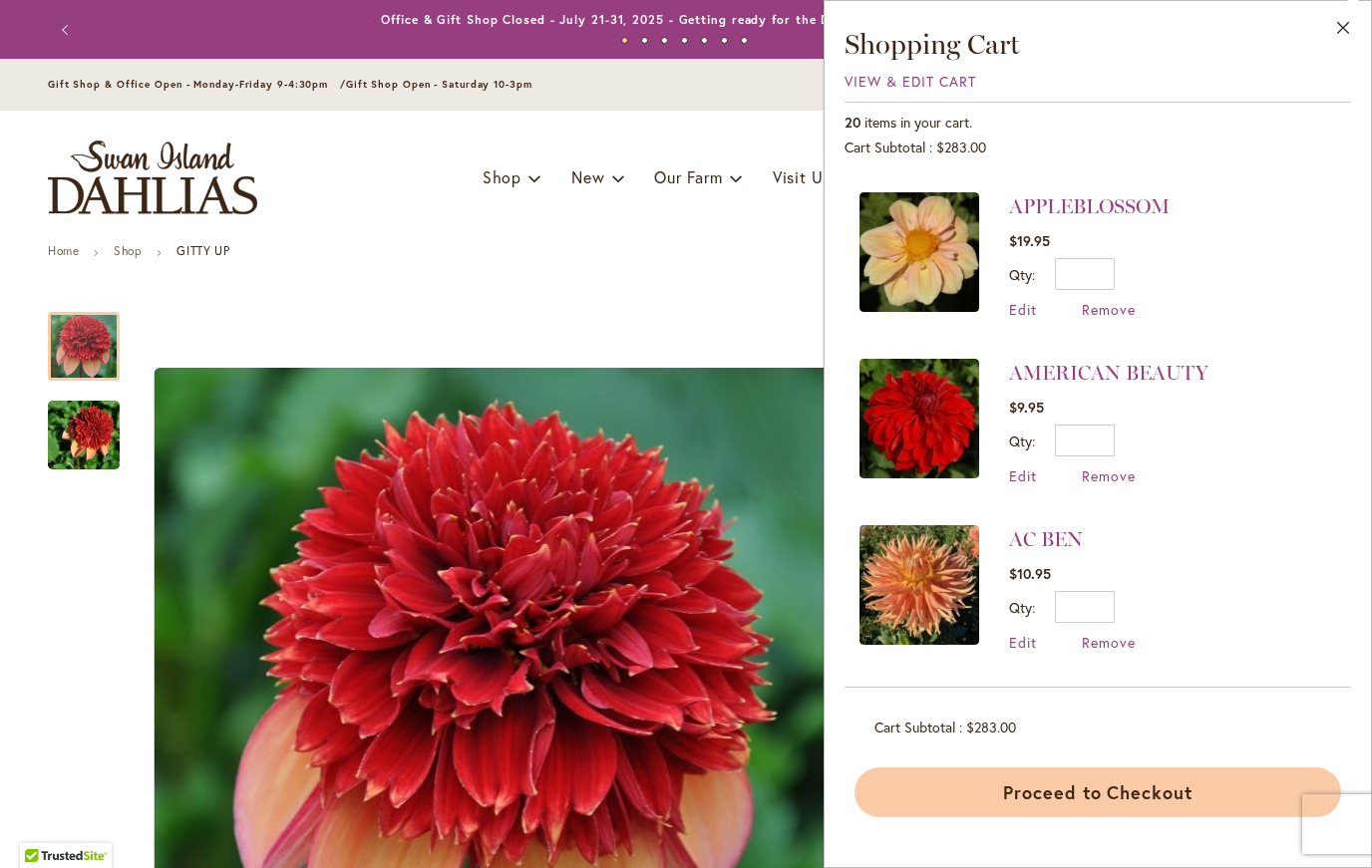 click on "Proceed to Checkout" at bounding box center [1098, 792] 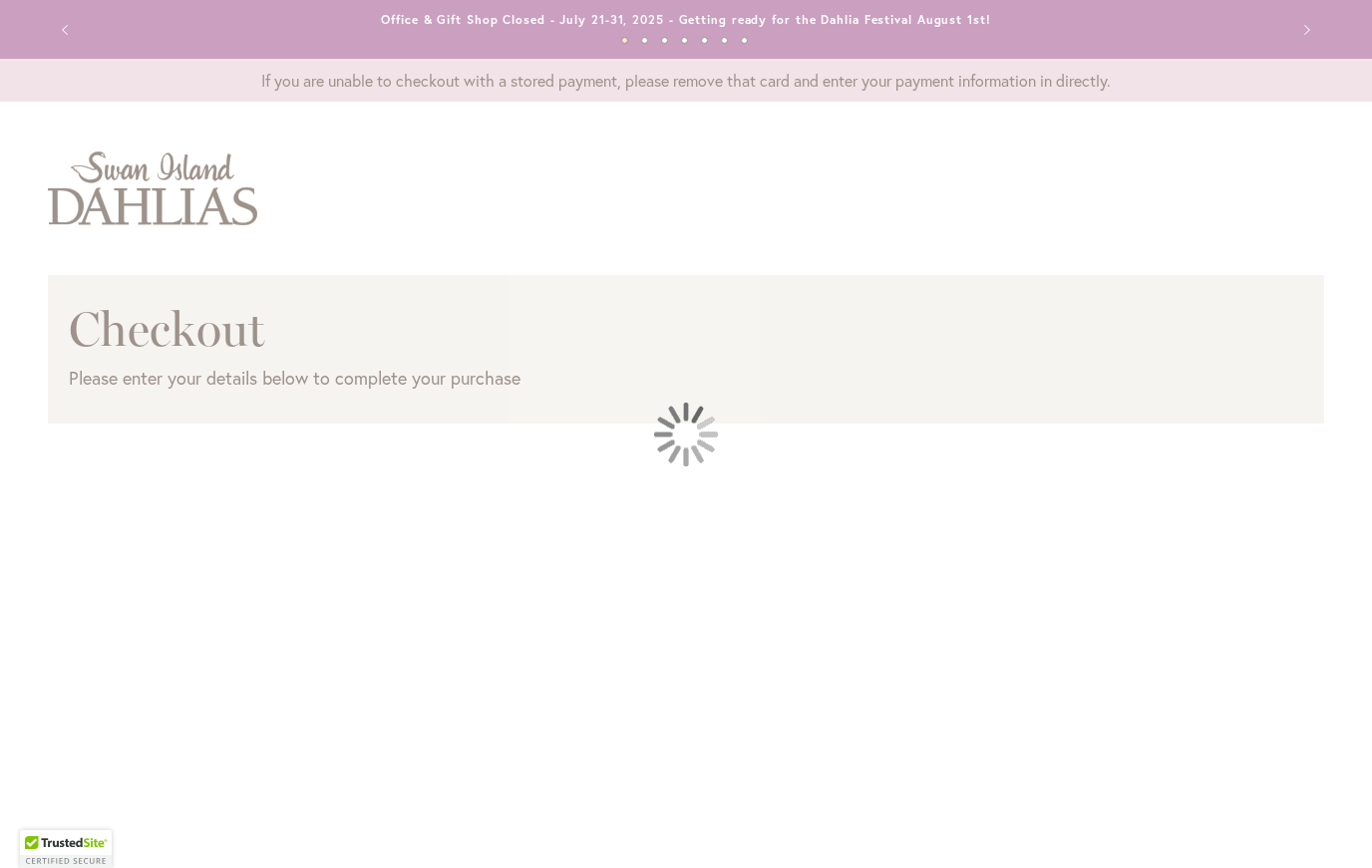 scroll, scrollTop: 0, scrollLeft: 0, axis: both 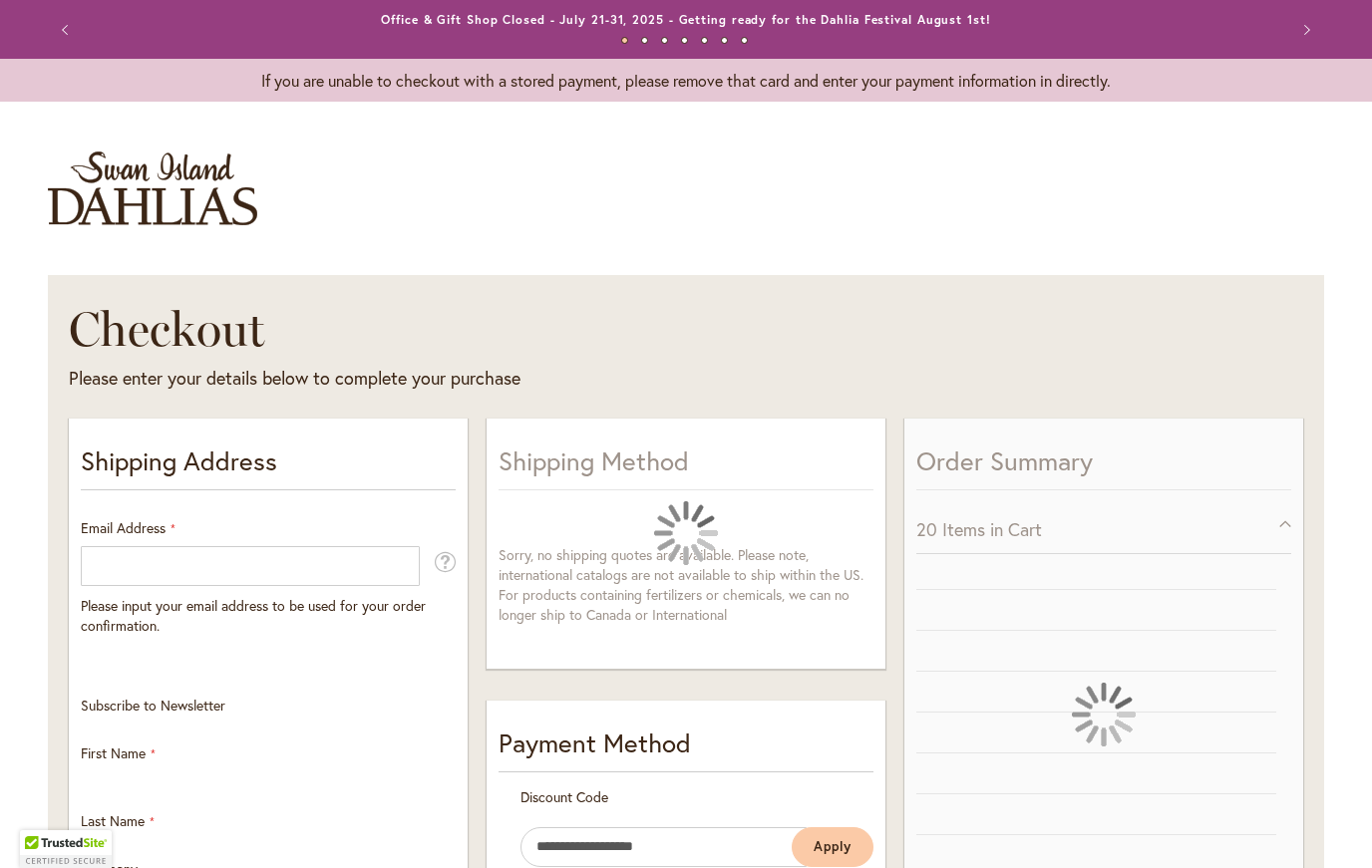 select on "**" 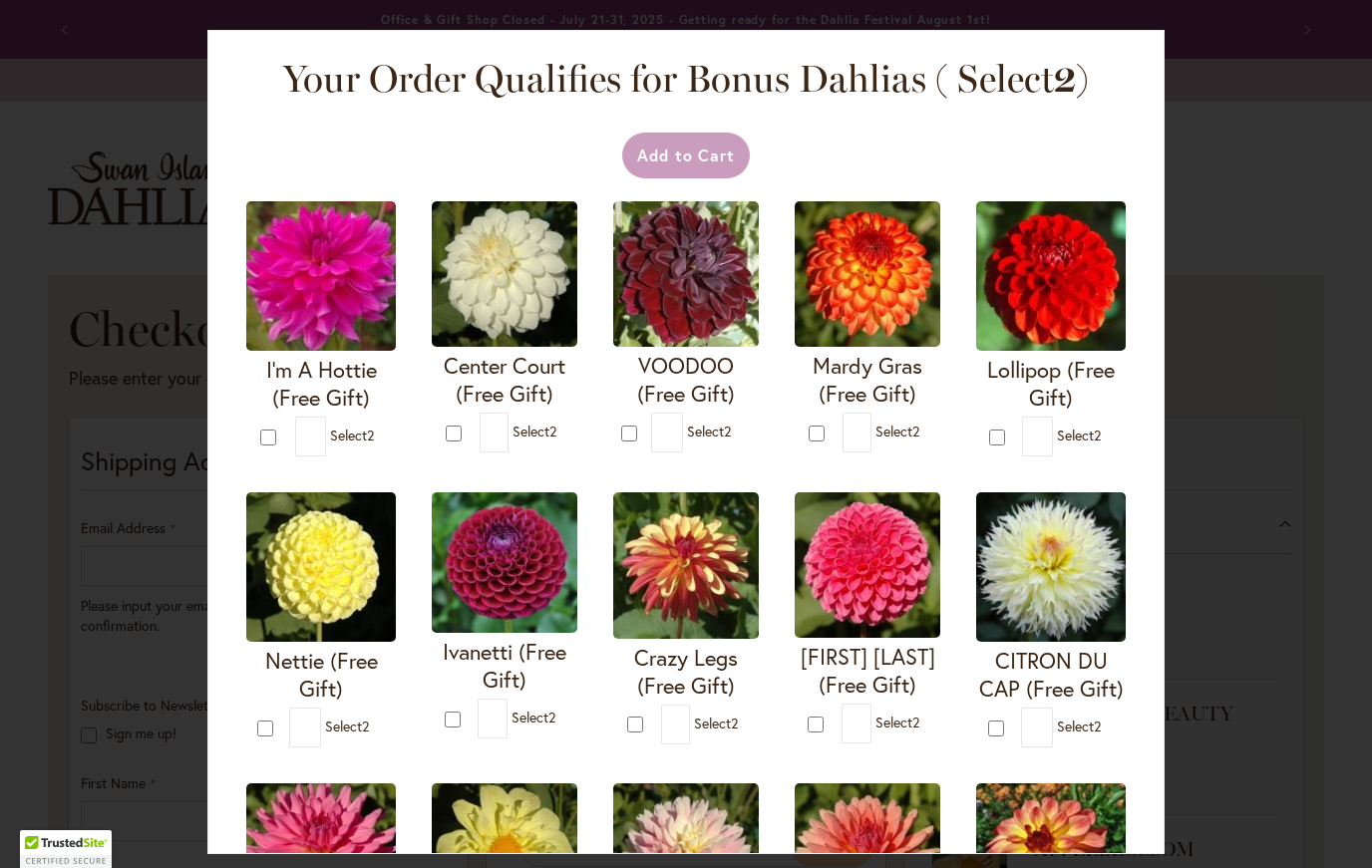 scroll, scrollTop: 3, scrollLeft: 0, axis: vertical 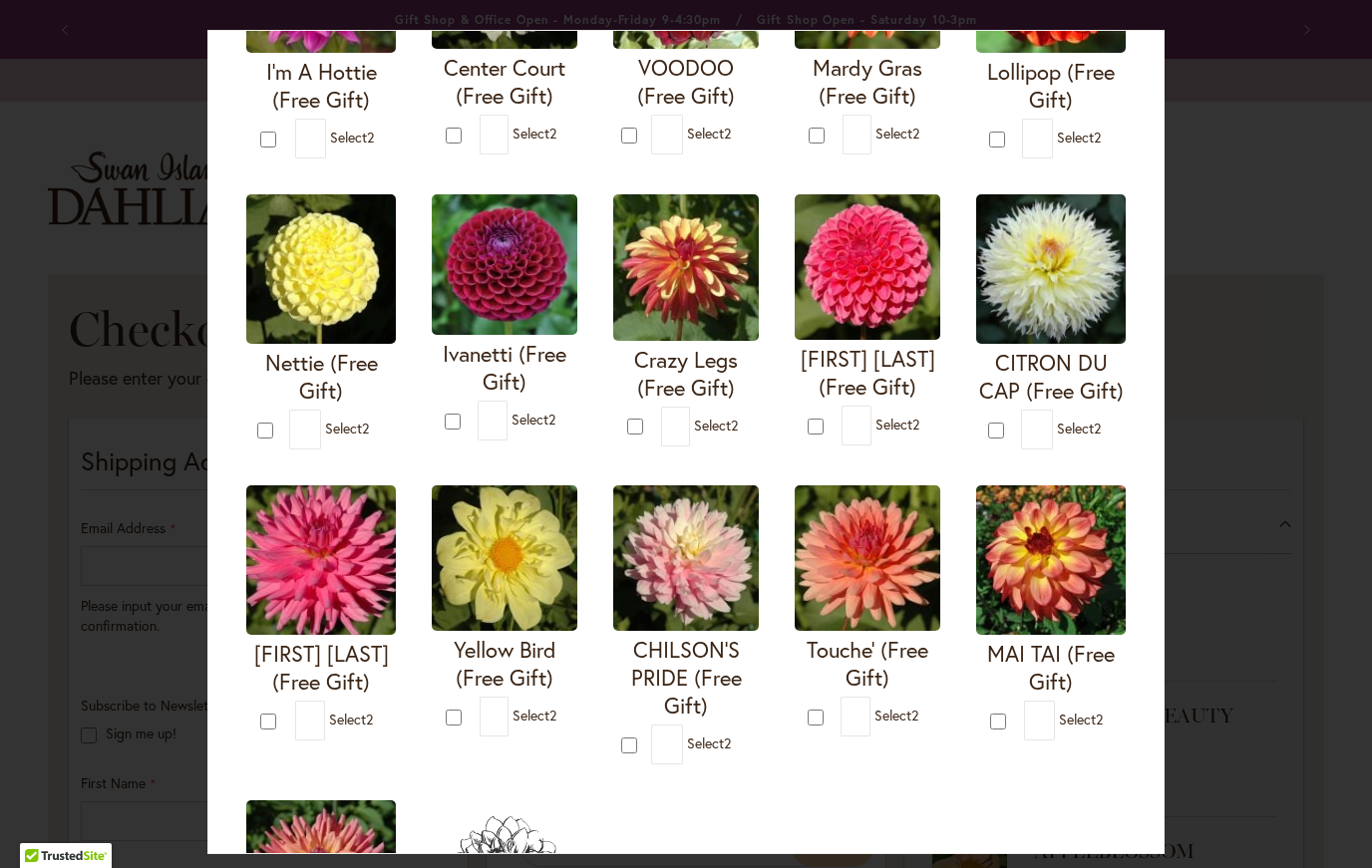 type on "*" 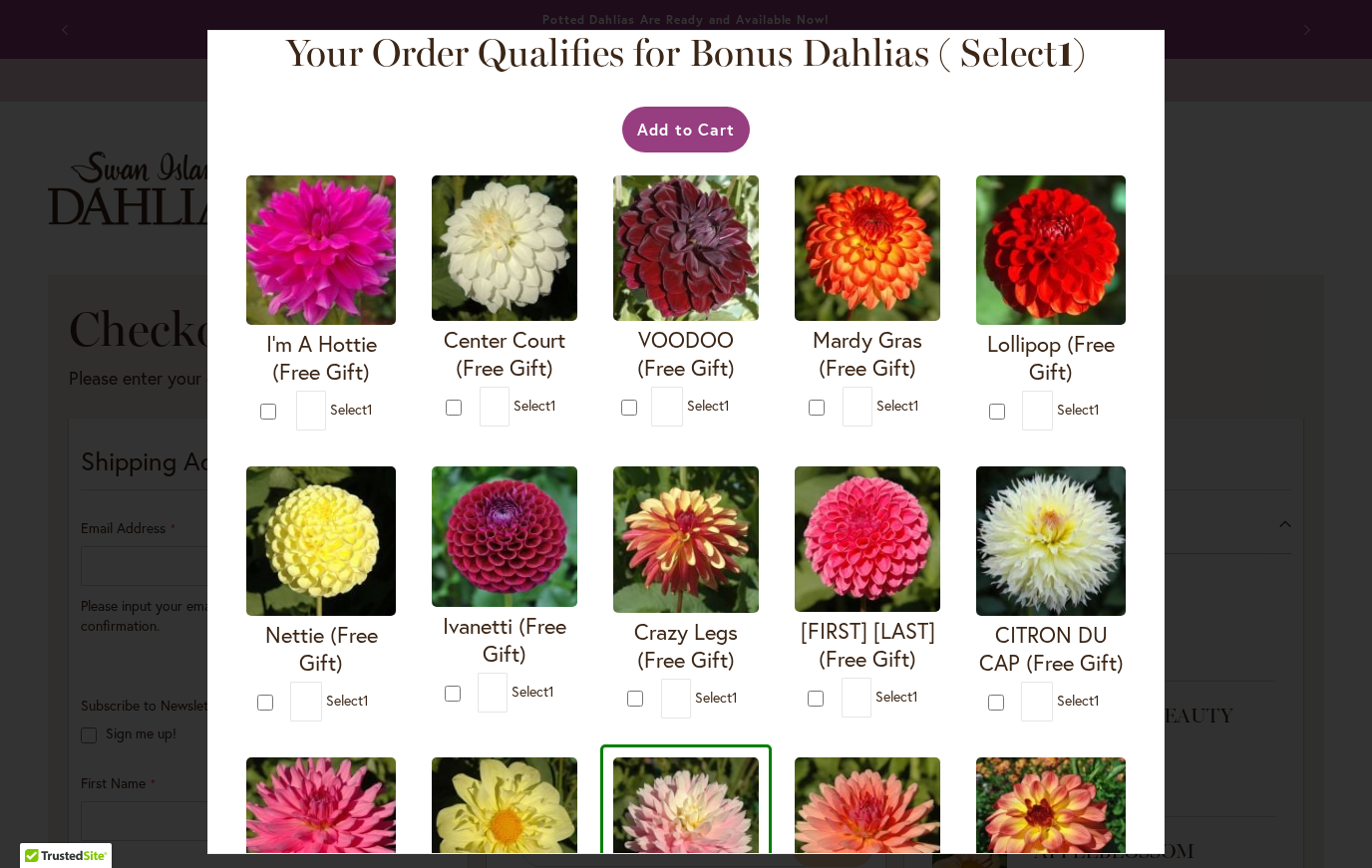 scroll, scrollTop: 27, scrollLeft: 0, axis: vertical 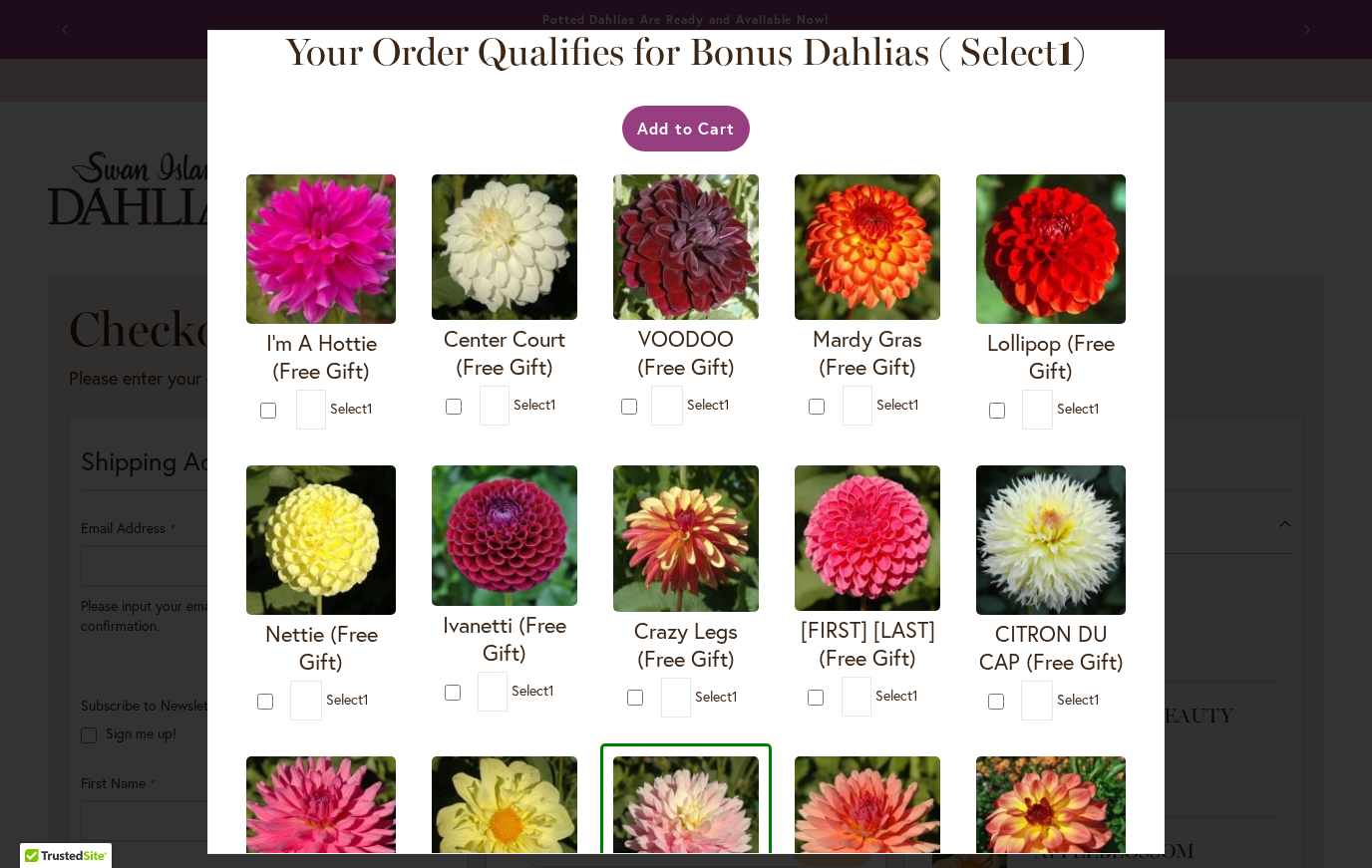 type on "*" 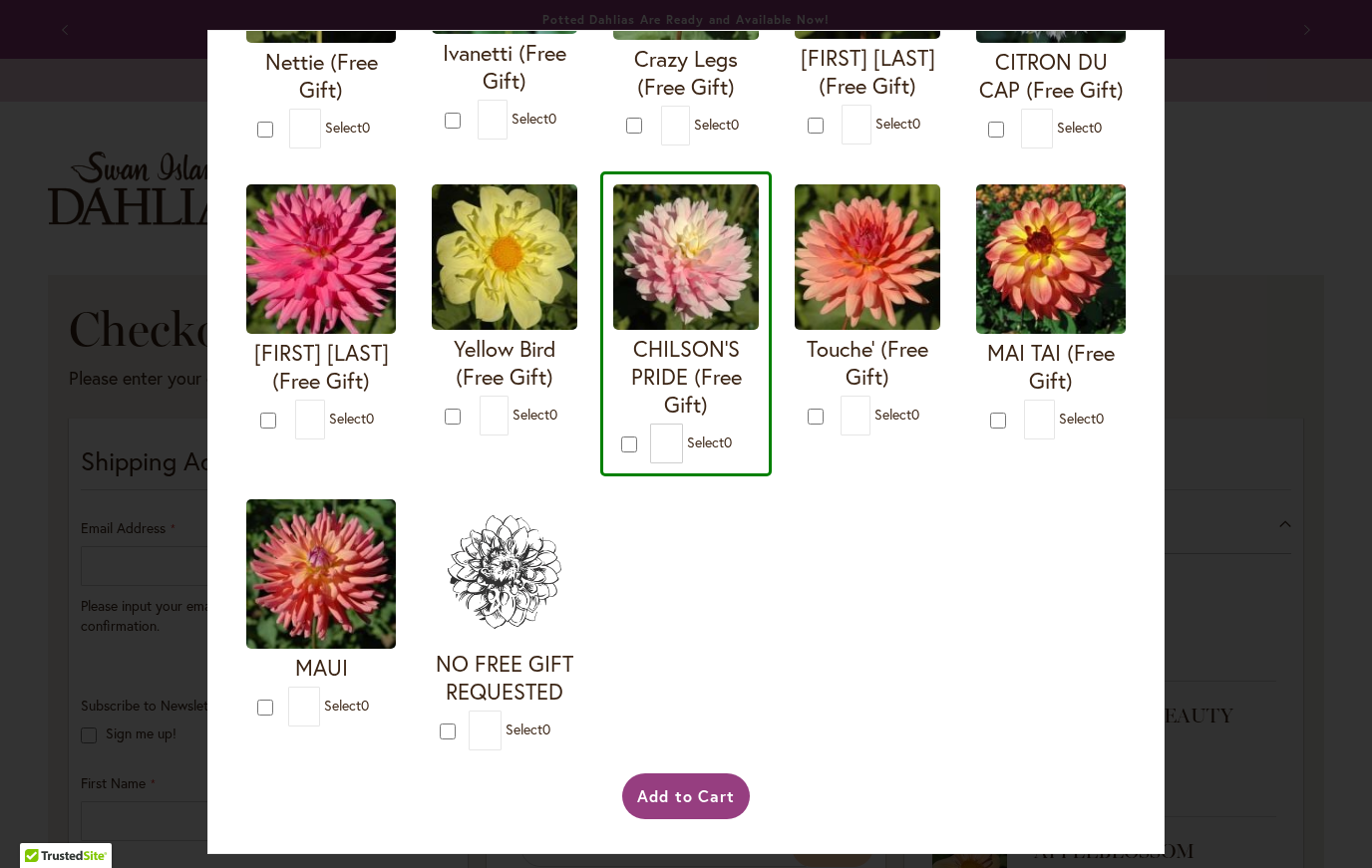 scroll, scrollTop: 598, scrollLeft: 0, axis: vertical 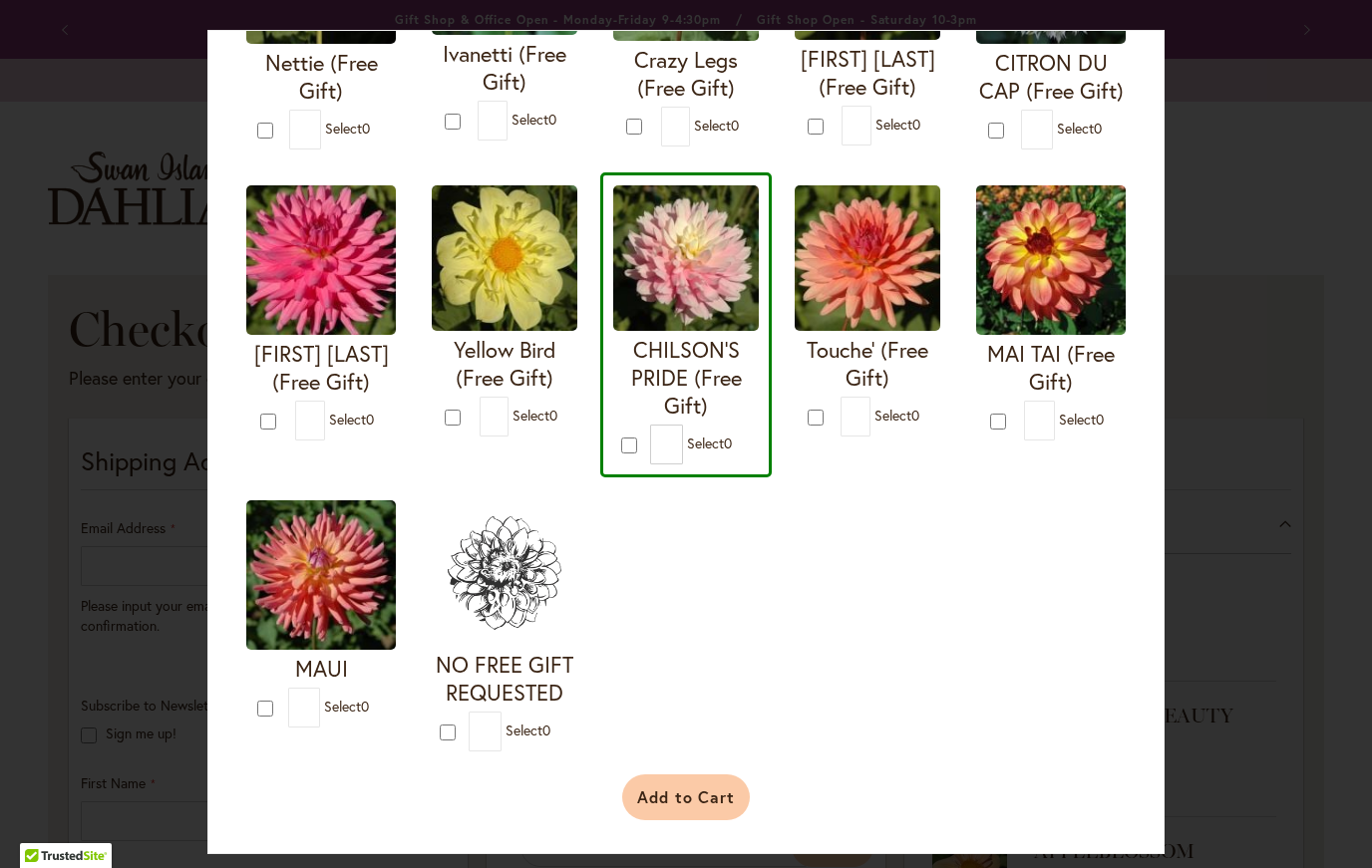 click on "Add to Cart" at bounding box center [686, 797] 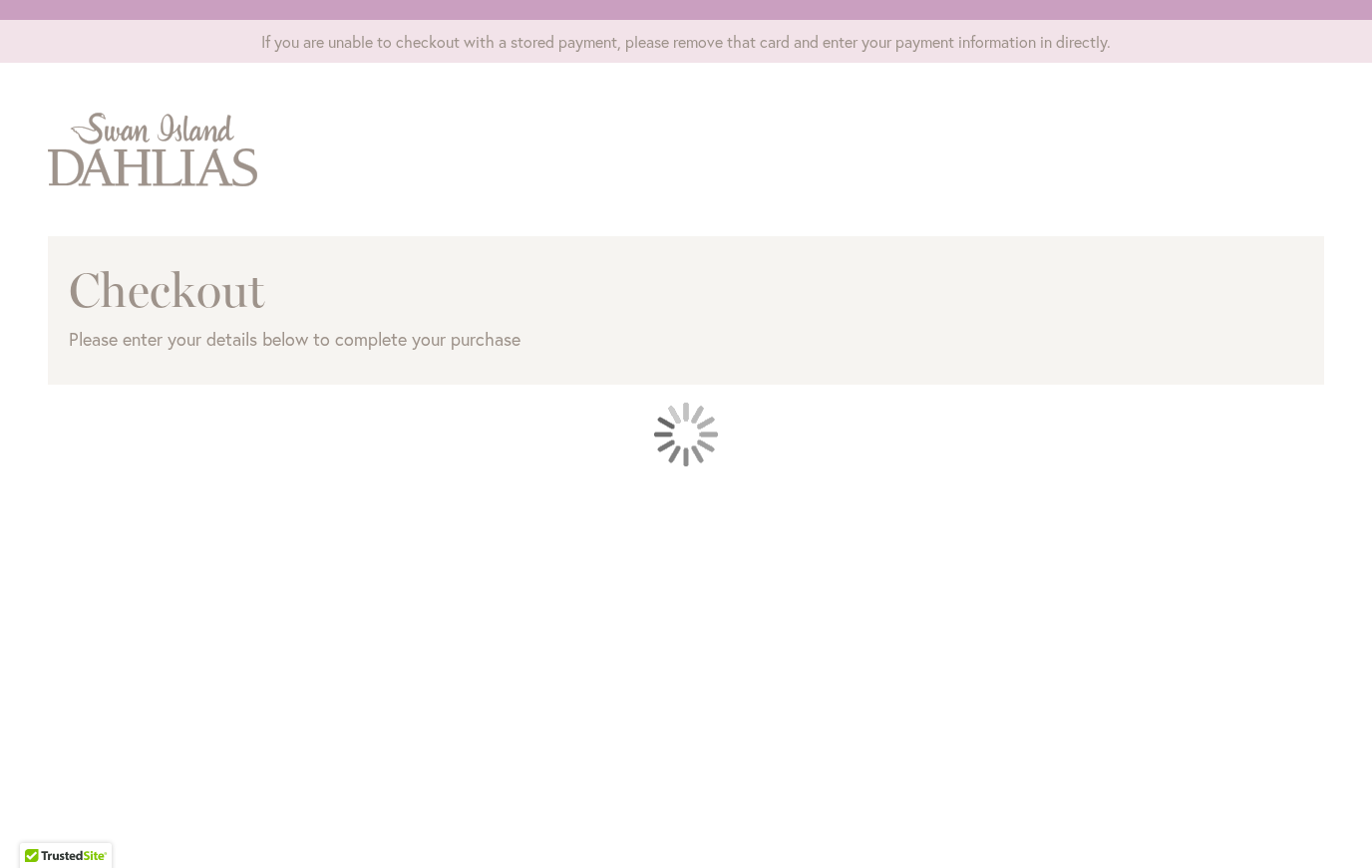 scroll, scrollTop: 0, scrollLeft: 0, axis: both 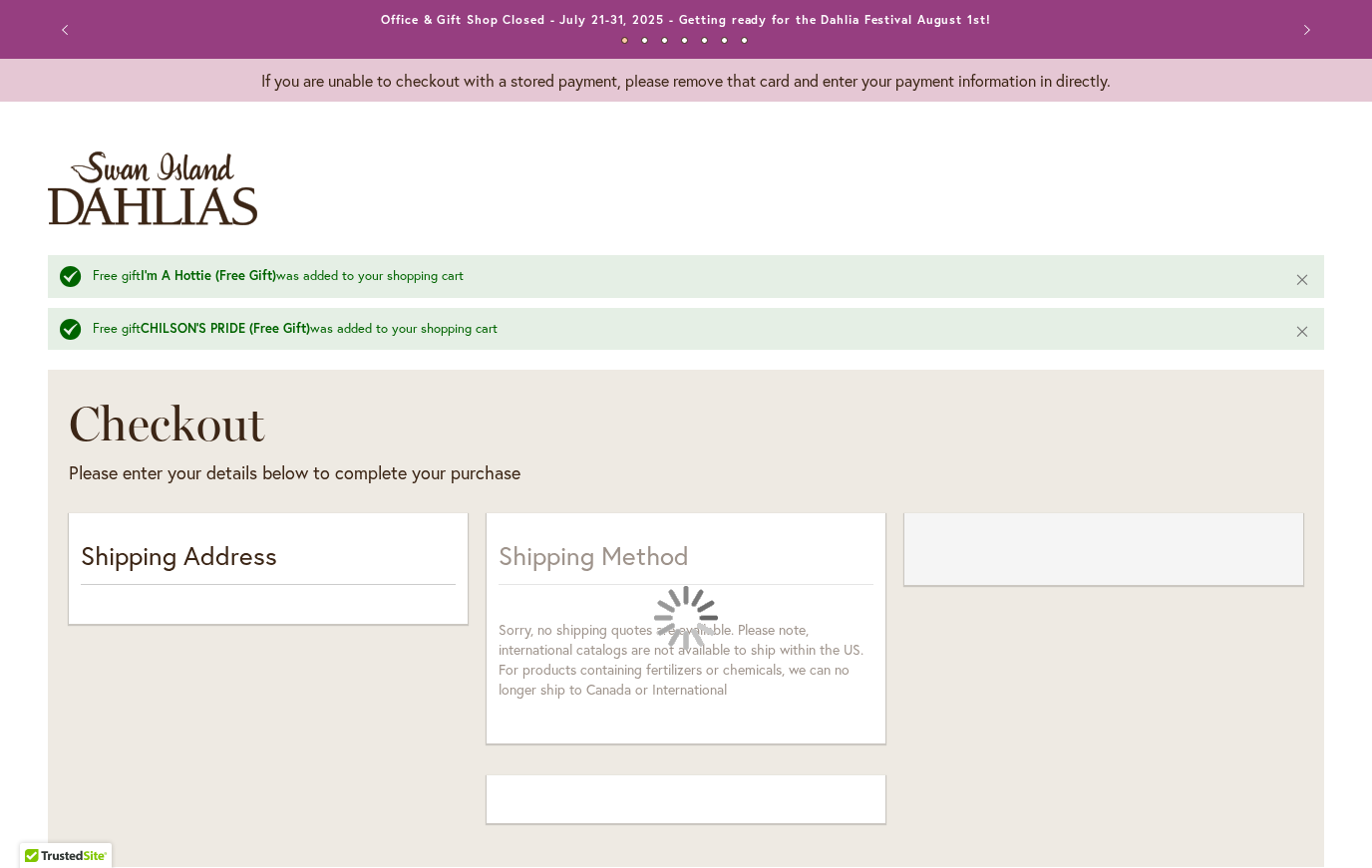 select on "**" 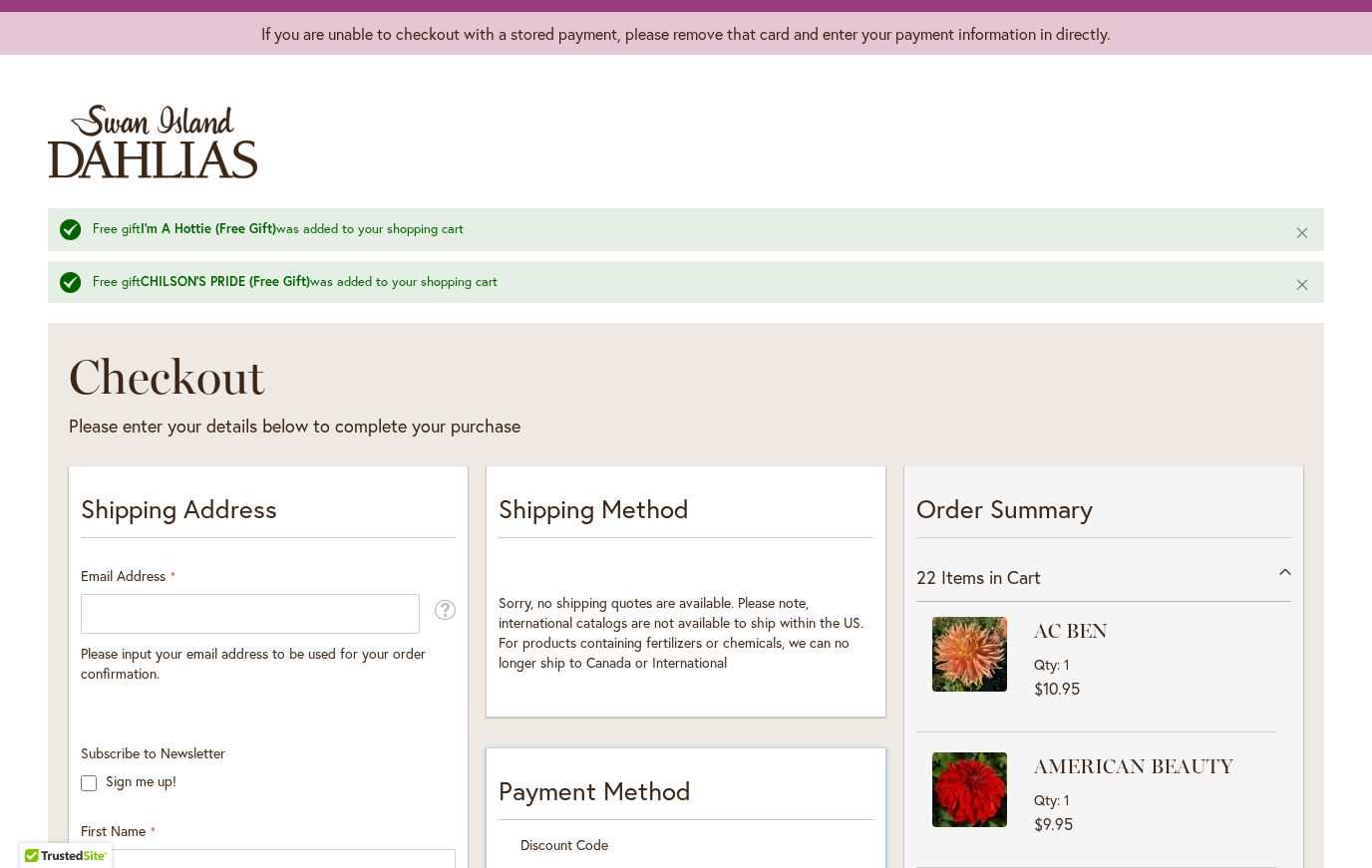 scroll, scrollTop: 70, scrollLeft: 0, axis: vertical 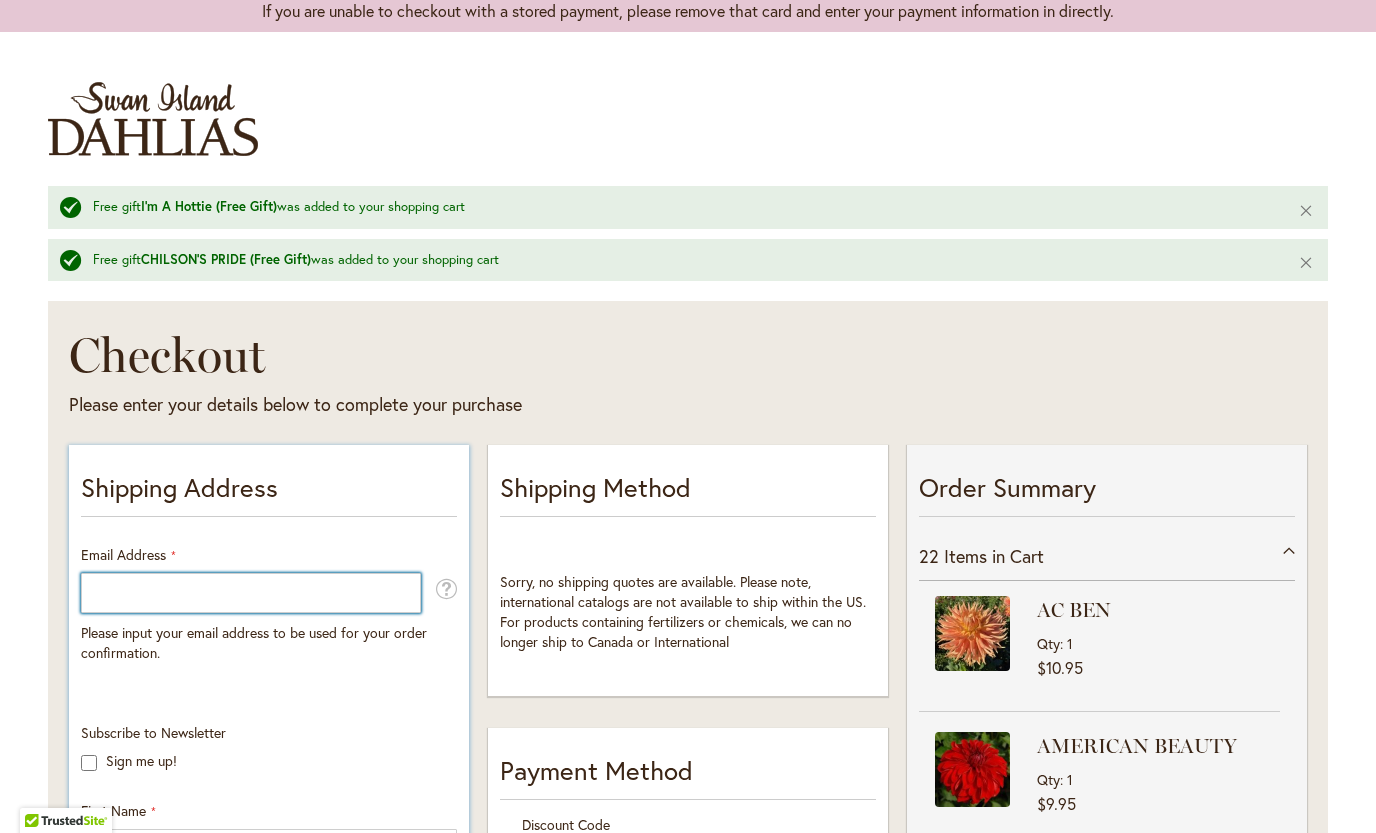 click on "Email Address" at bounding box center [251, 593] 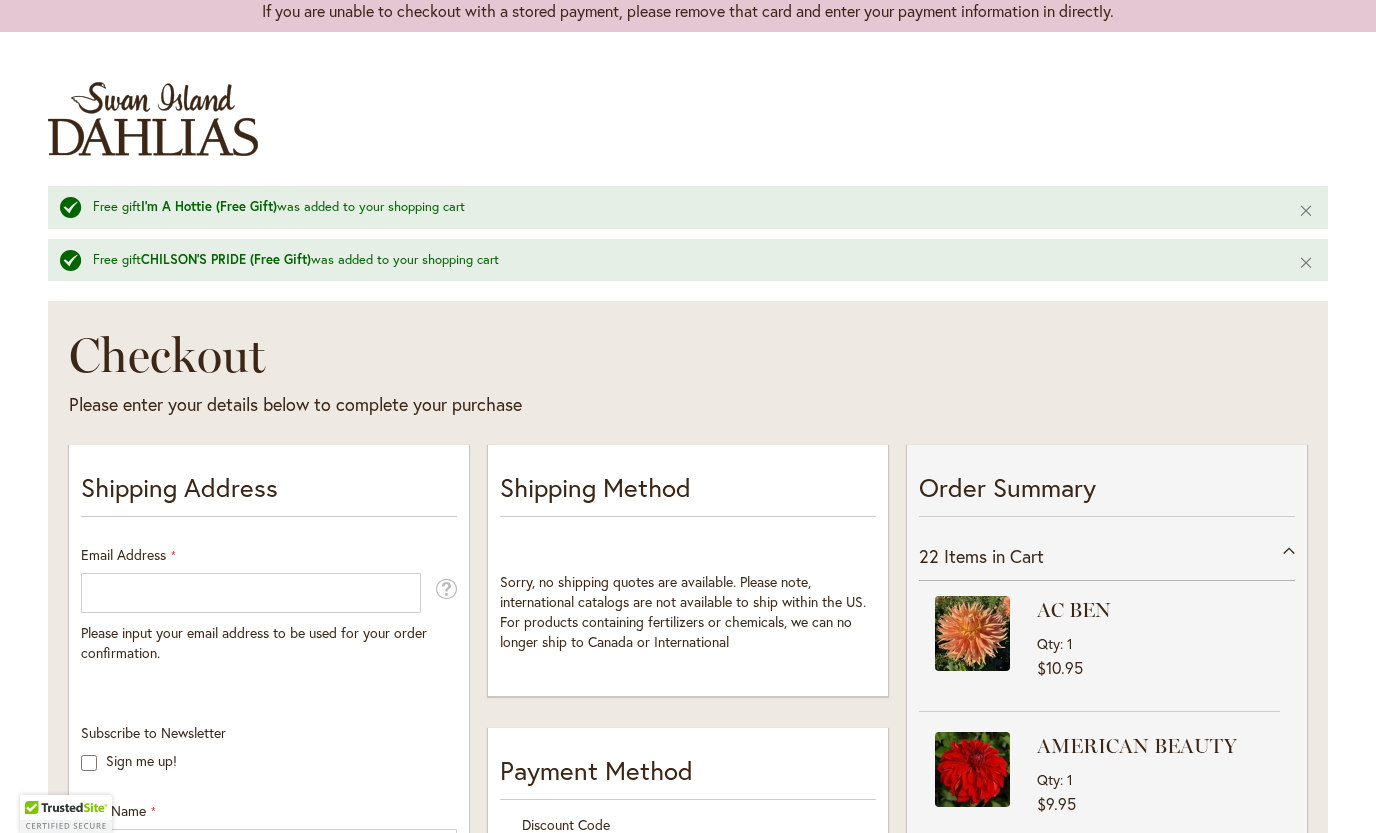 type on "**********" 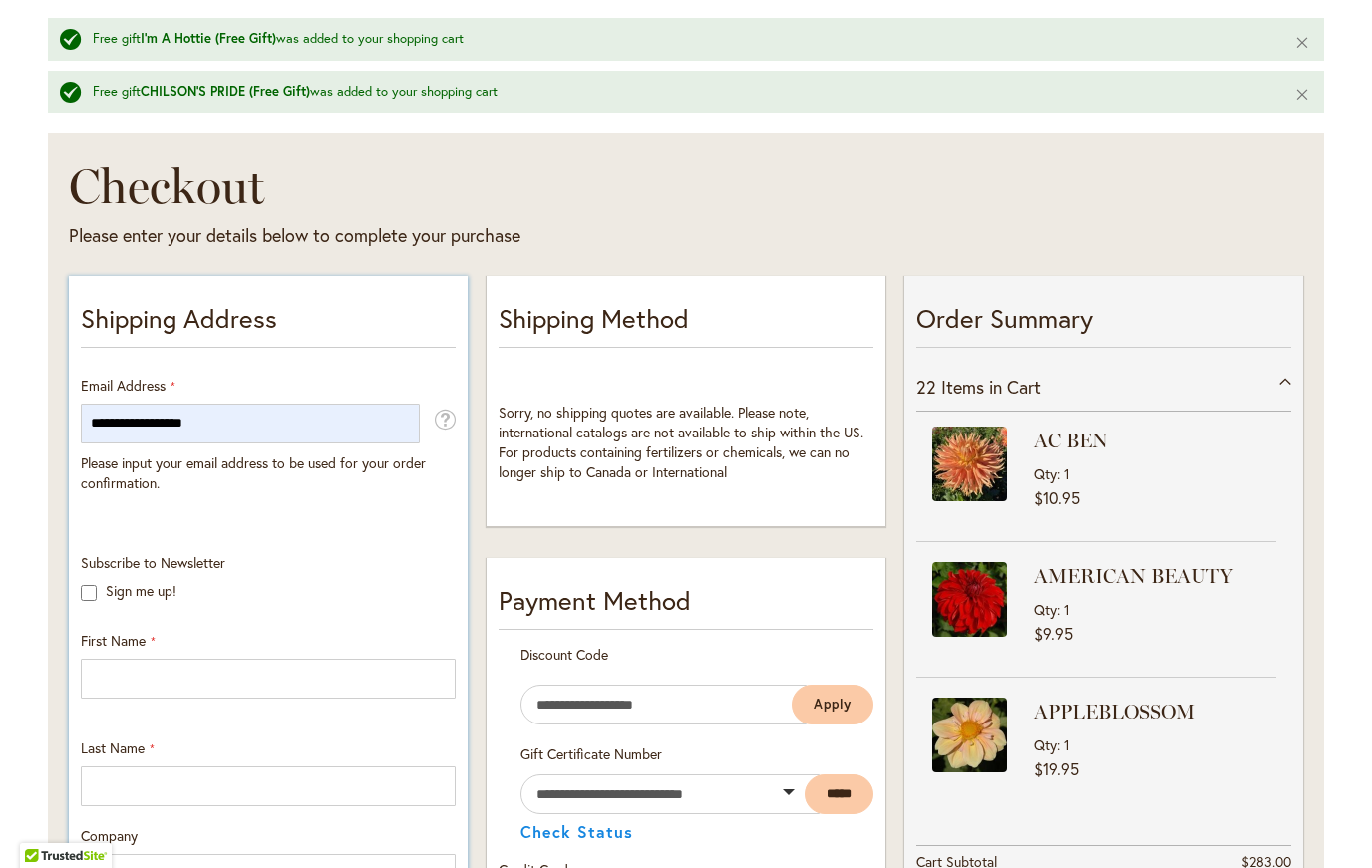 scroll, scrollTop: 266, scrollLeft: 0, axis: vertical 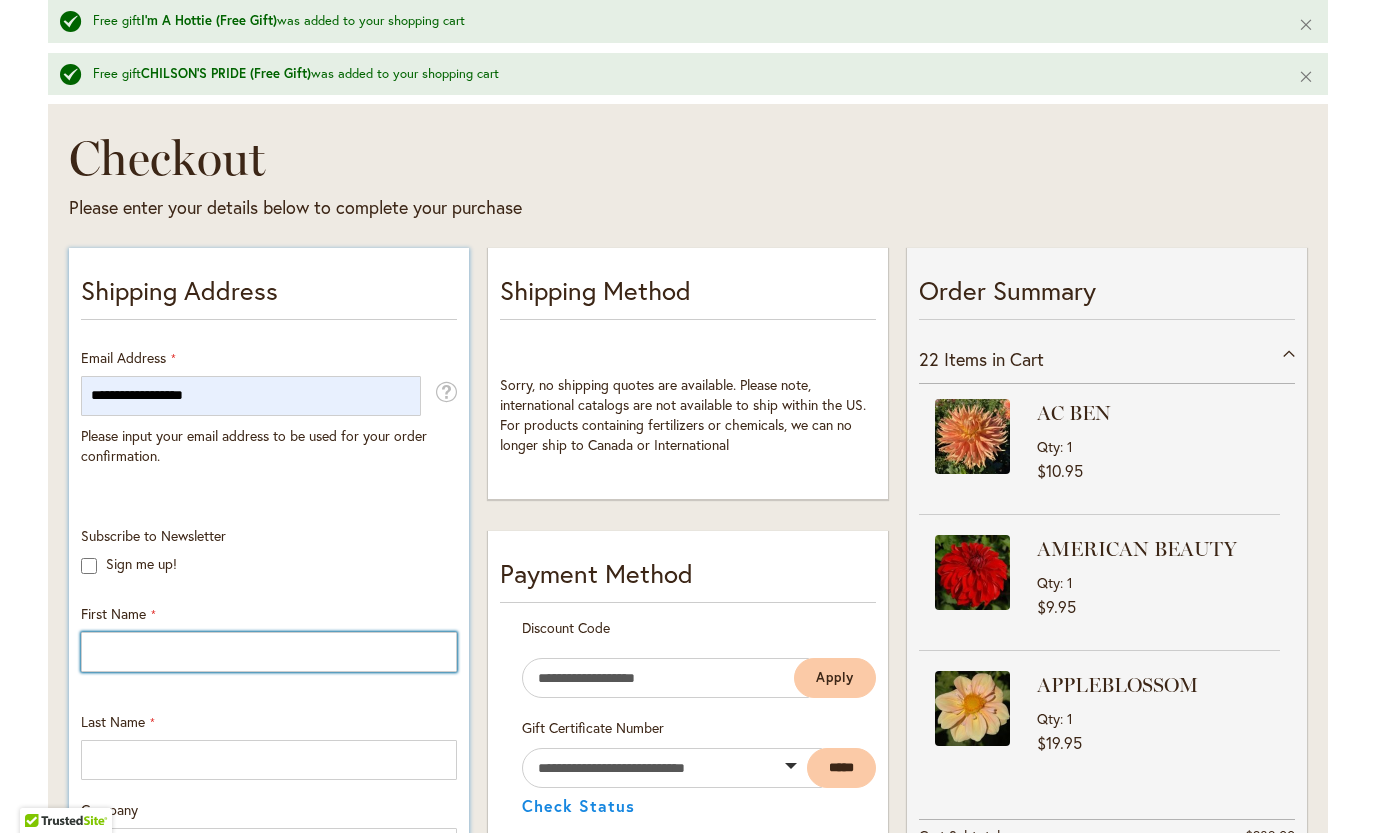 click on "First Name" at bounding box center [269, 652] 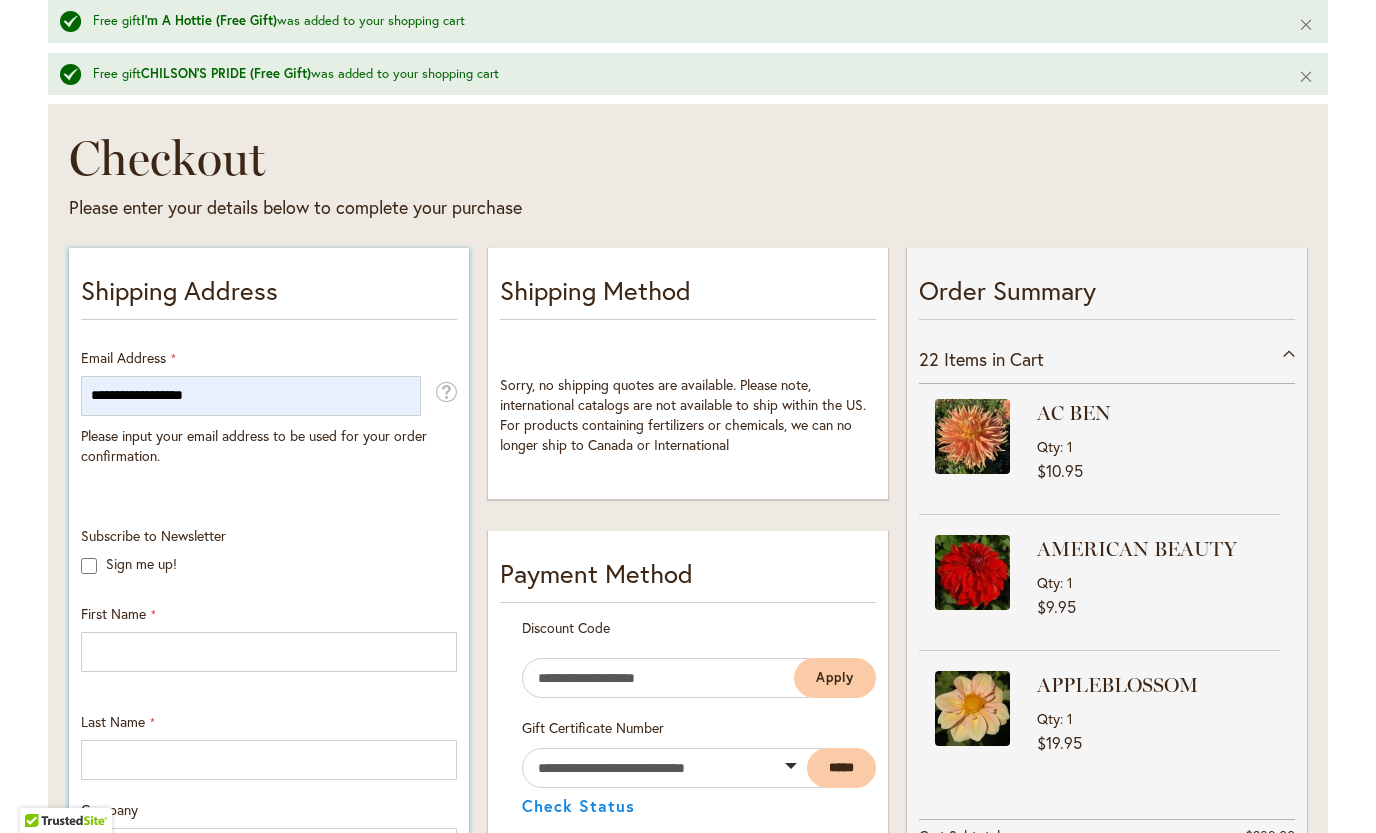 type on "*******" 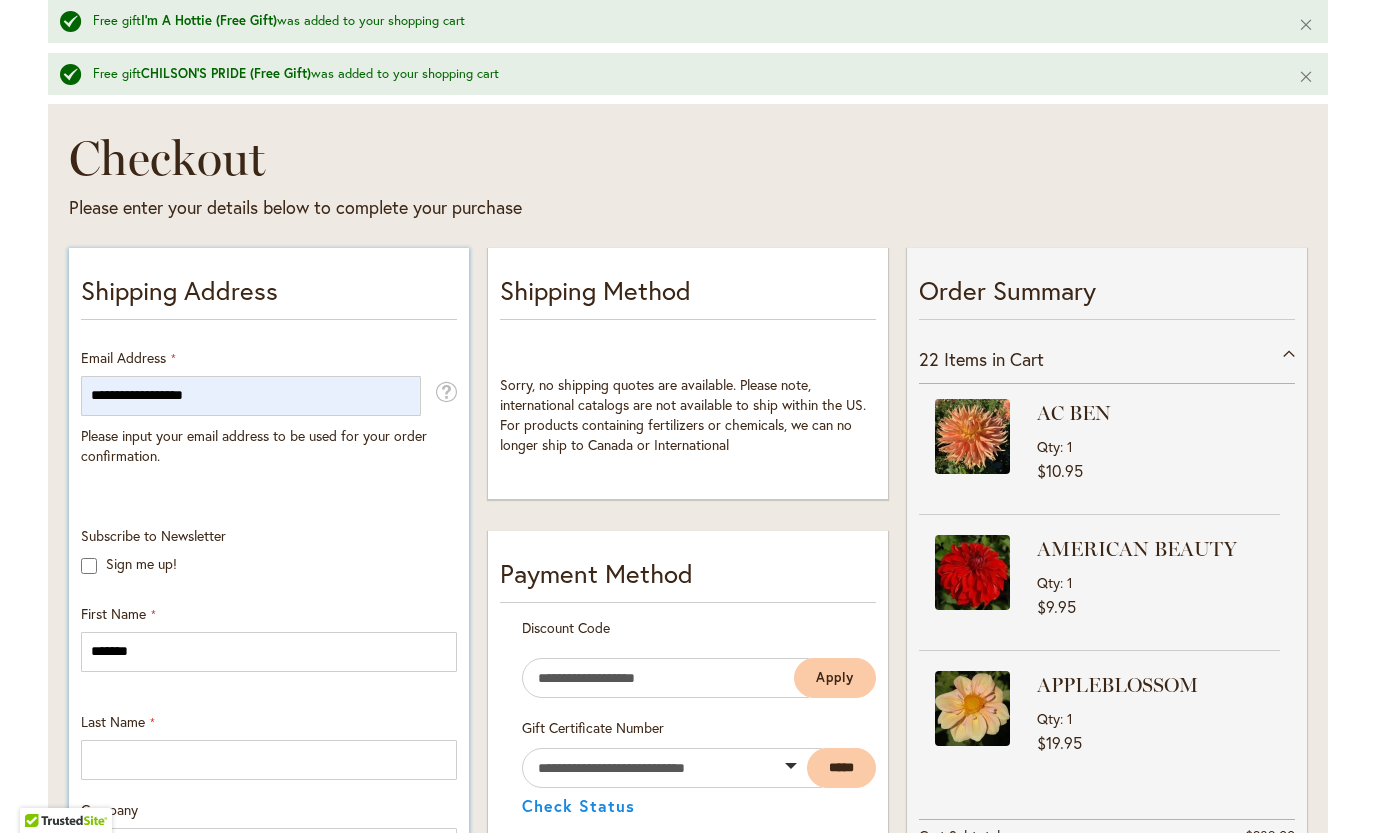 type on "*****" 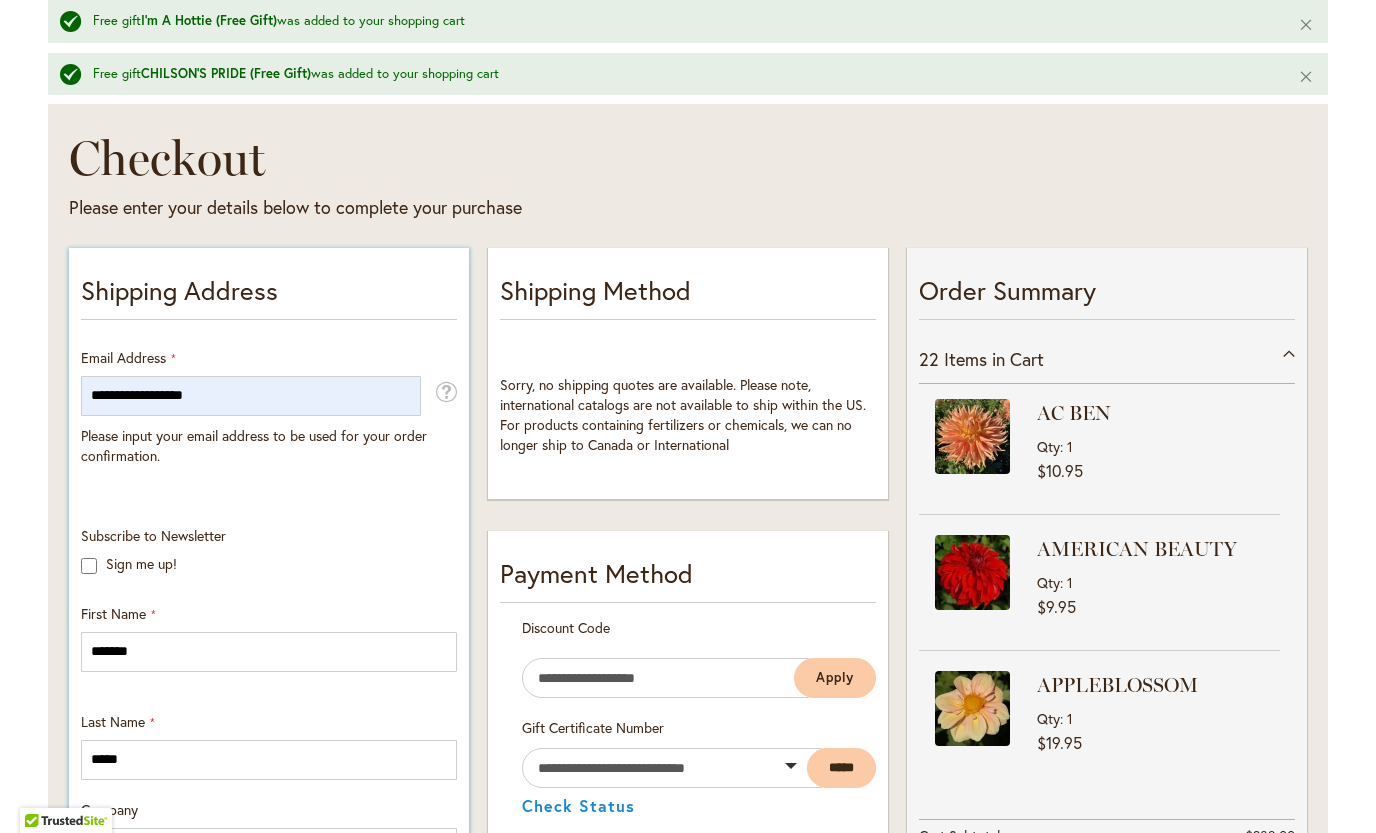 type on "**********" 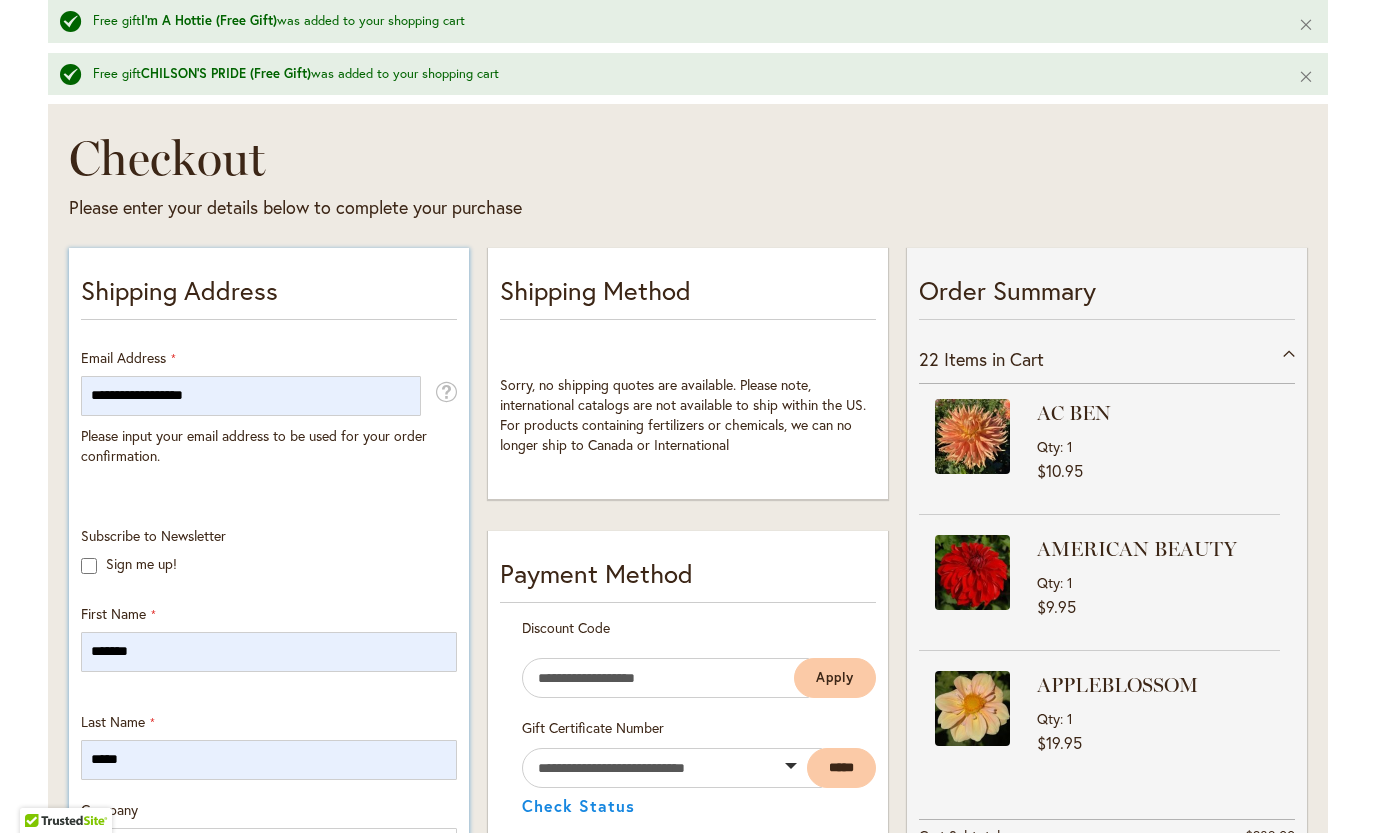 select on "**" 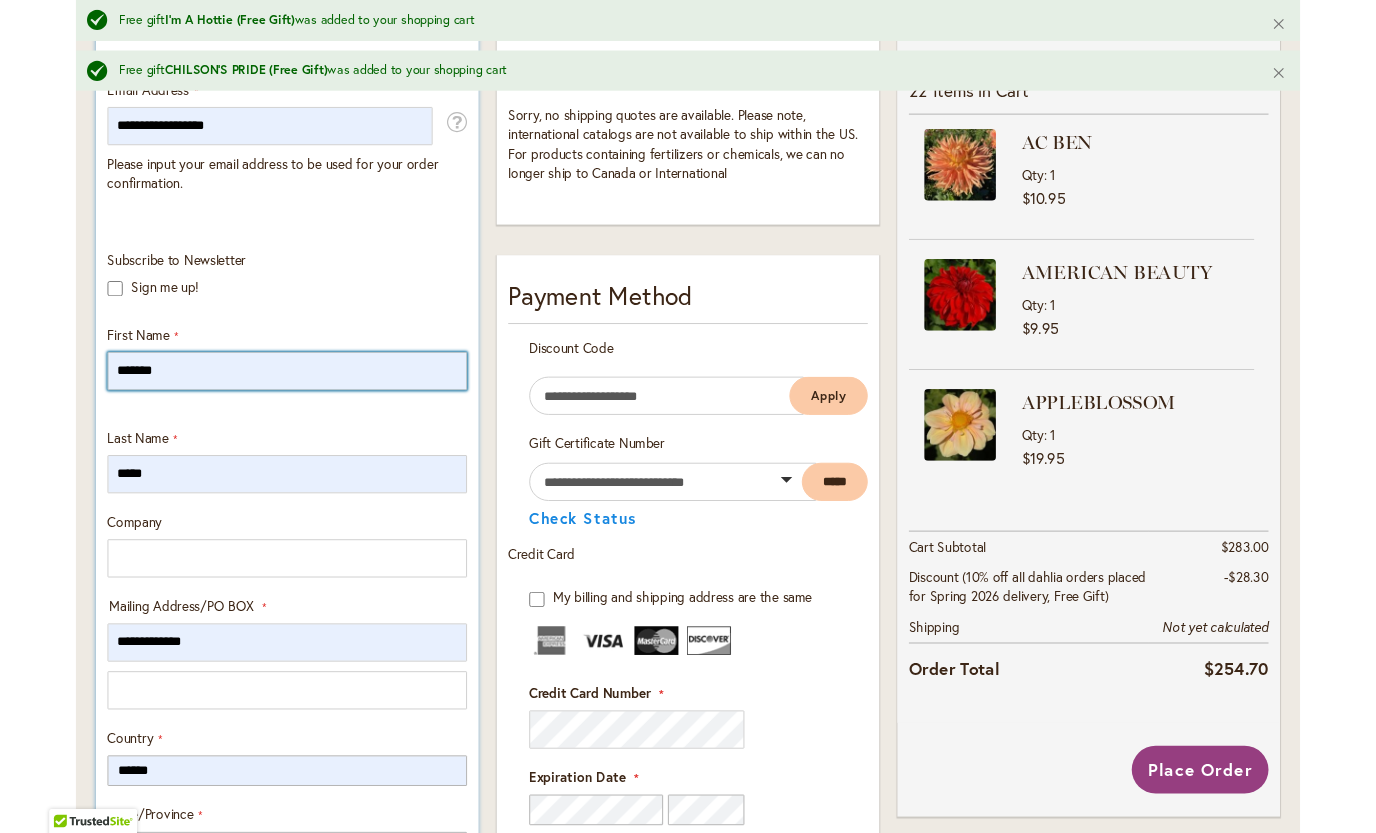 scroll, scrollTop: 554, scrollLeft: 0, axis: vertical 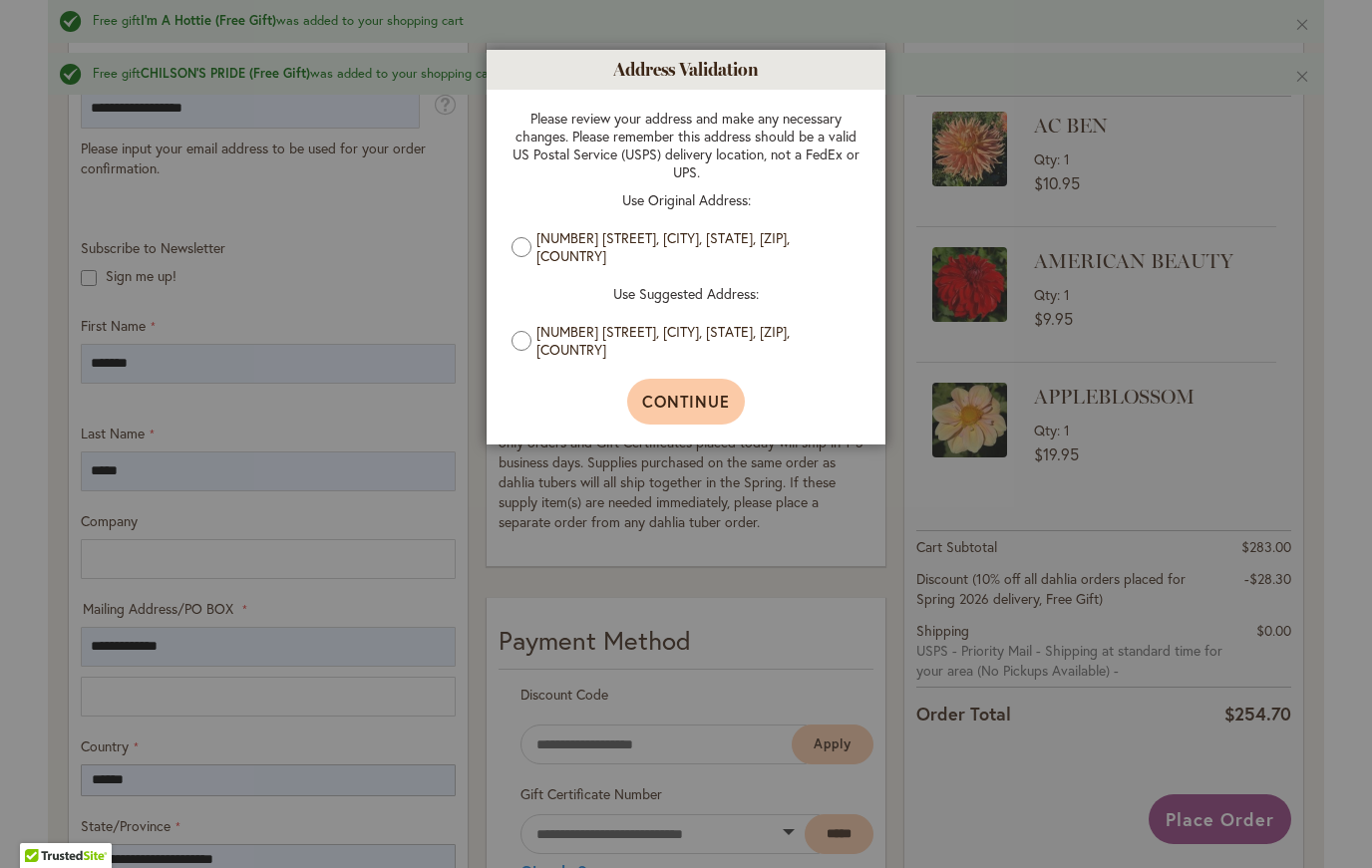 click on "Continue" at bounding box center (686, 401) 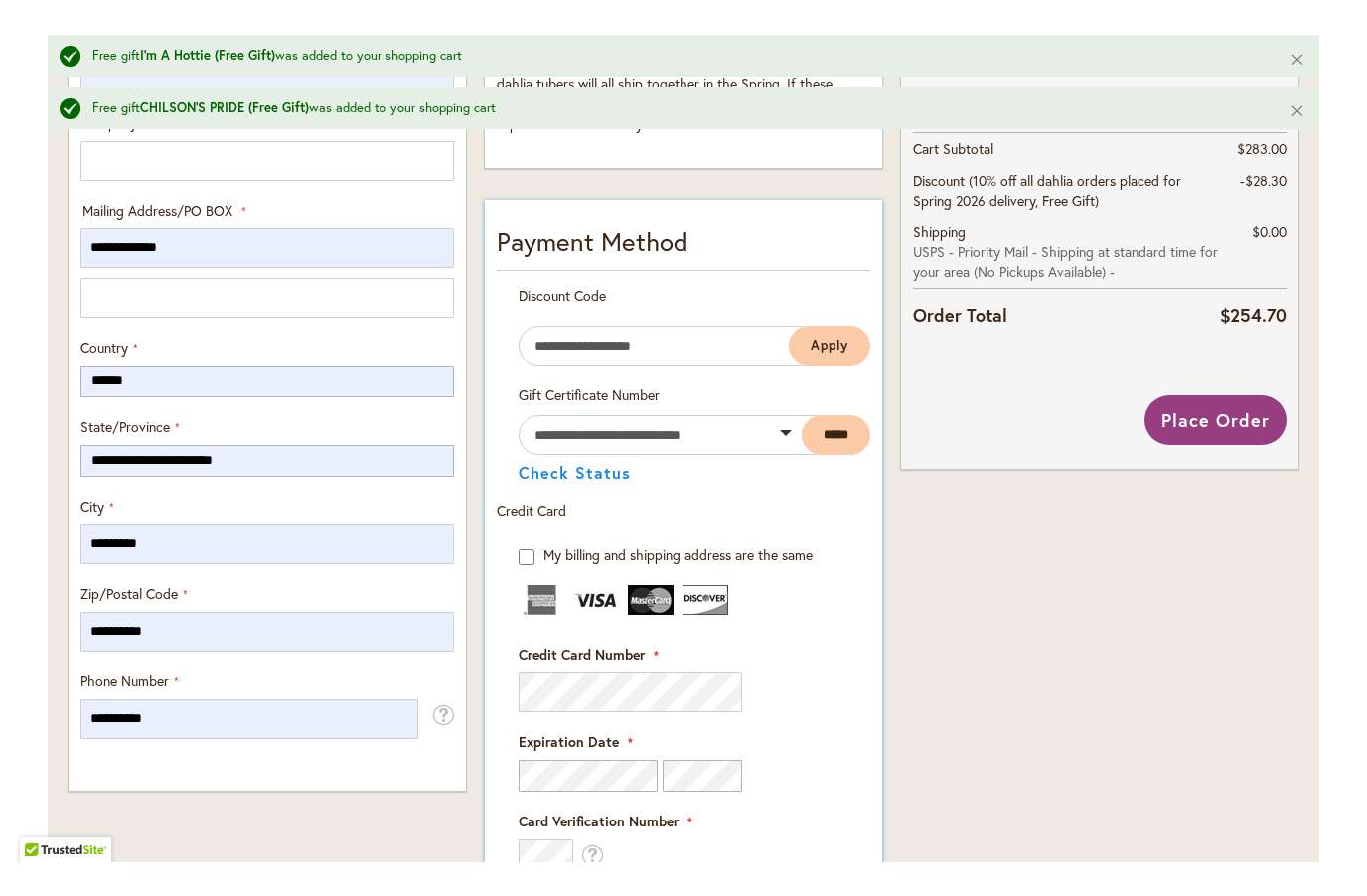 scroll, scrollTop: 1005, scrollLeft: 0, axis: vertical 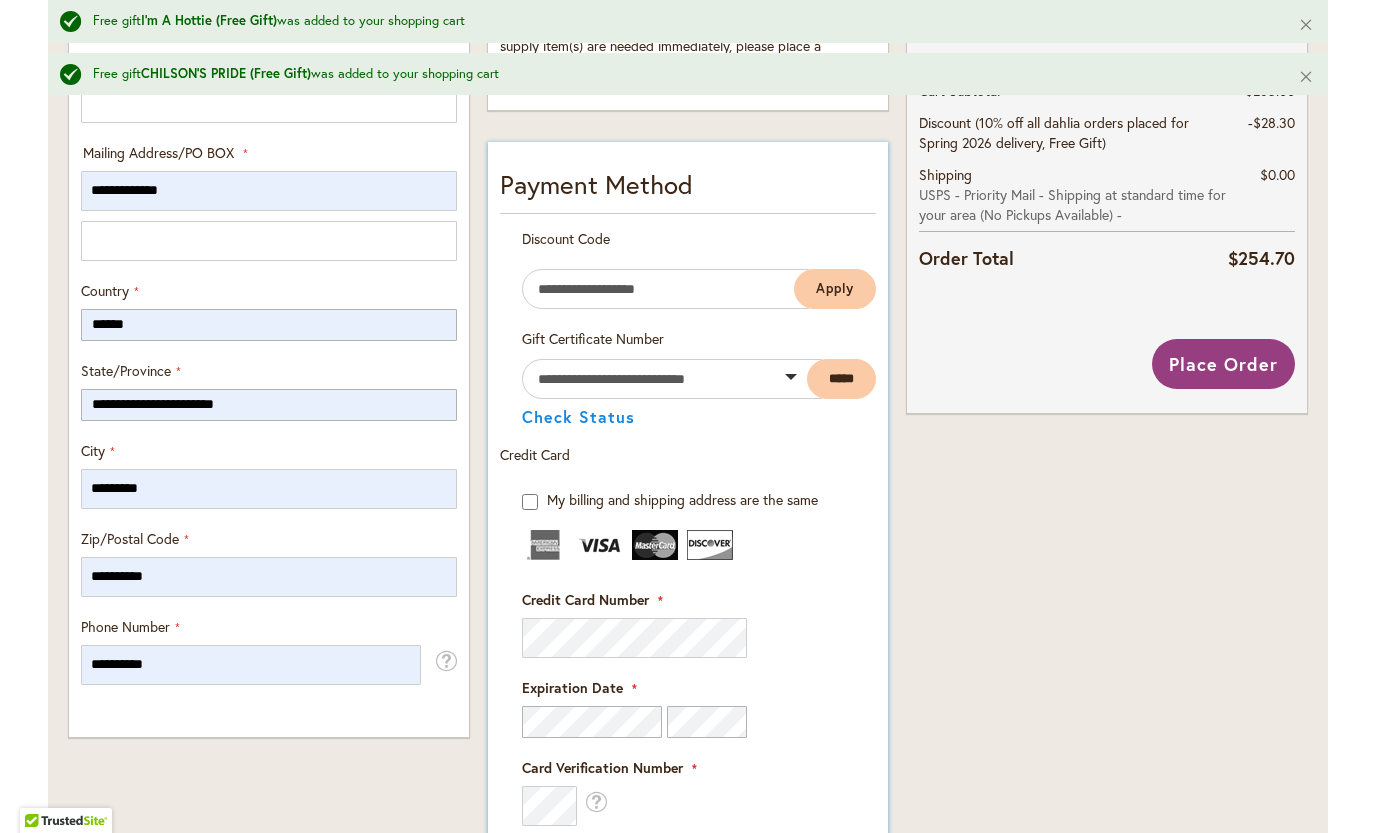 click at bounding box center [545, 545] 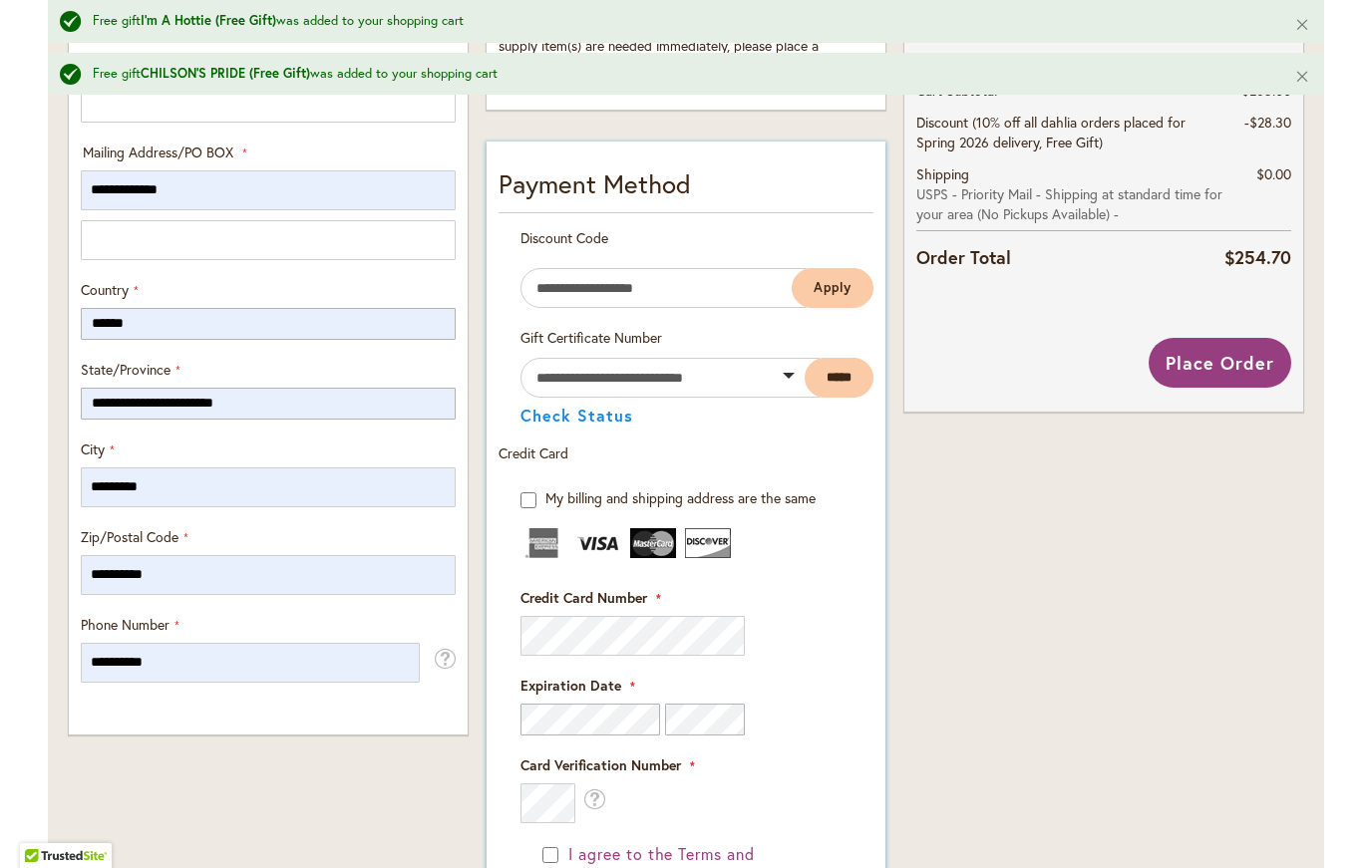 click at bounding box center [543, 543] 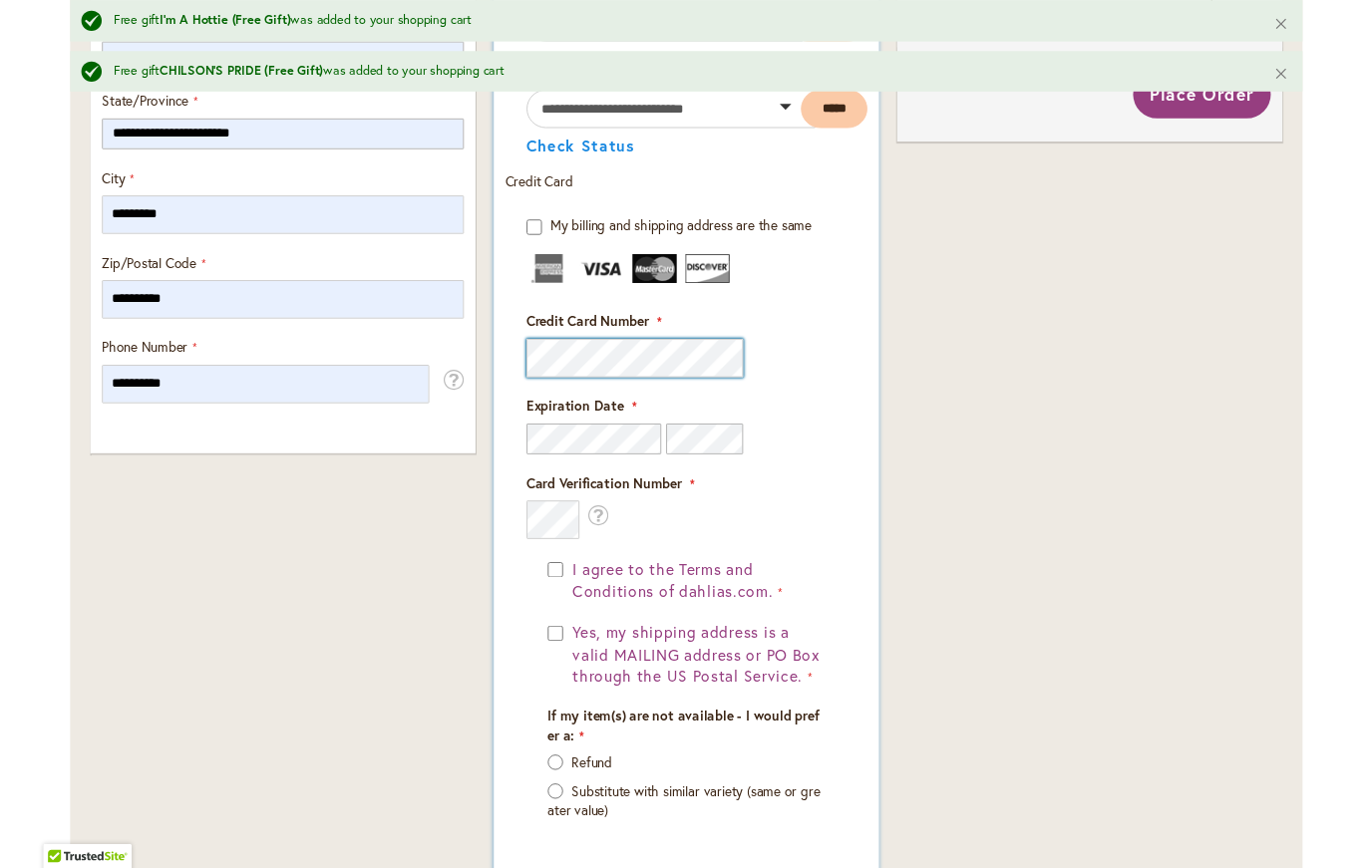 scroll, scrollTop: 1277, scrollLeft: 0, axis: vertical 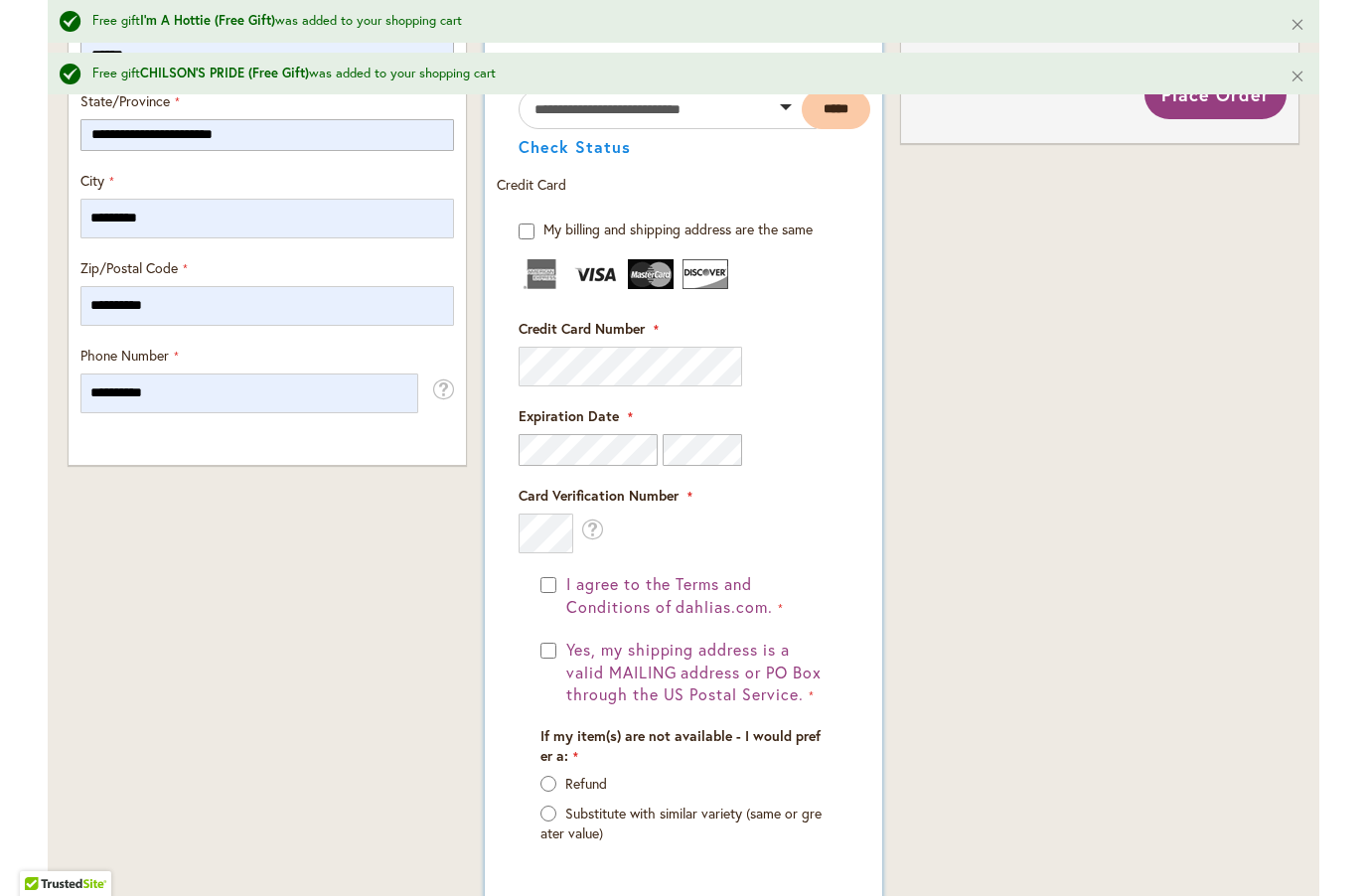 click at bounding box center [596, 274] 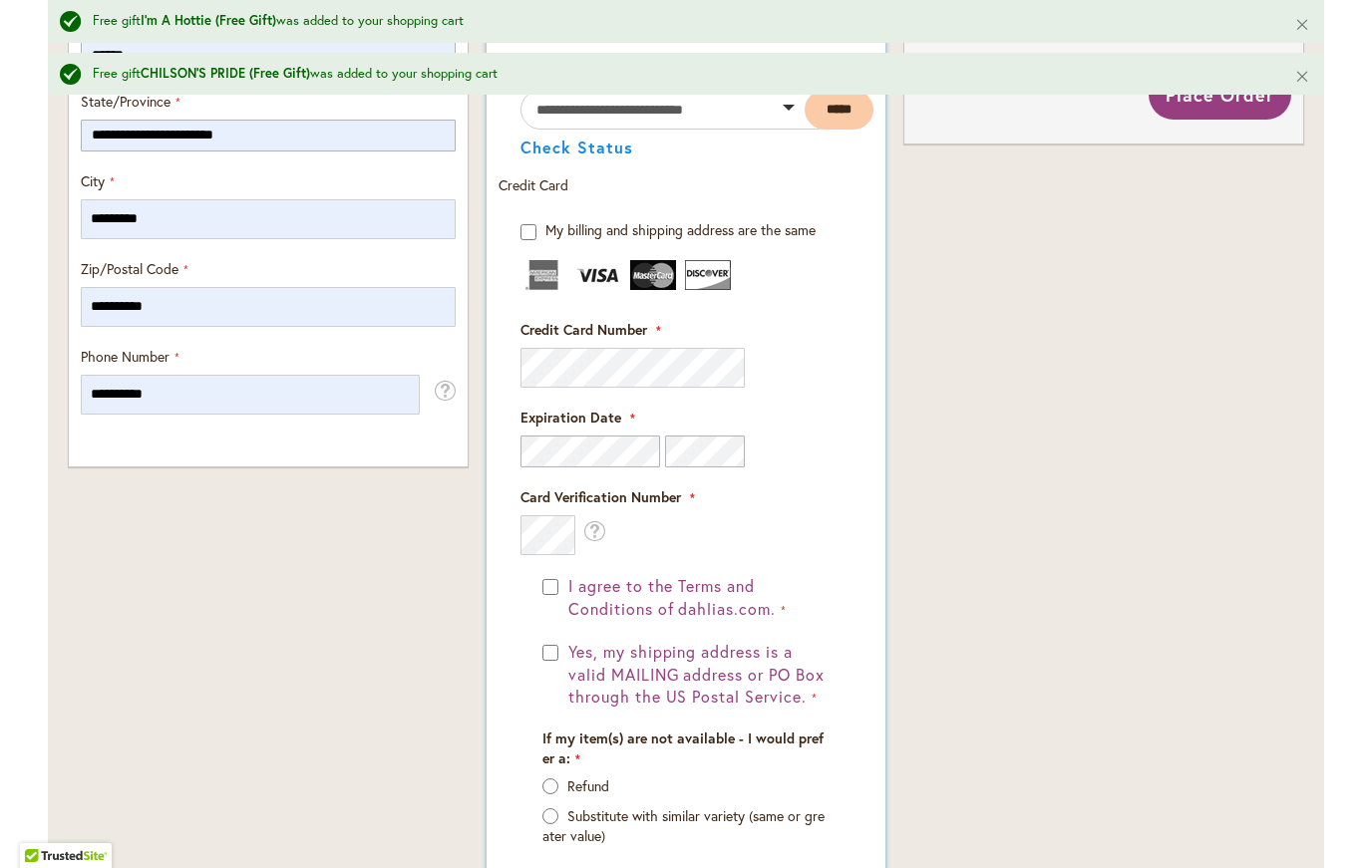 click at bounding box center [598, 275] 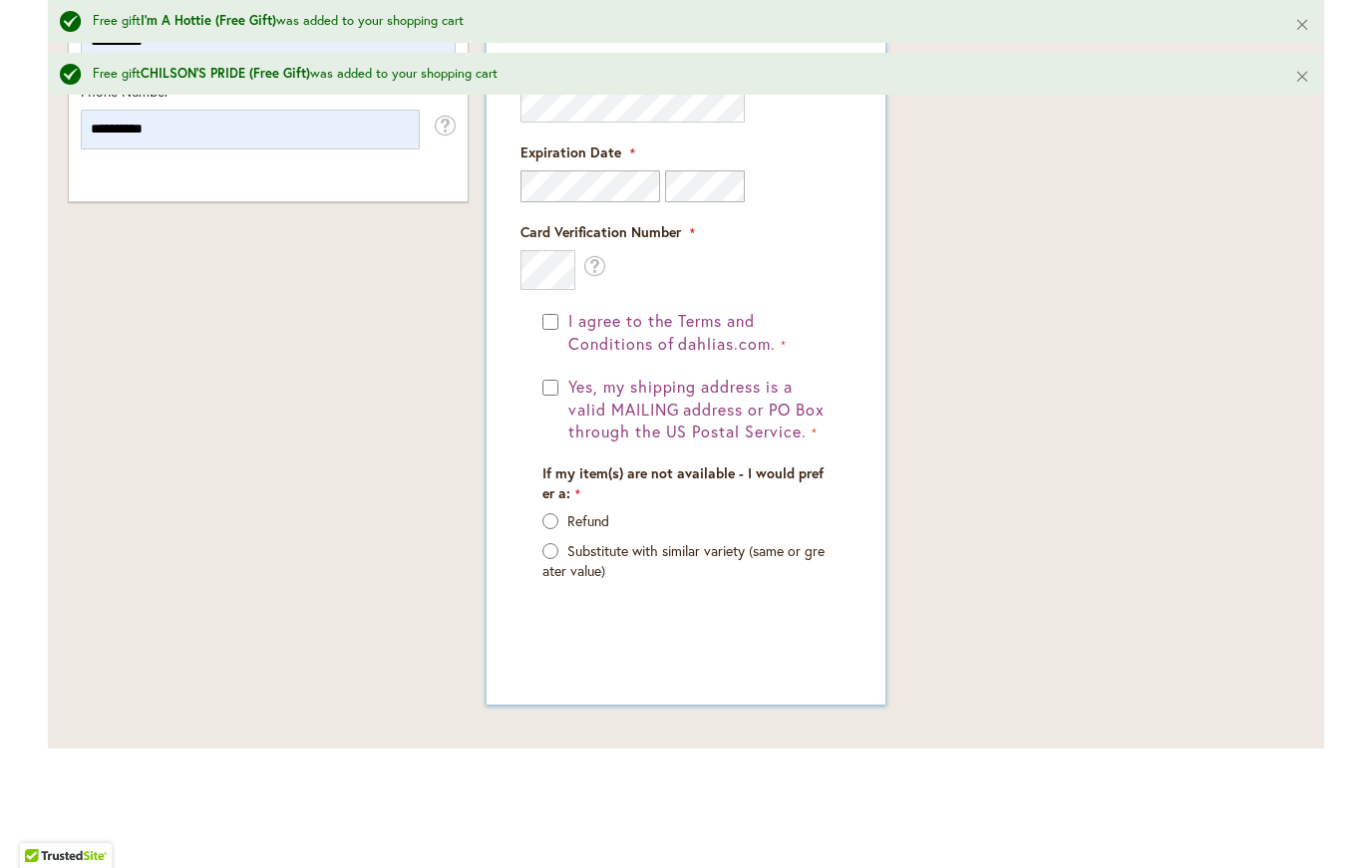 scroll, scrollTop: 1573, scrollLeft: 0, axis: vertical 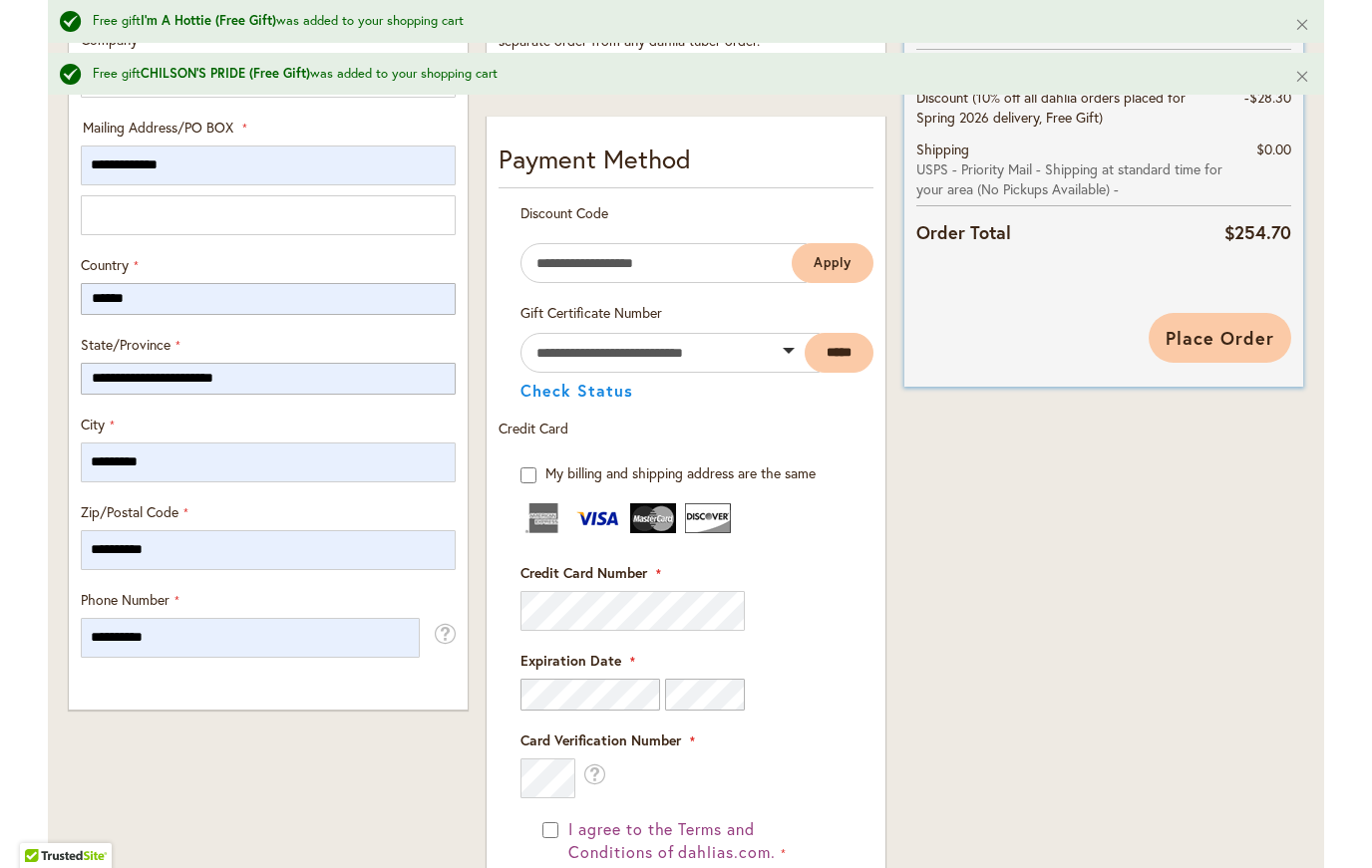 click on "Place Order" at bounding box center [1219, 338] 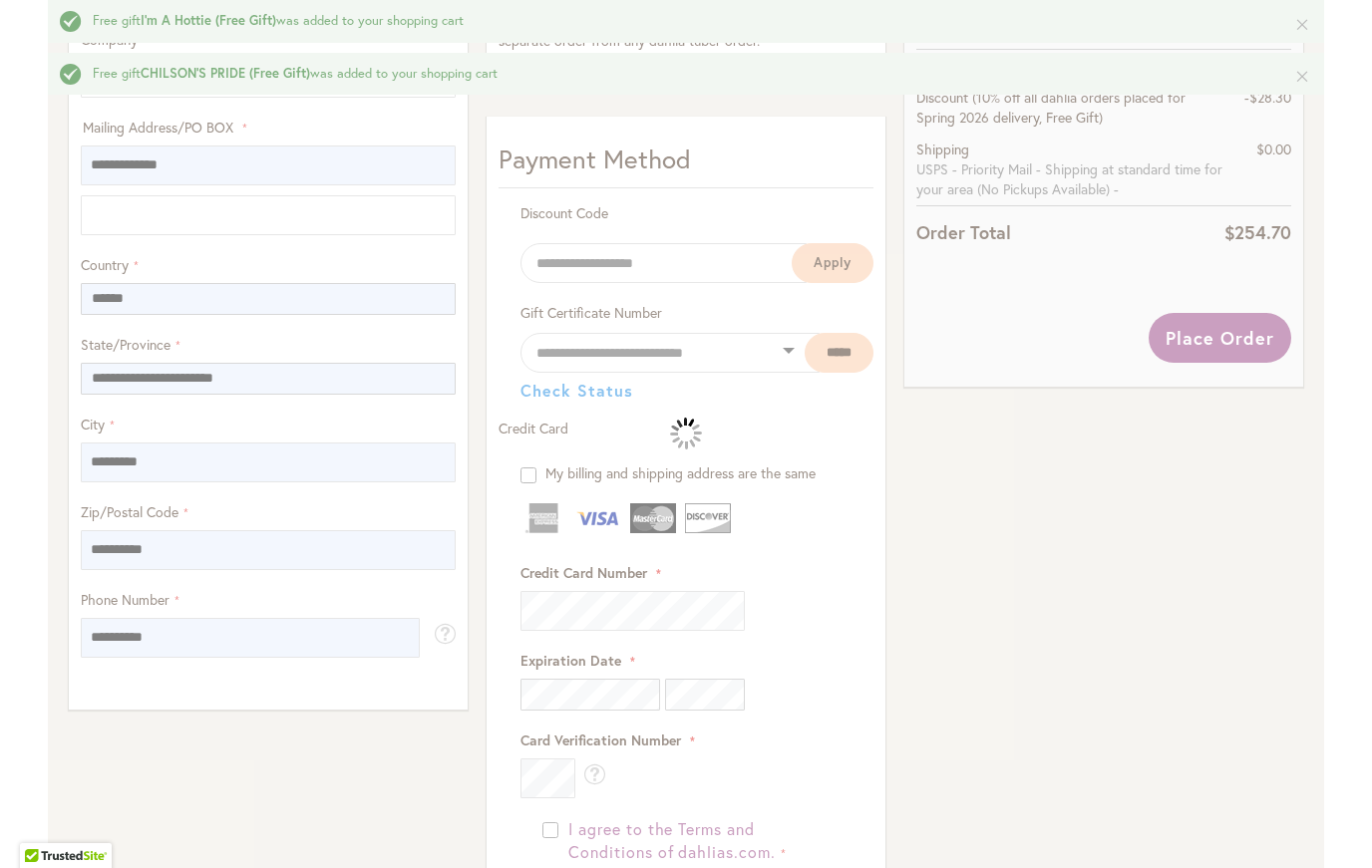 scroll, scrollTop: 1507, scrollLeft: 0, axis: vertical 